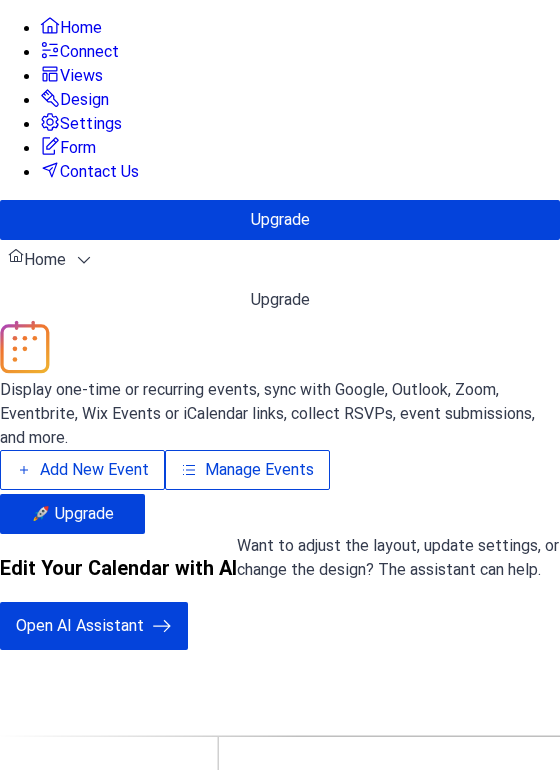 scroll, scrollTop: 0, scrollLeft: 0, axis: both 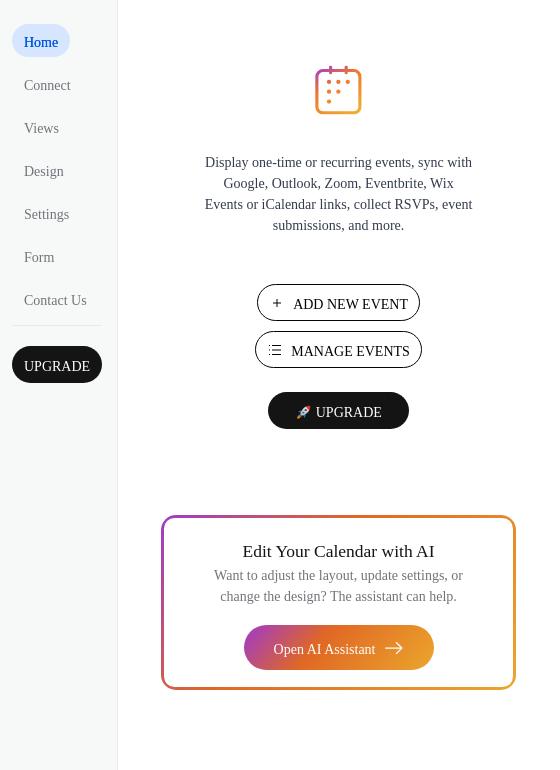 click on "Manage Events" at bounding box center [338, 349] 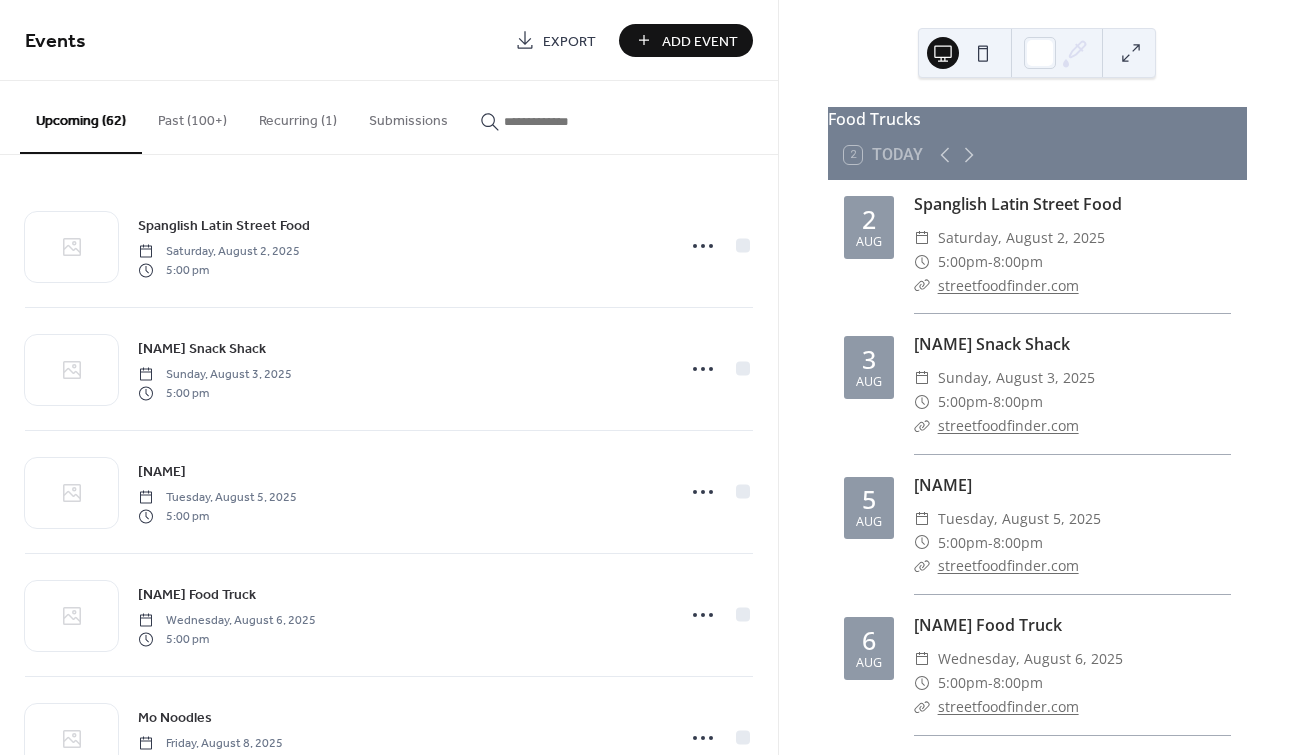 scroll, scrollTop: 0, scrollLeft: 0, axis: both 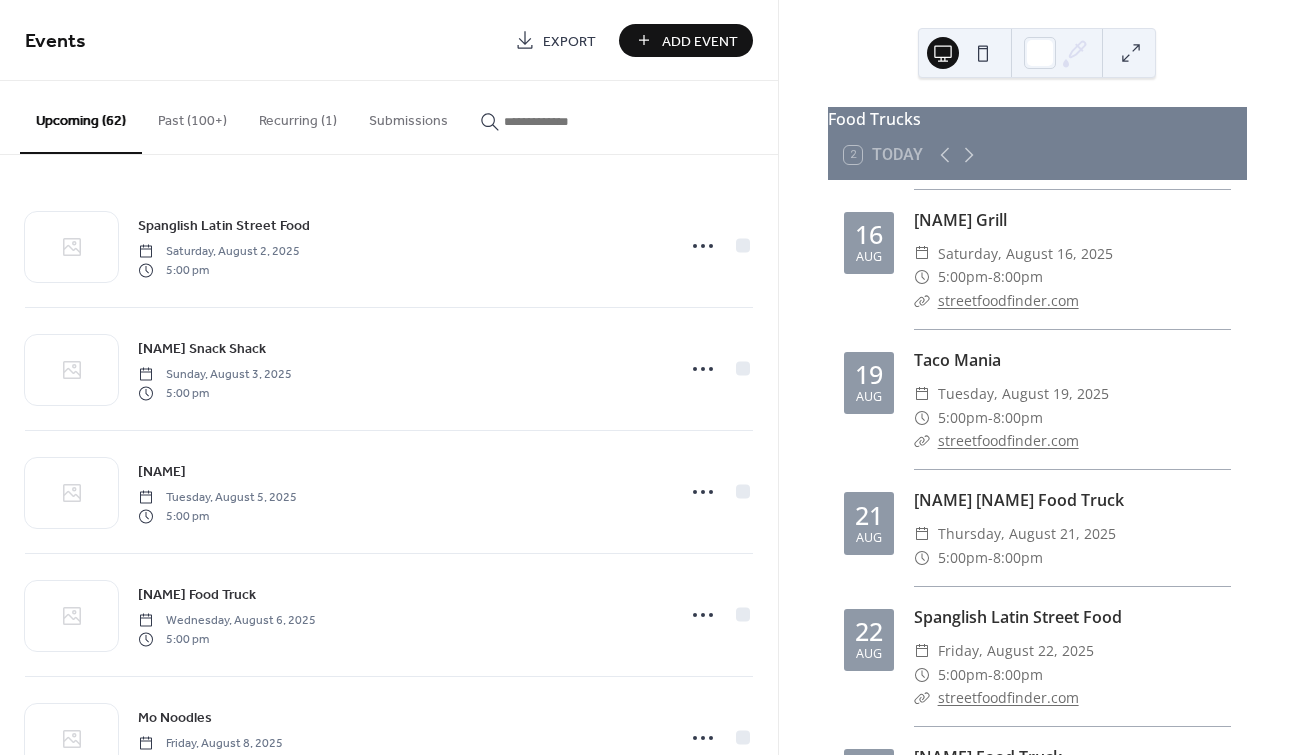click on "Add Event" at bounding box center (700, 41) 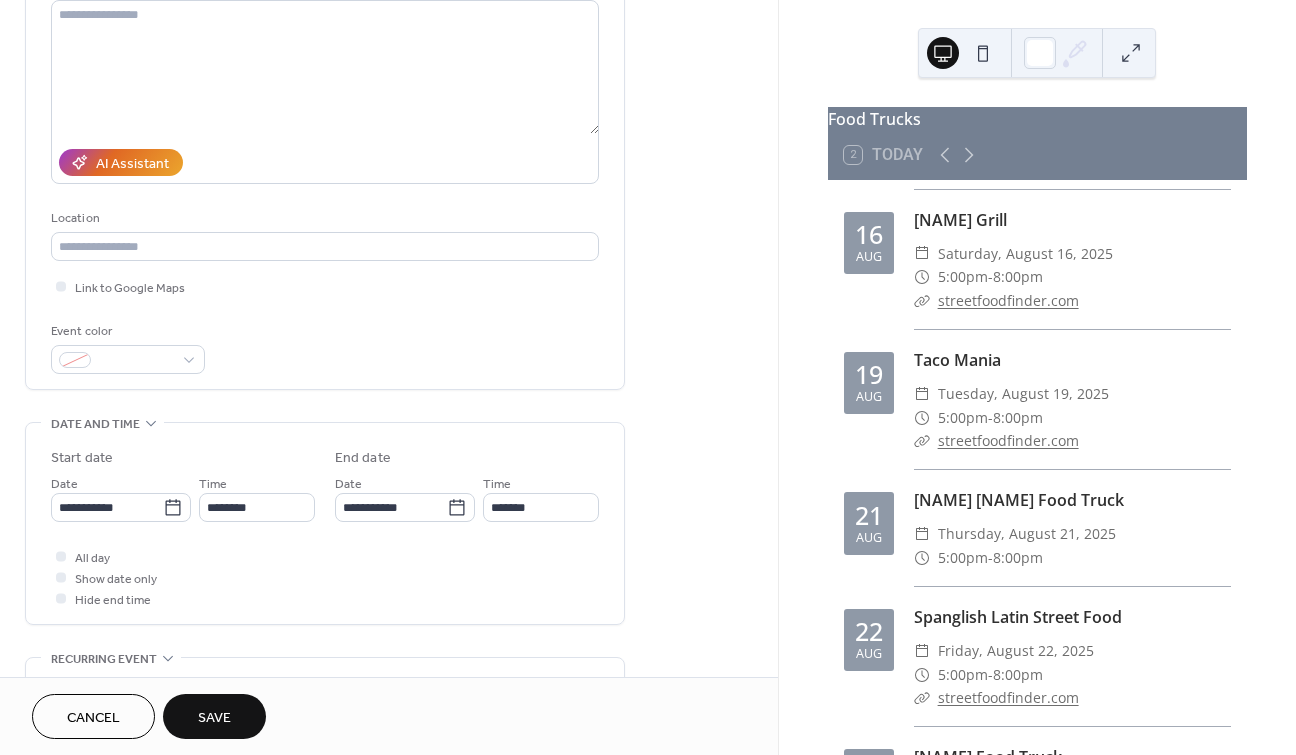 scroll, scrollTop: 234, scrollLeft: 0, axis: vertical 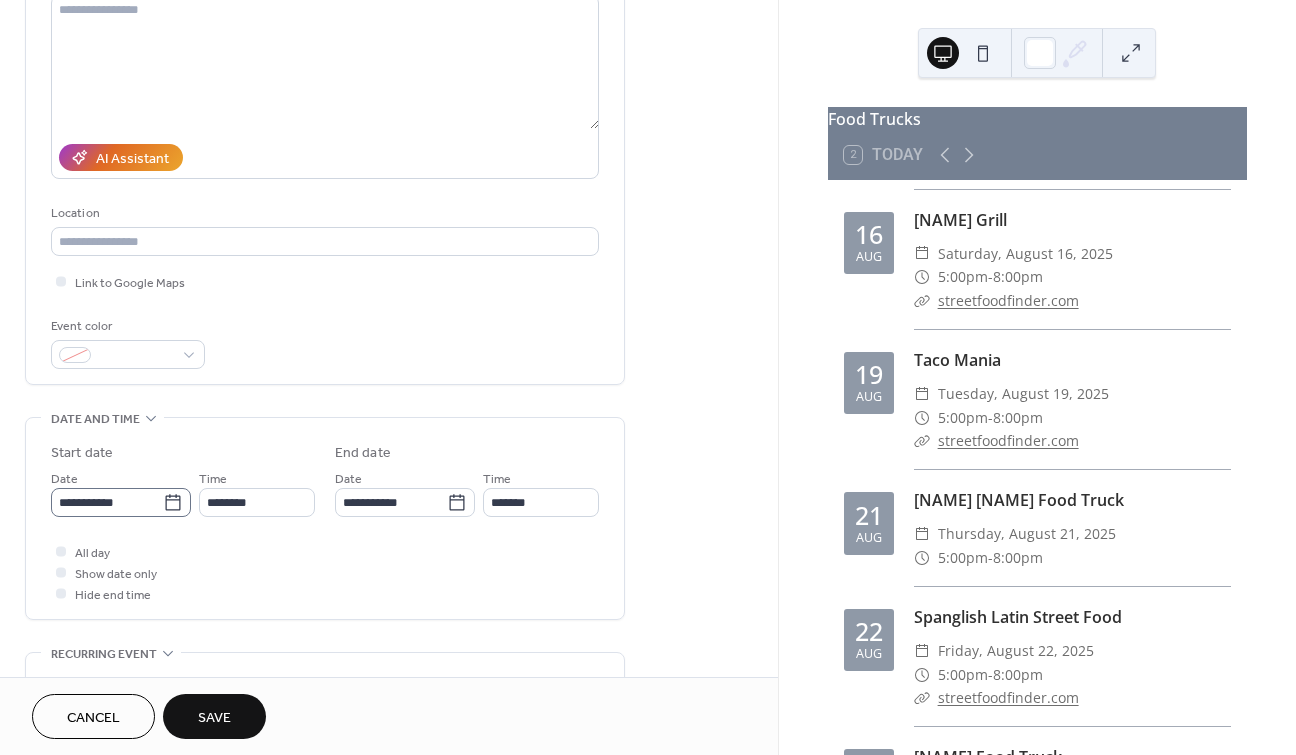 type on "**********" 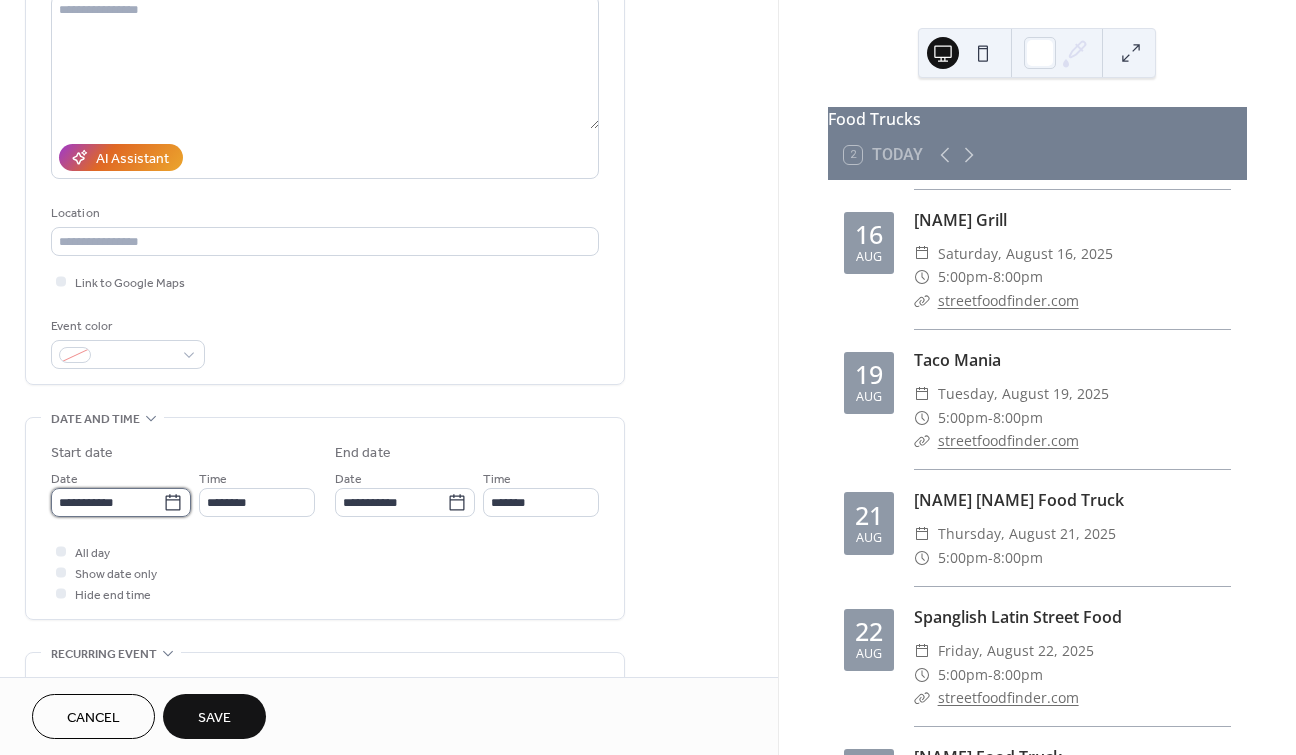 click on "**********" at bounding box center (107, 502) 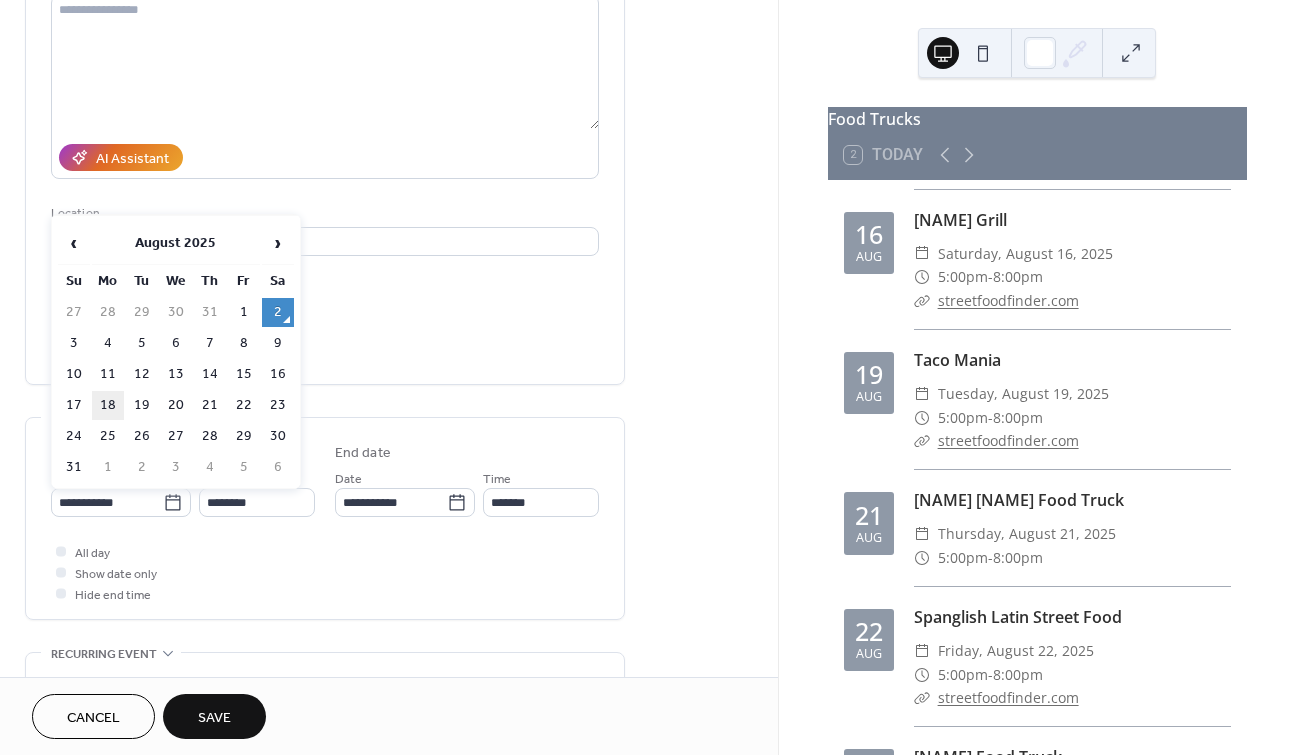 click on "18" at bounding box center [108, 405] 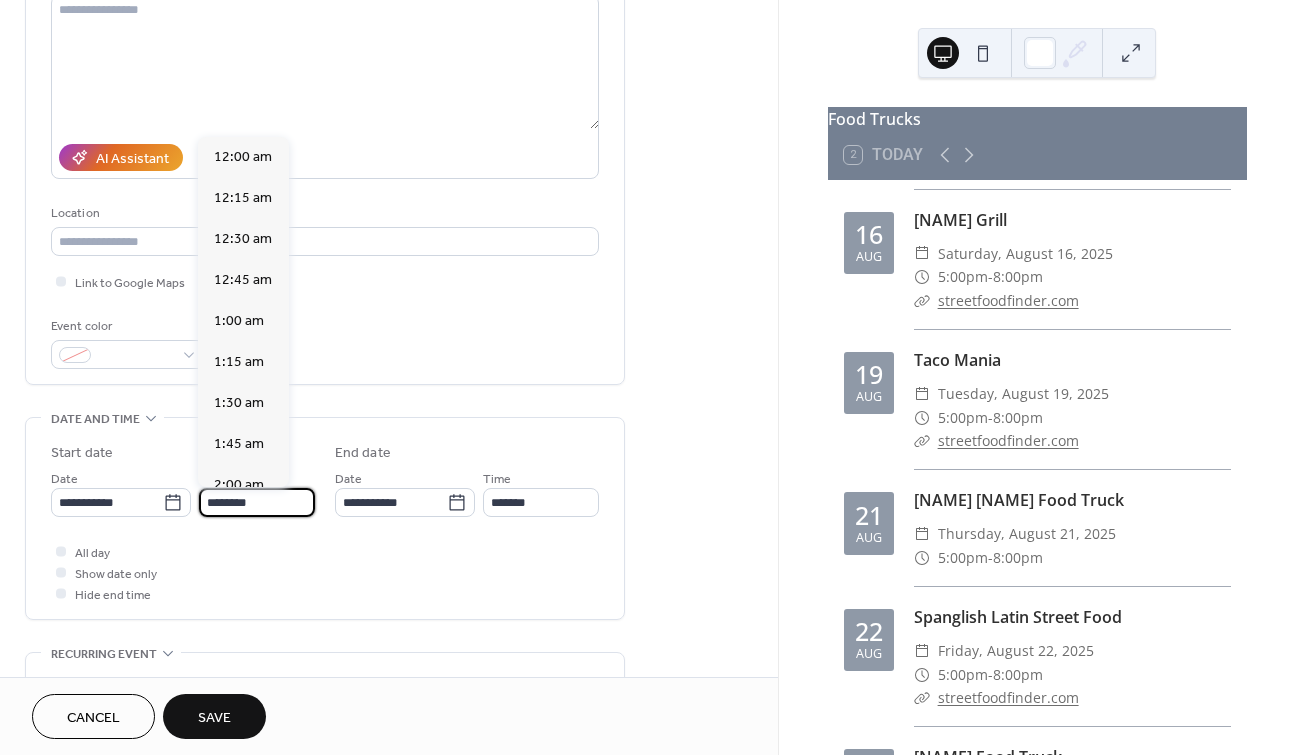 click on "********" at bounding box center (257, 502) 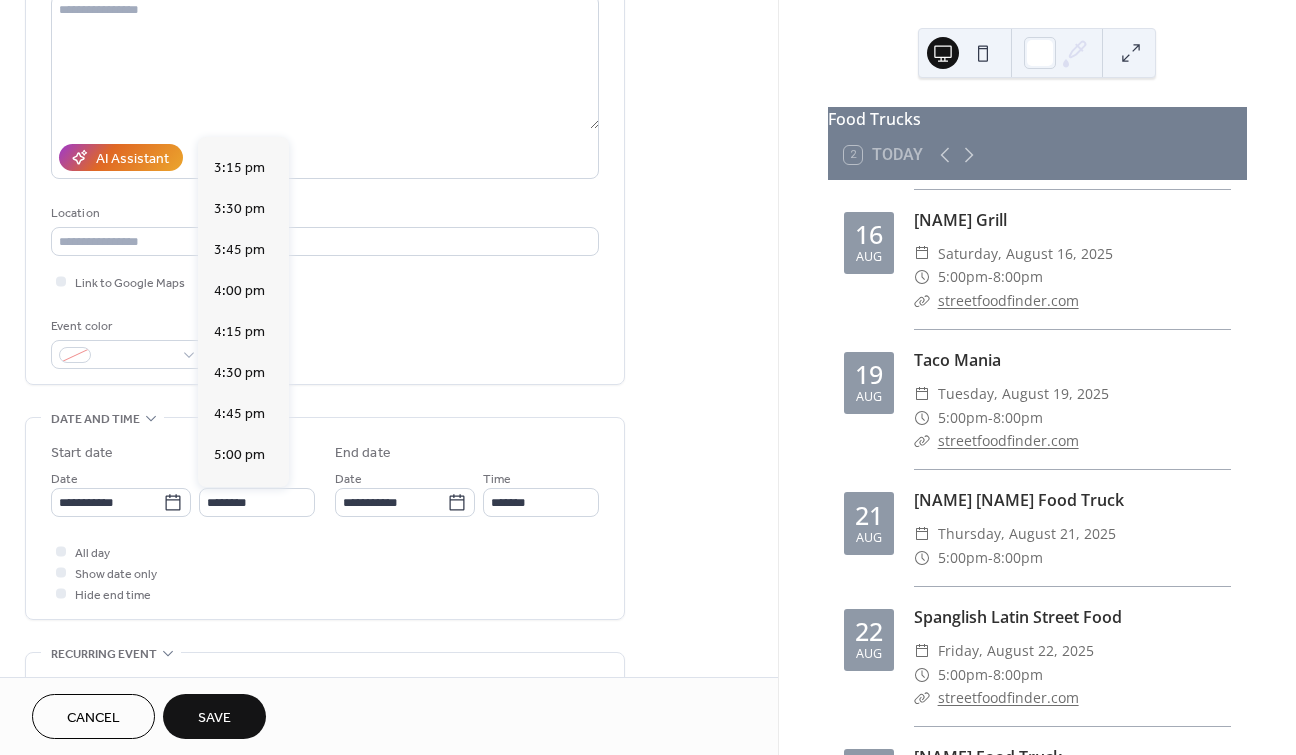 scroll, scrollTop: 2543, scrollLeft: 0, axis: vertical 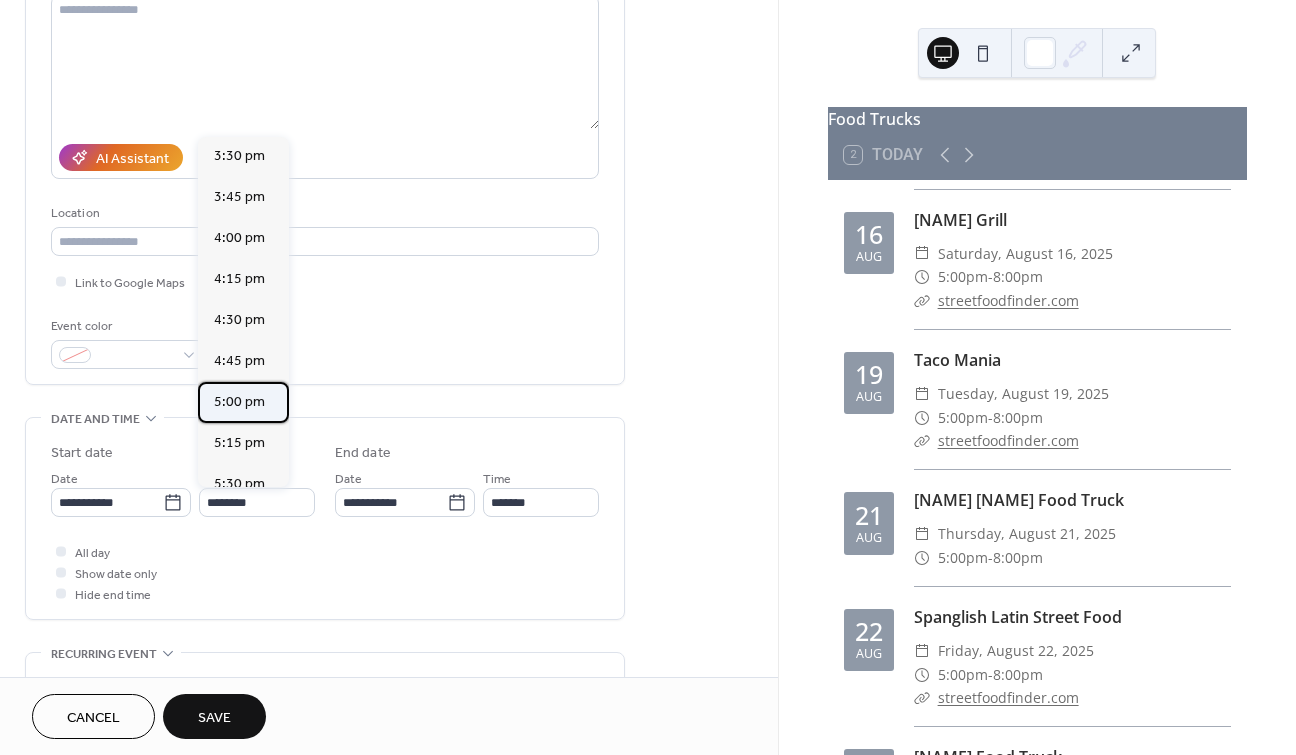 click on "5:00 pm" at bounding box center (239, 401) 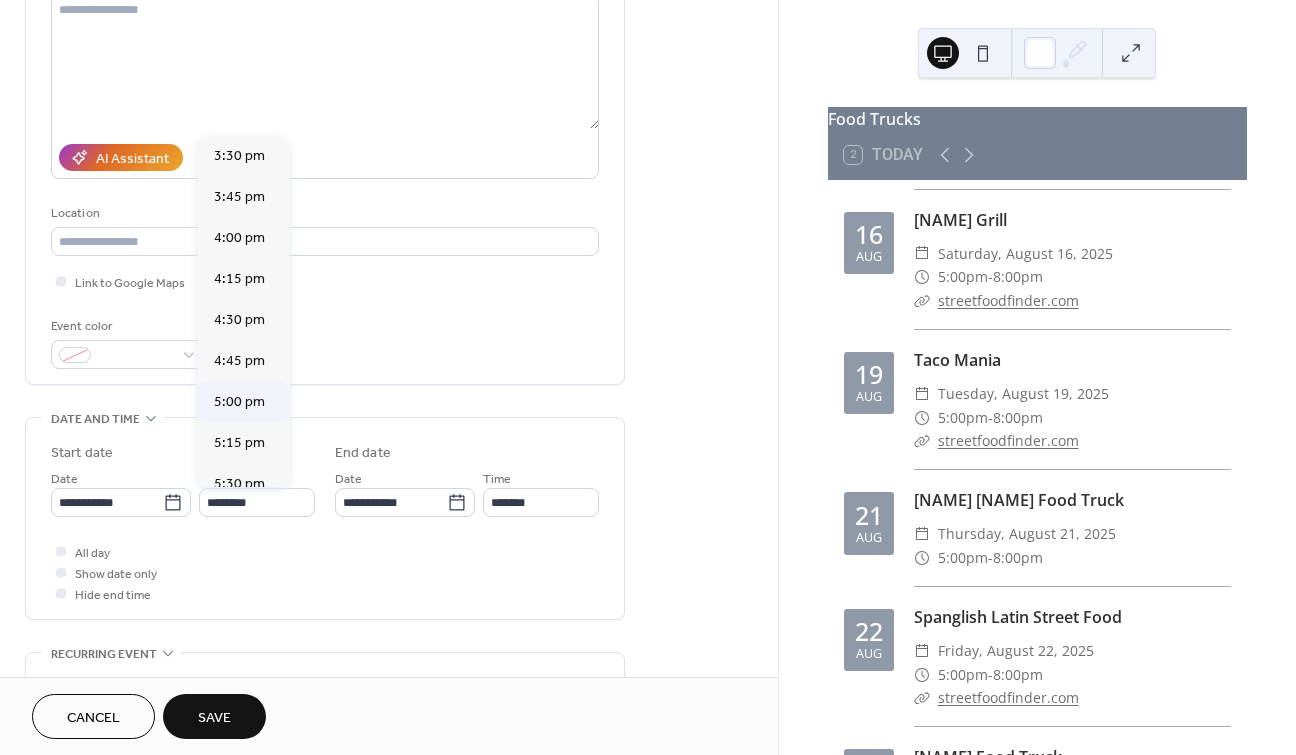 type on "*******" 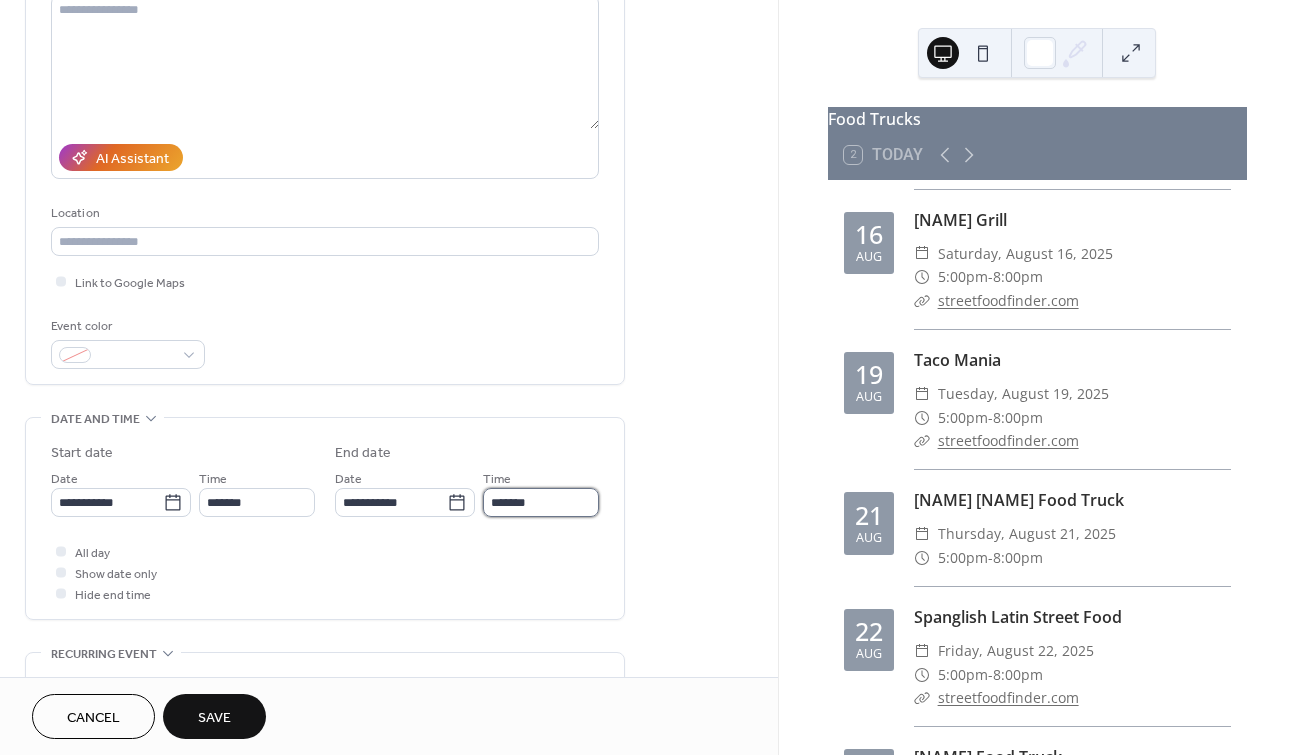 click on "*******" at bounding box center [541, 502] 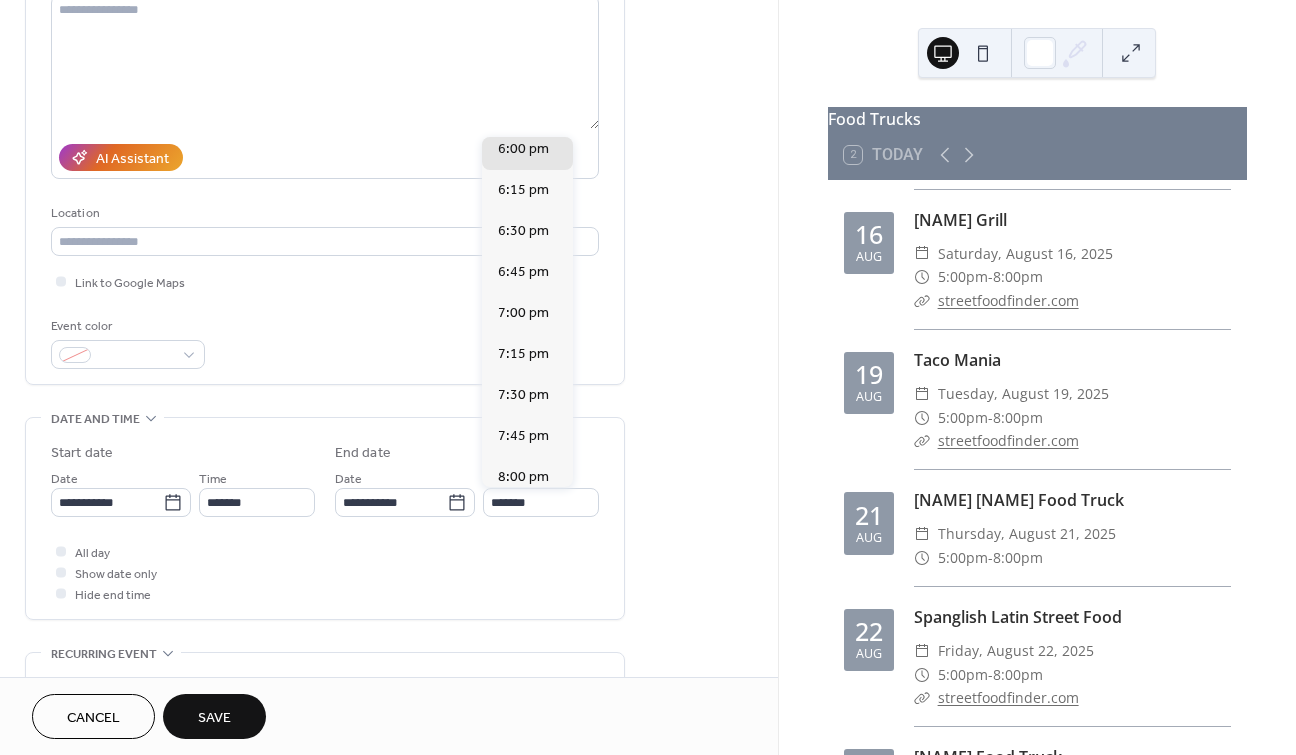 scroll, scrollTop: 175, scrollLeft: 0, axis: vertical 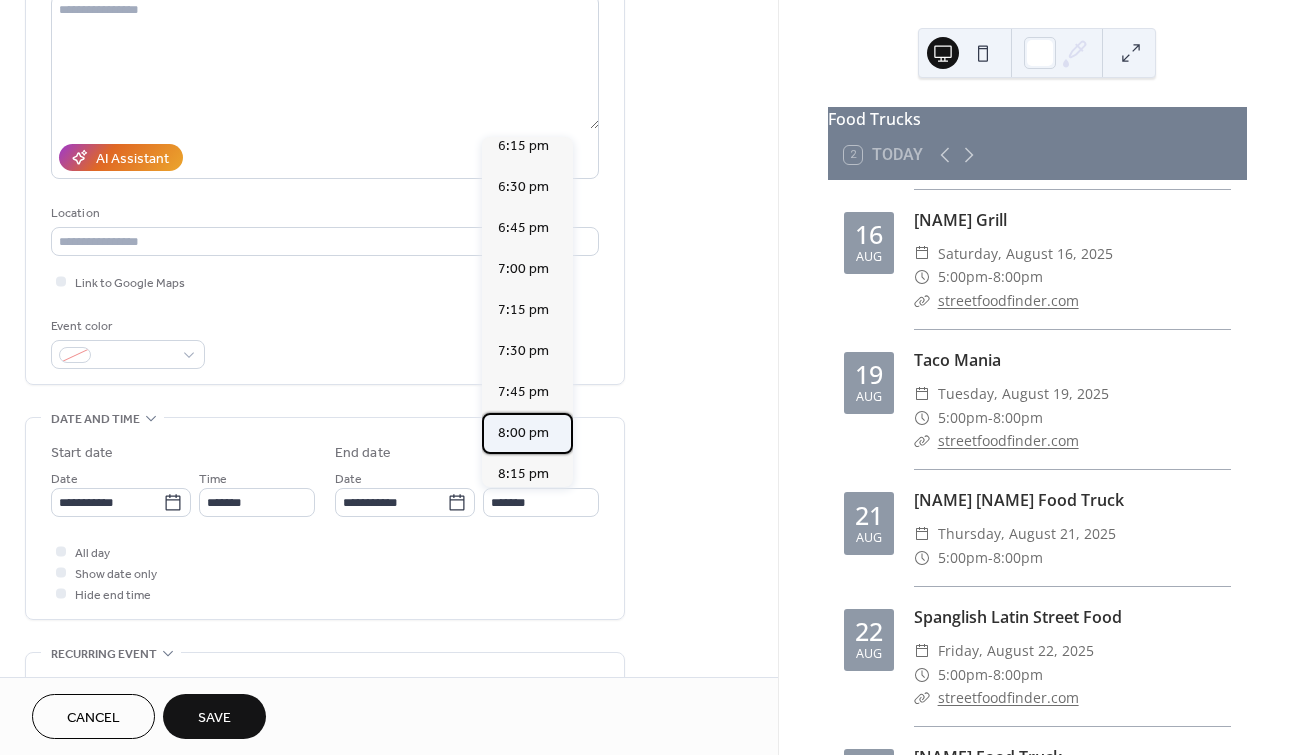 click on "8:00 pm" at bounding box center [523, 432] 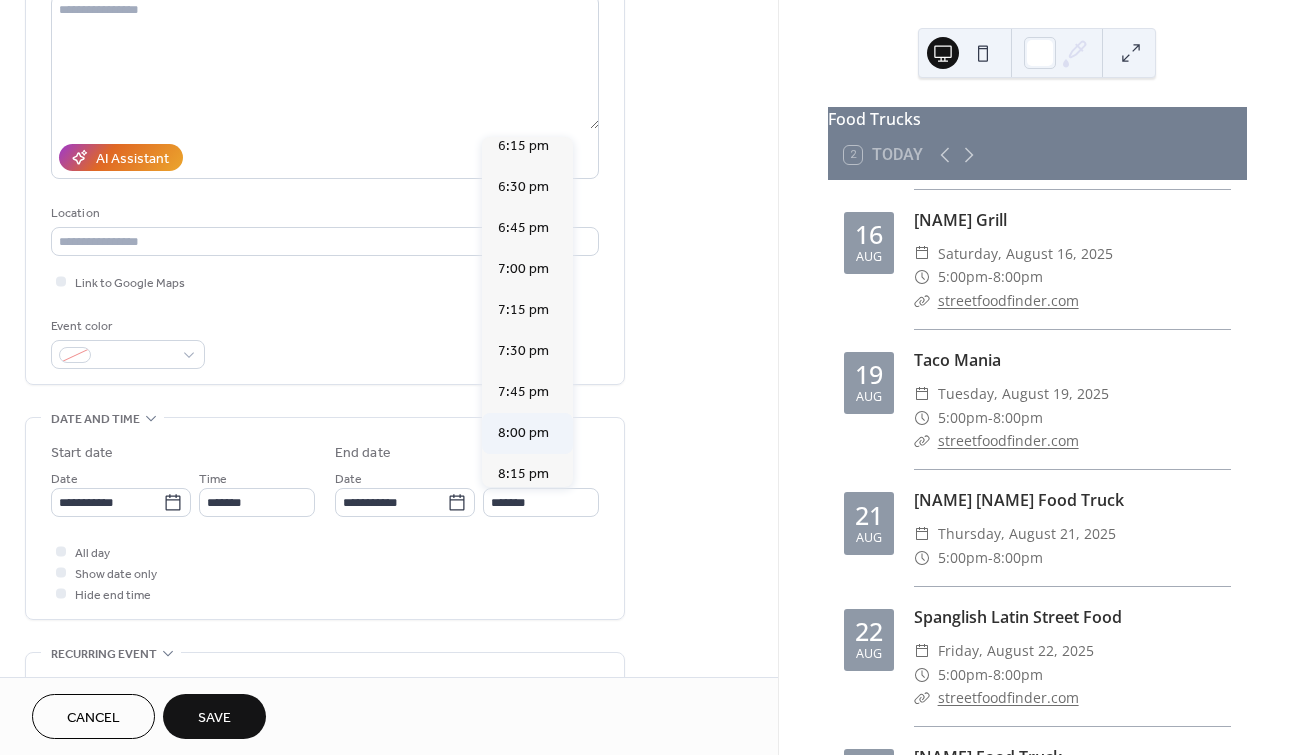 type on "*******" 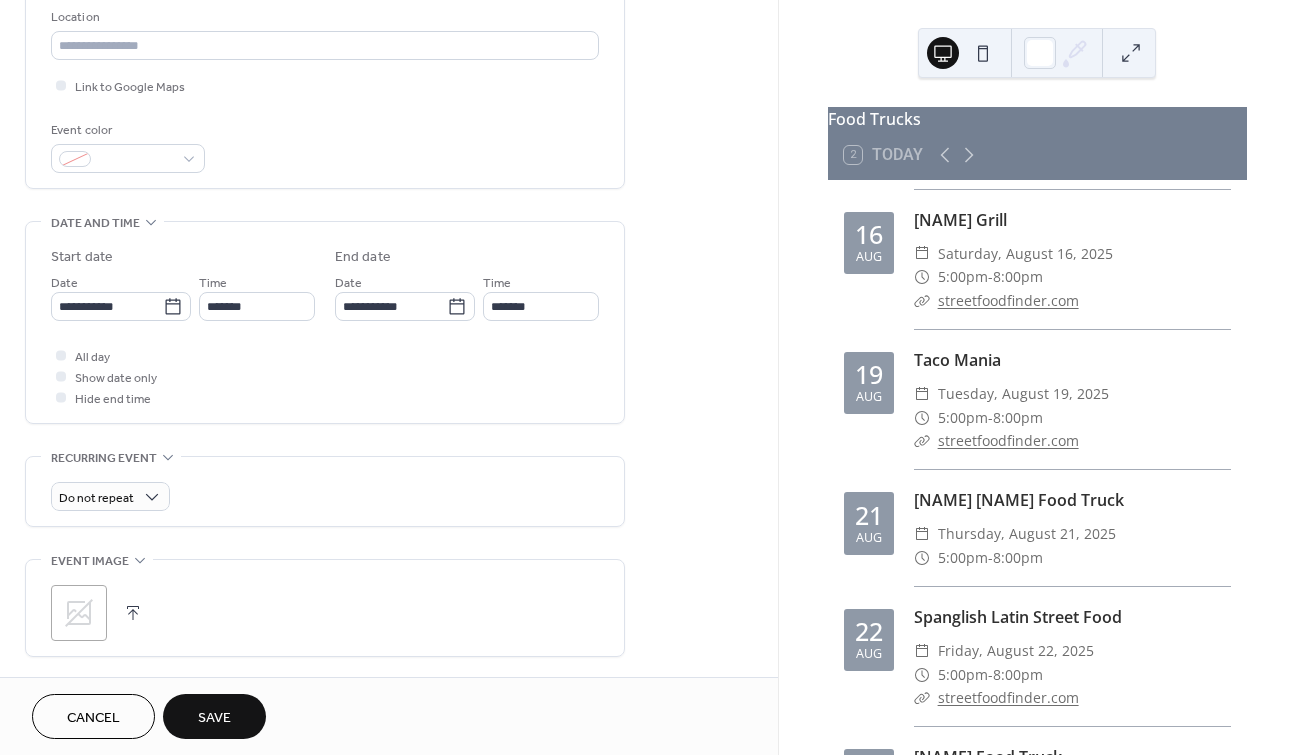 scroll, scrollTop: 432, scrollLeft: 0, axis: vertical 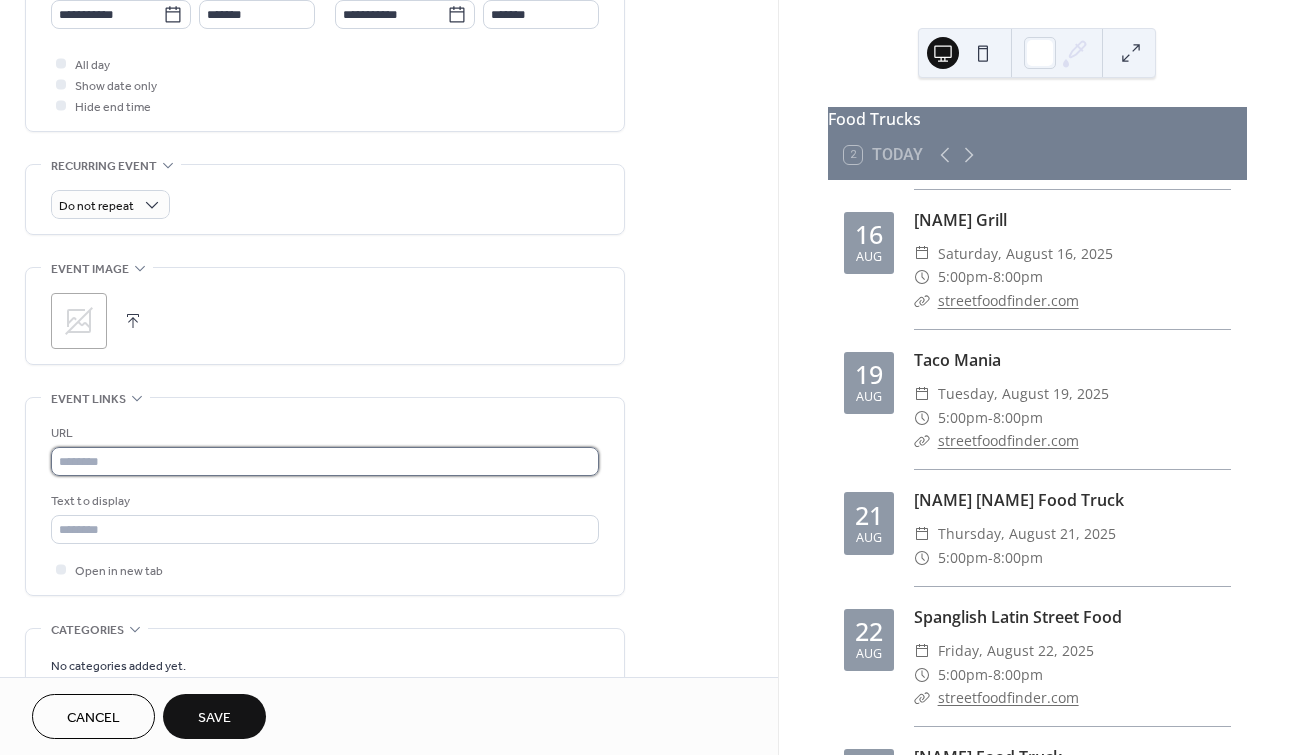 click at bounding box center [325, 461] 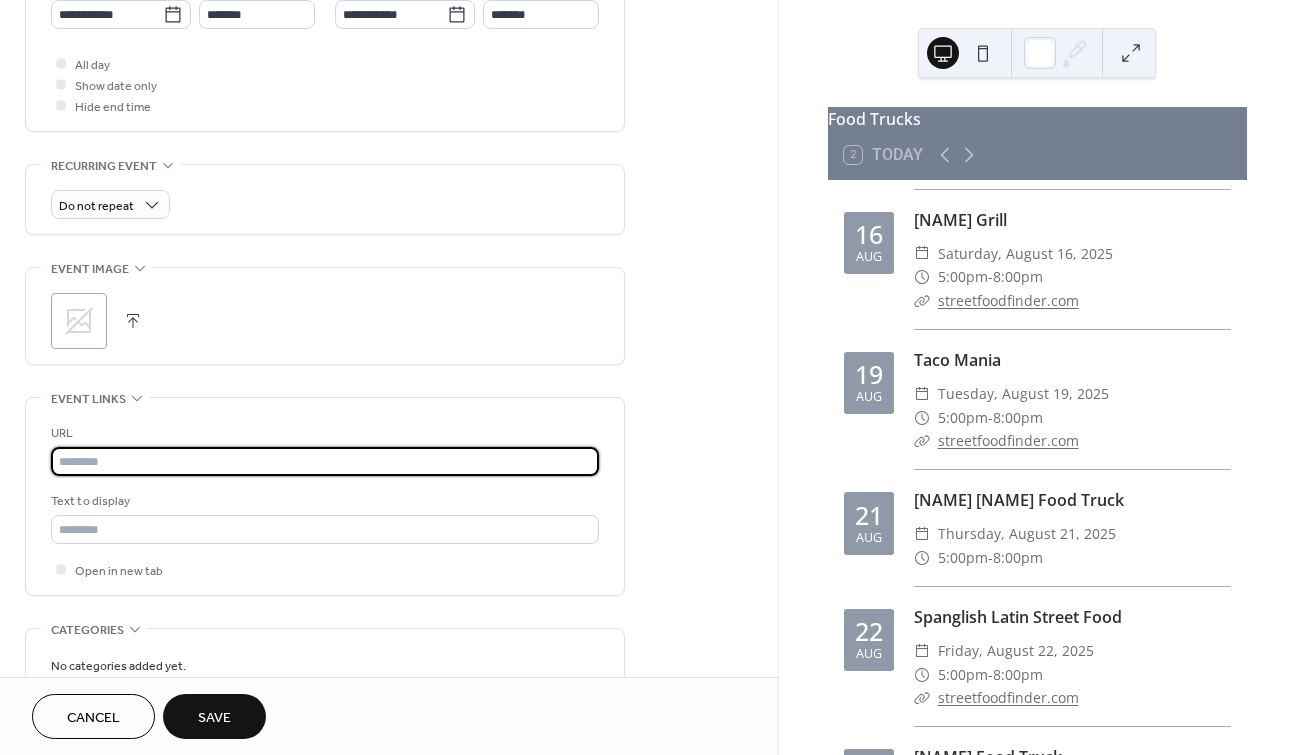 paste on "**********" 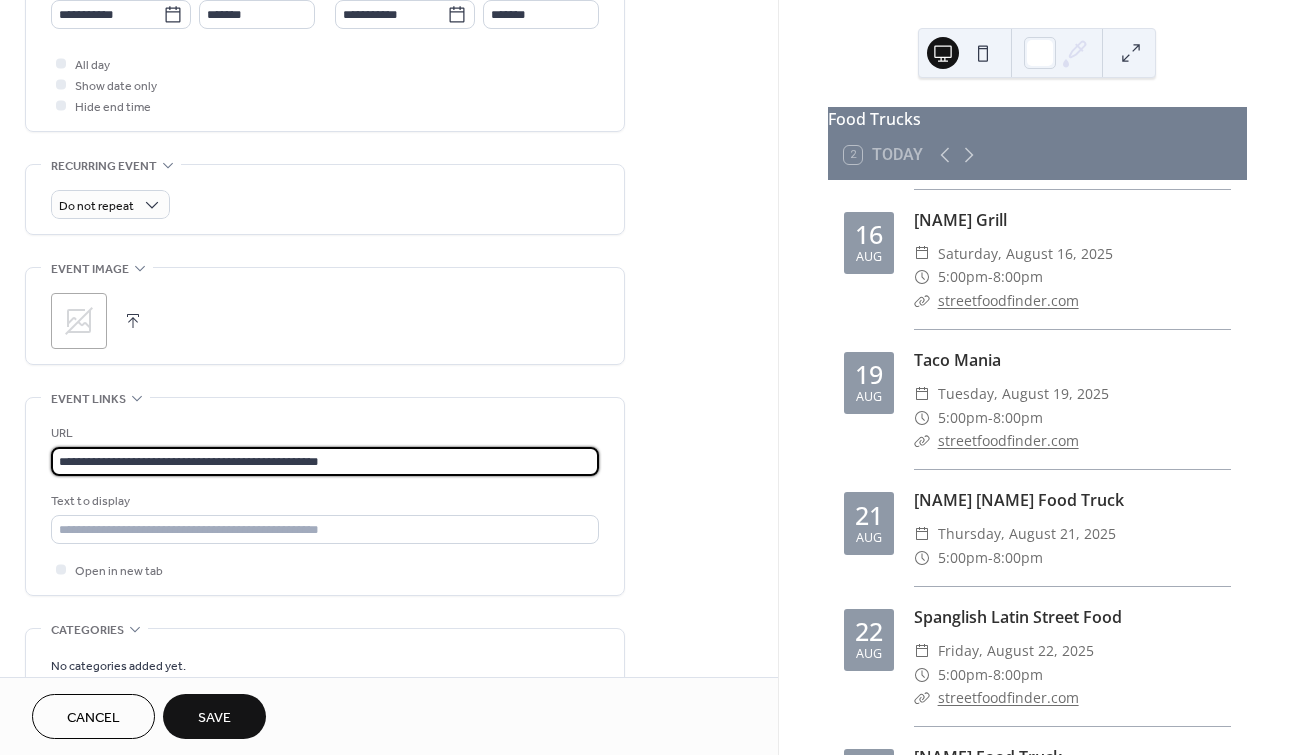type on "**********" 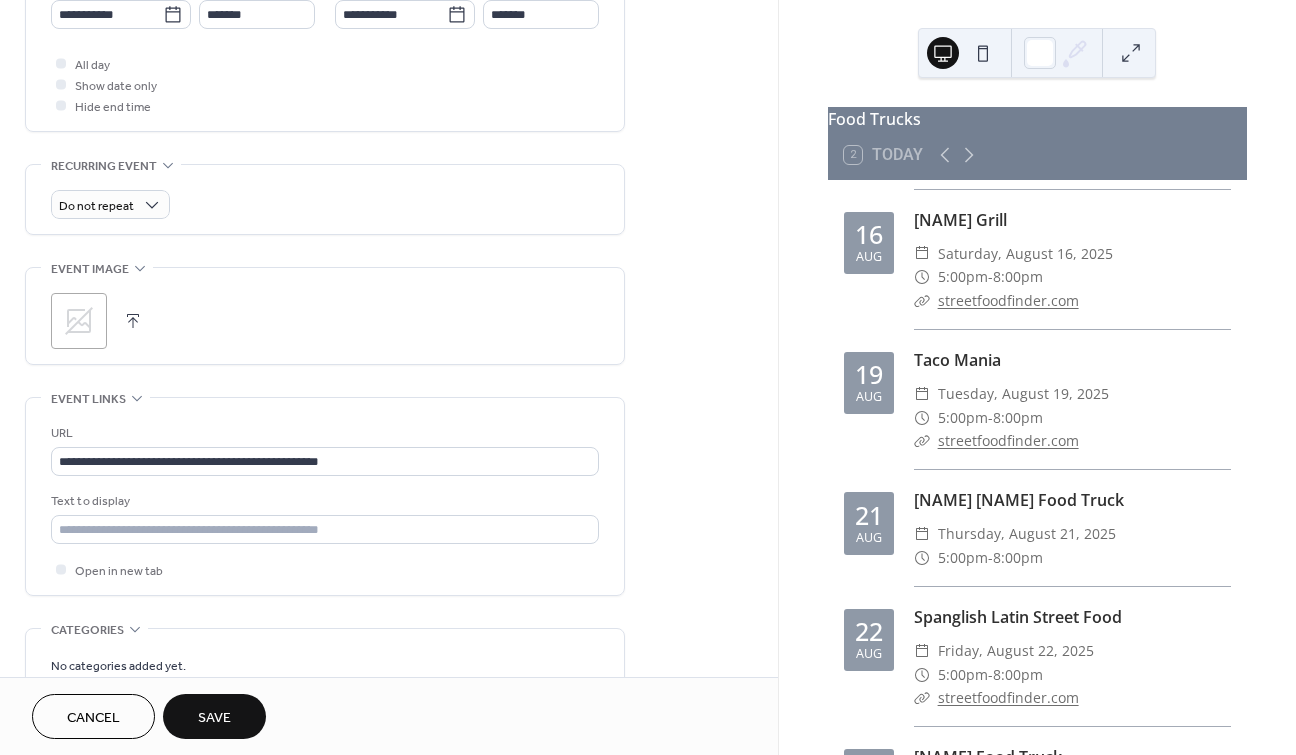 click on "Save" at bounding box center [214, 718] 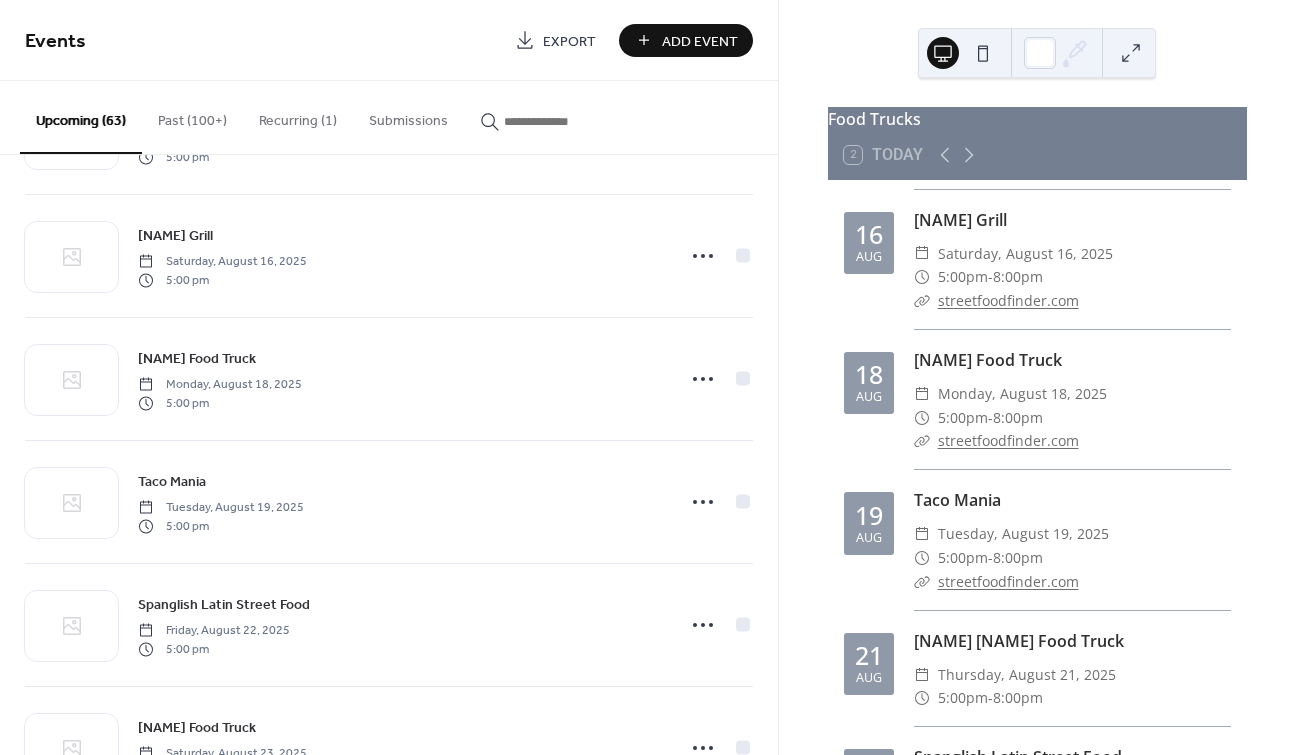 scroll, scrollTop: 1232, scrollLeft: 0, axis: vertical 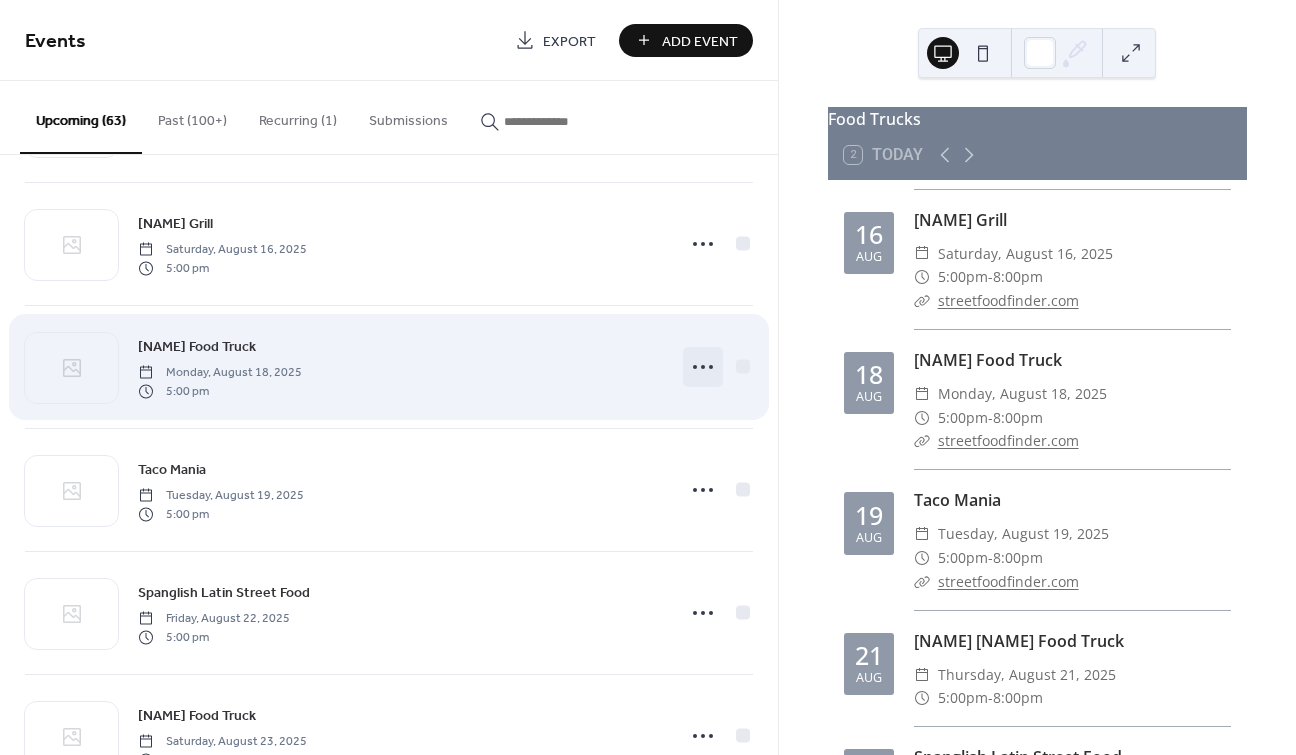 click 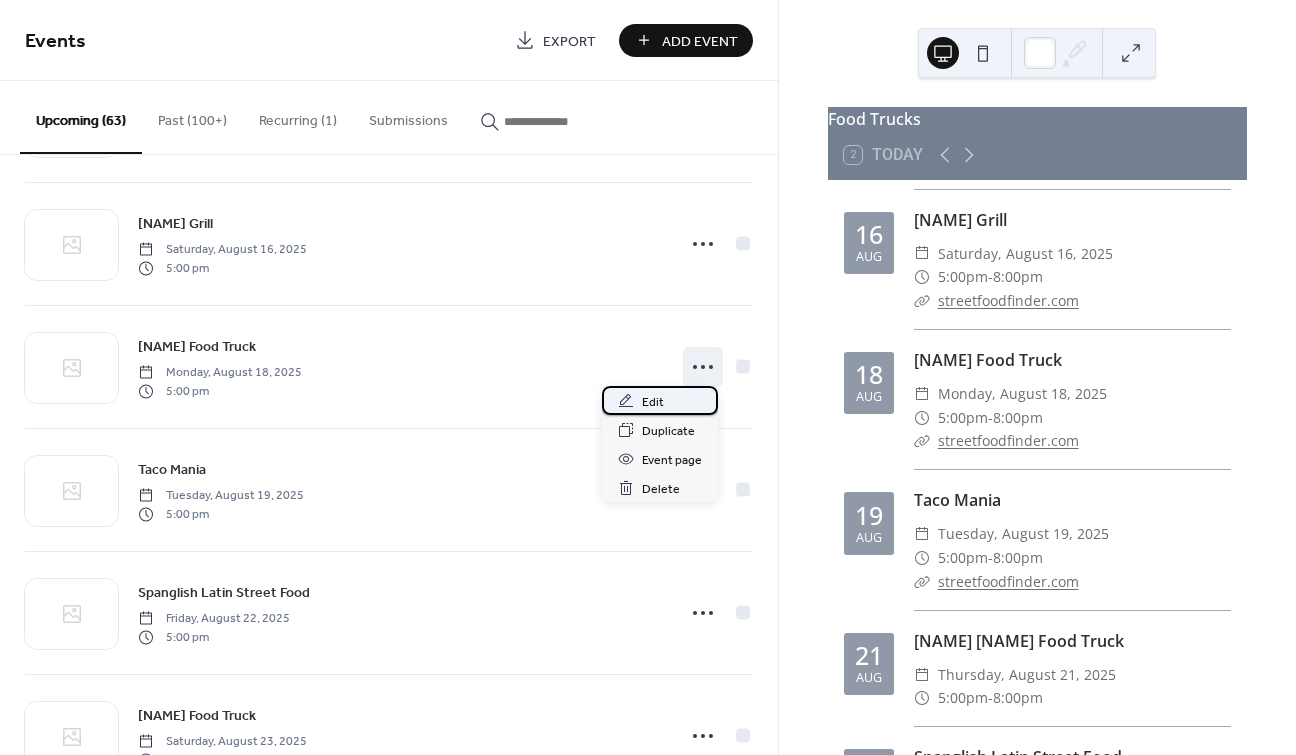 click on "Edit" at bounding box center [660, 400] 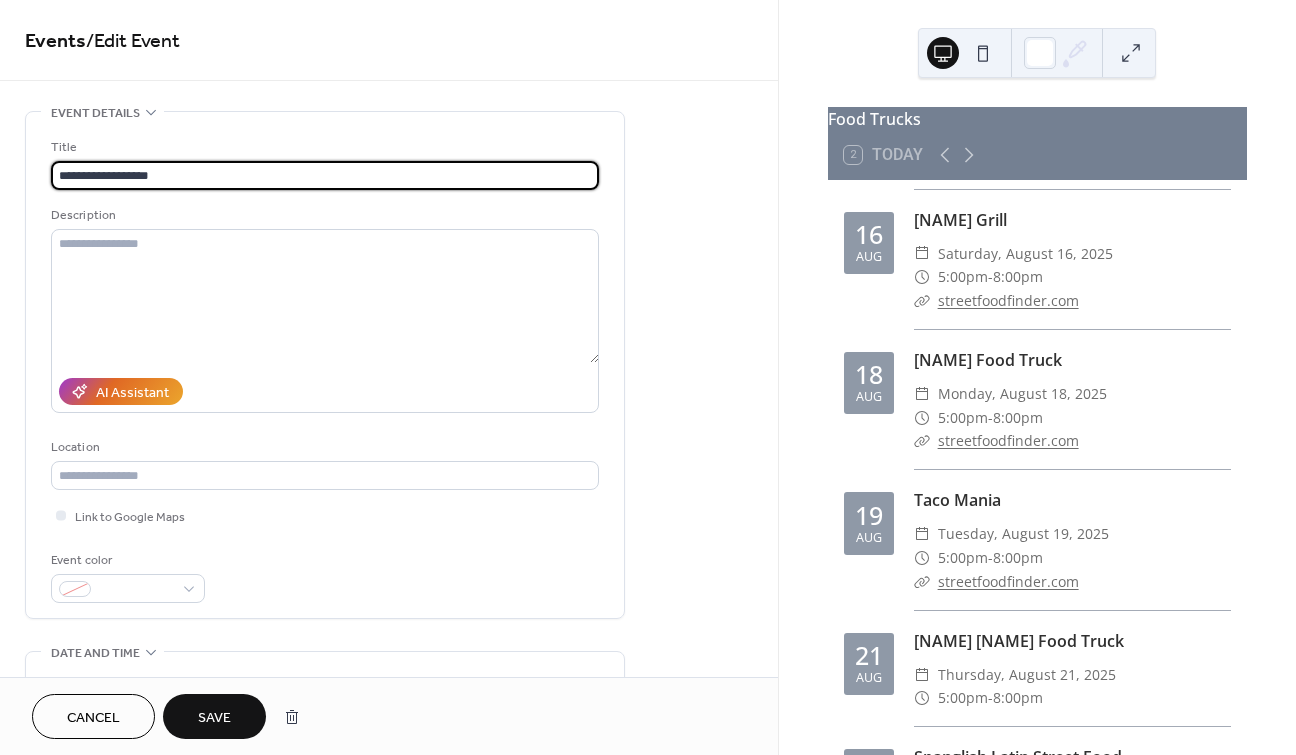 type on "**********" 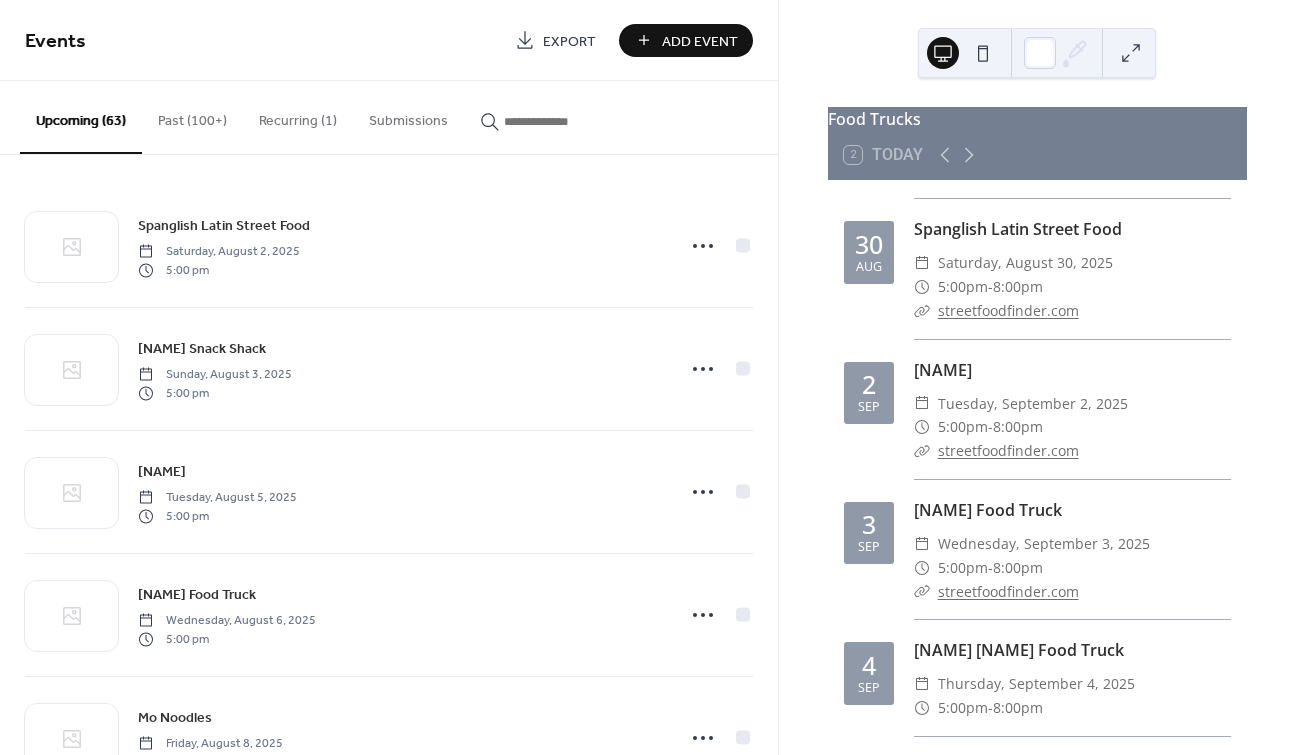 scroll, scrollTop: 3067, scrollLeft: 0, axis: vertical 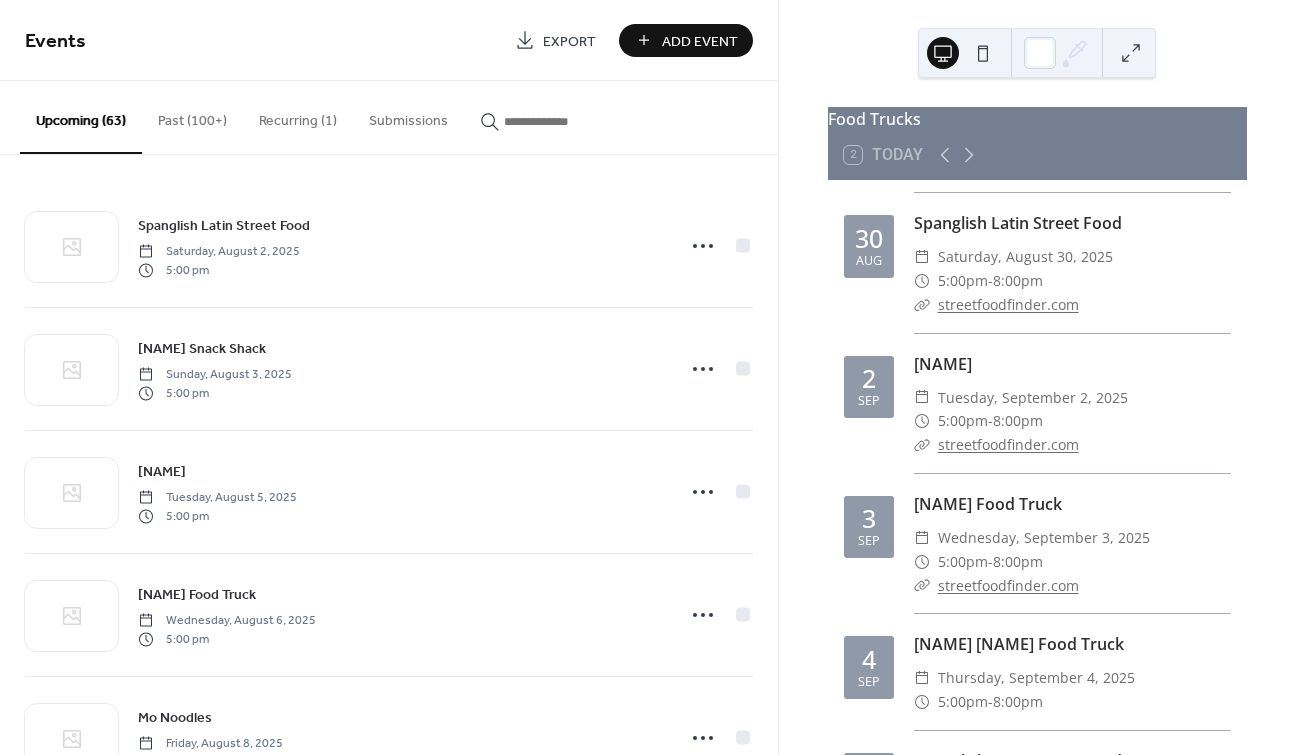 click on "Add Event" at bounding box center (700, 41) 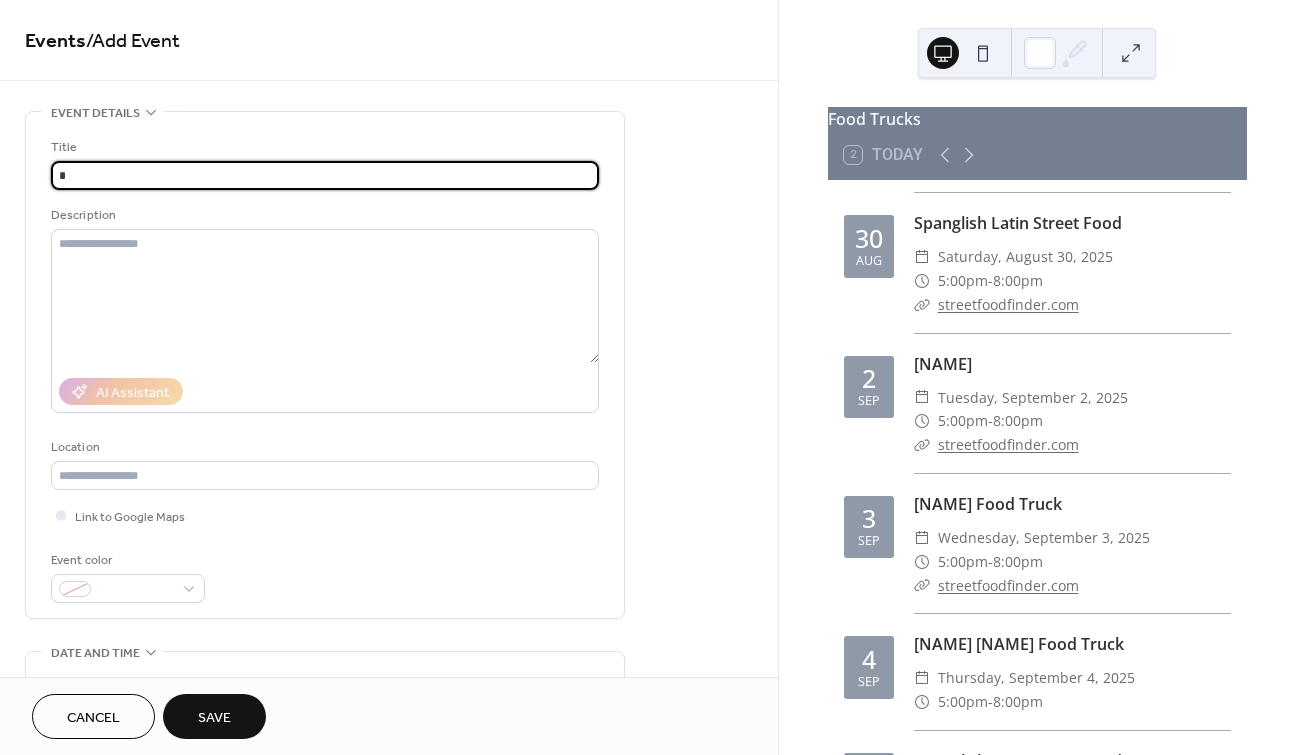 type on "**********" 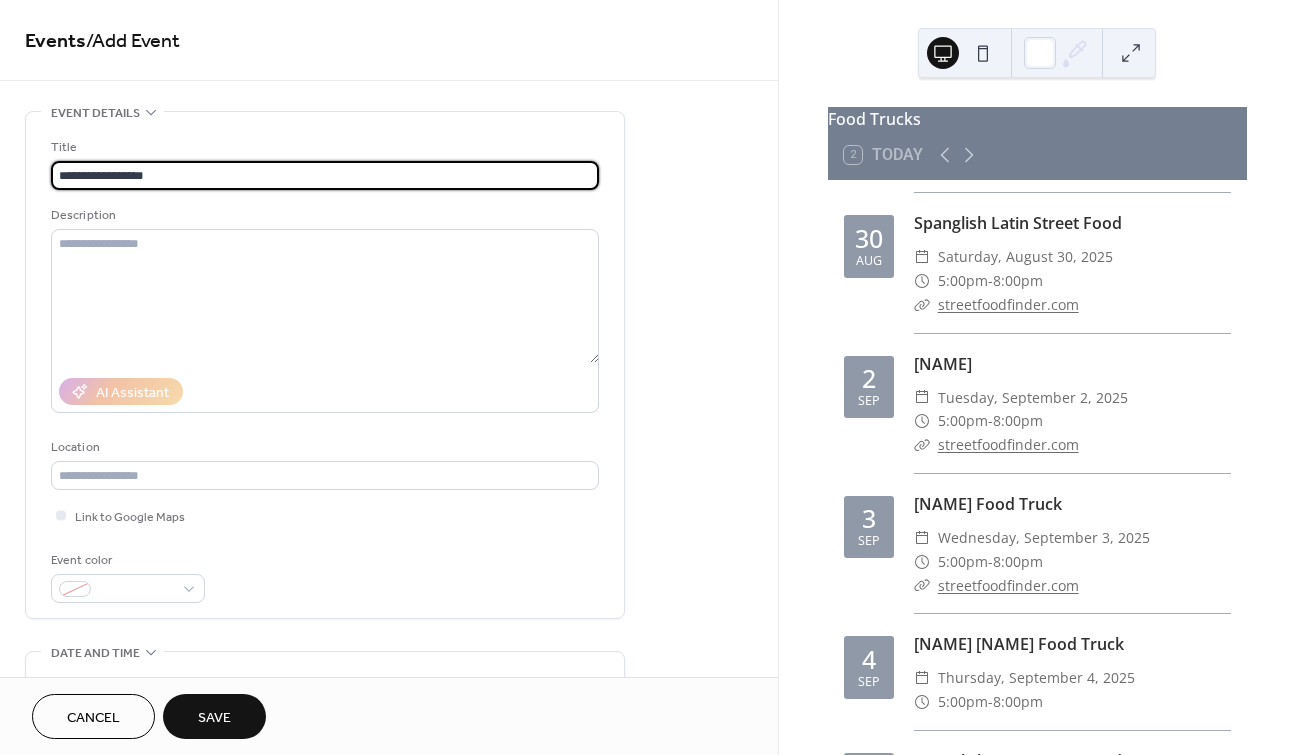 type on "**********" 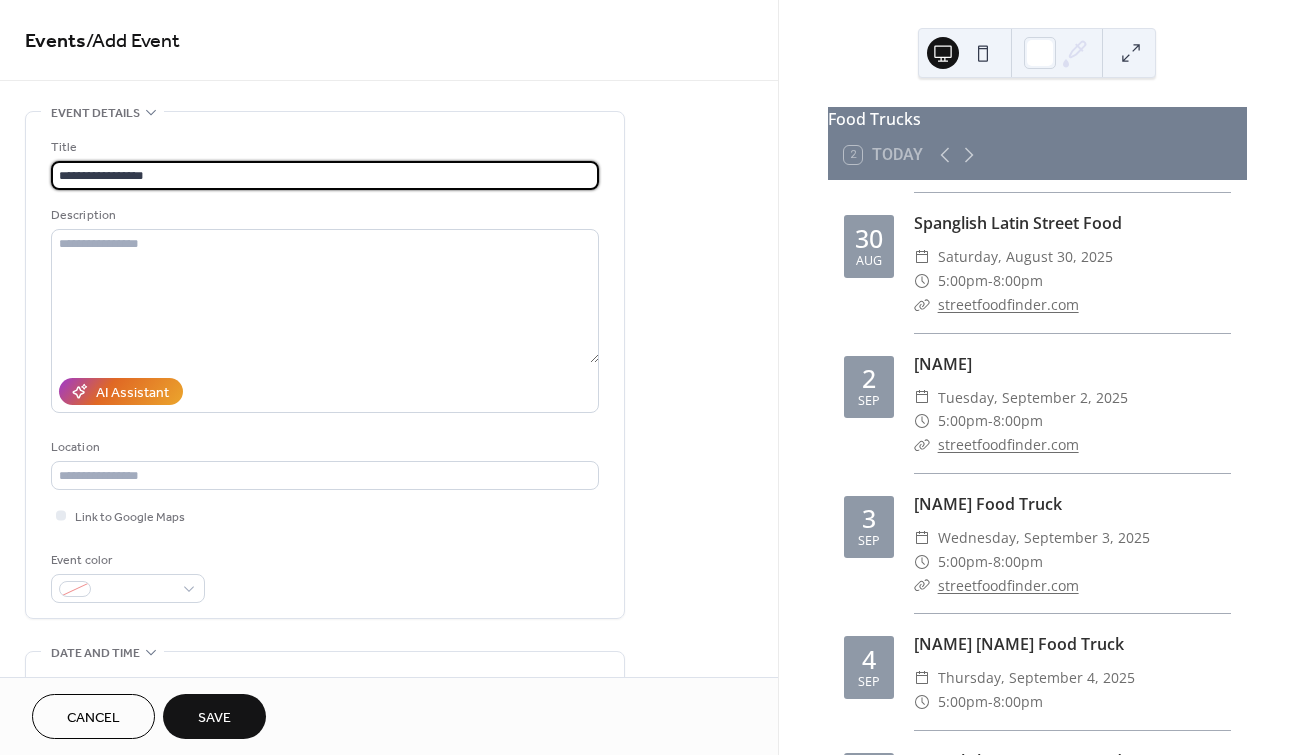 click on "**********" at bounding box center [325, 175] 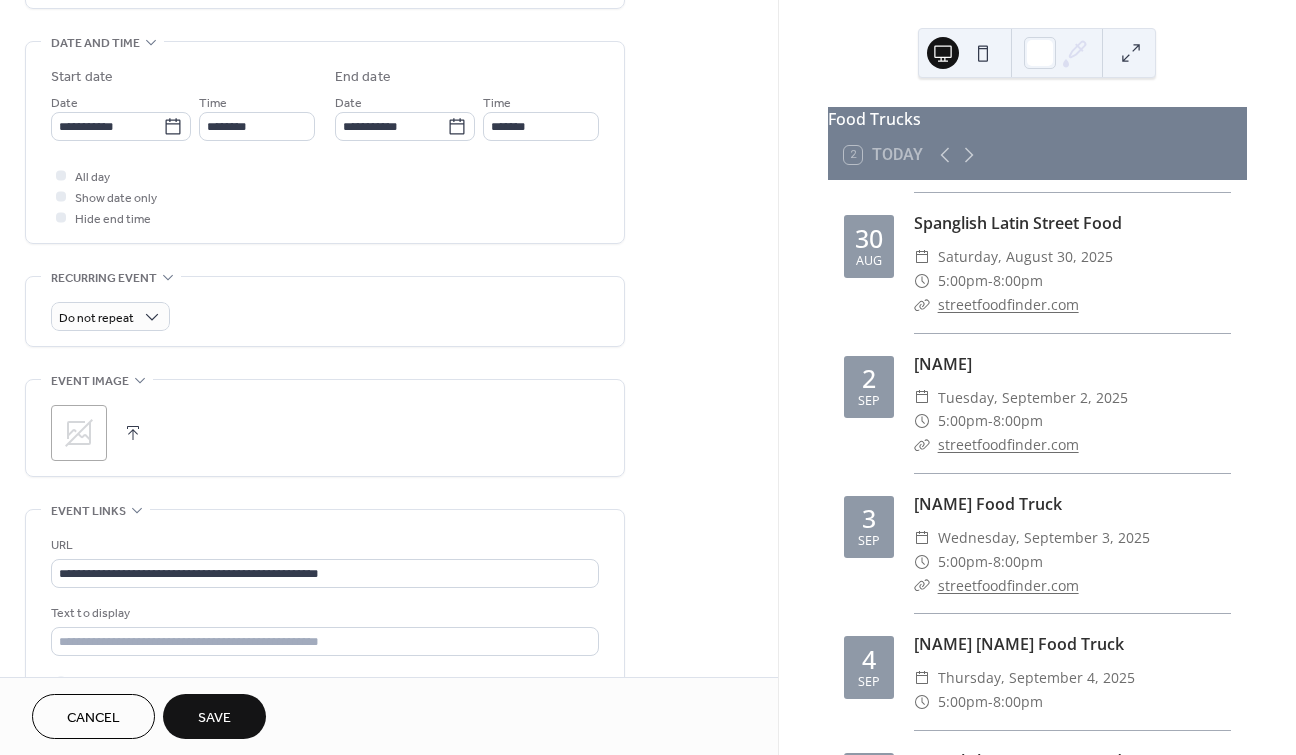 scroll, scrollTop: 614, scrollLeft: 0, axis: vertical 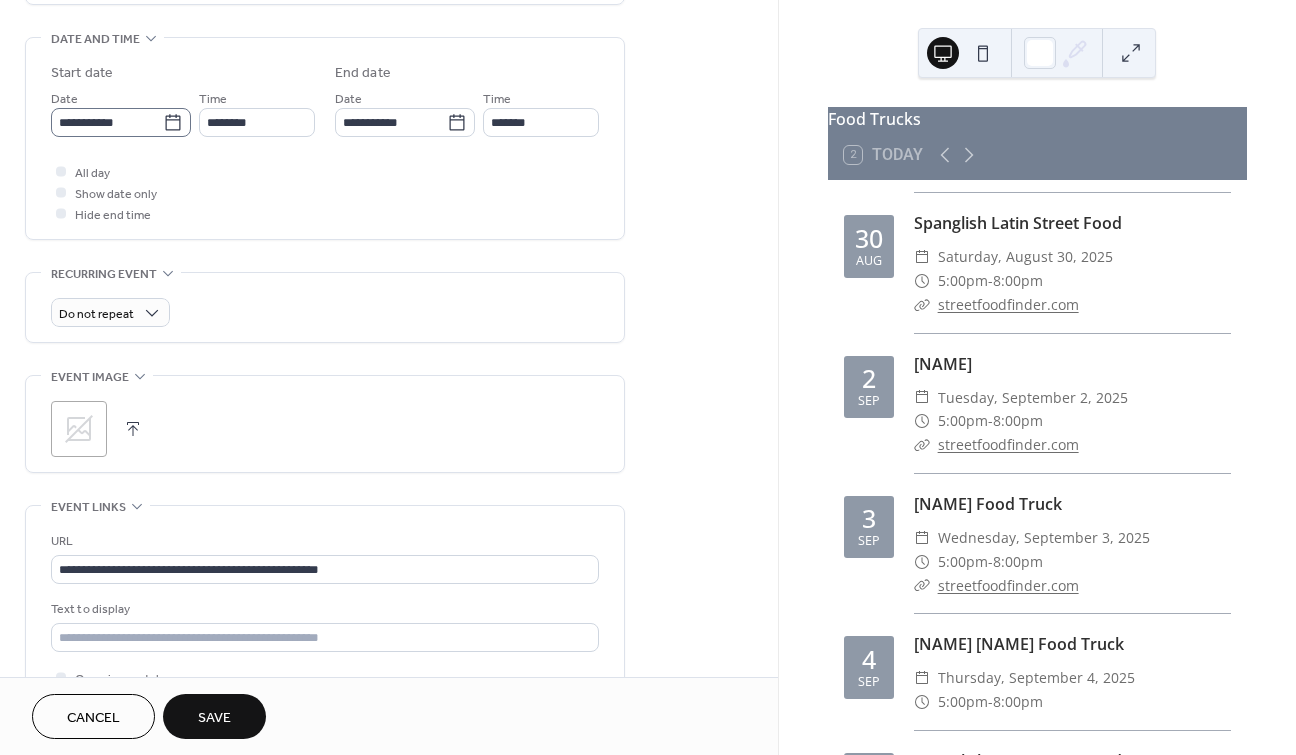 type on "**********" 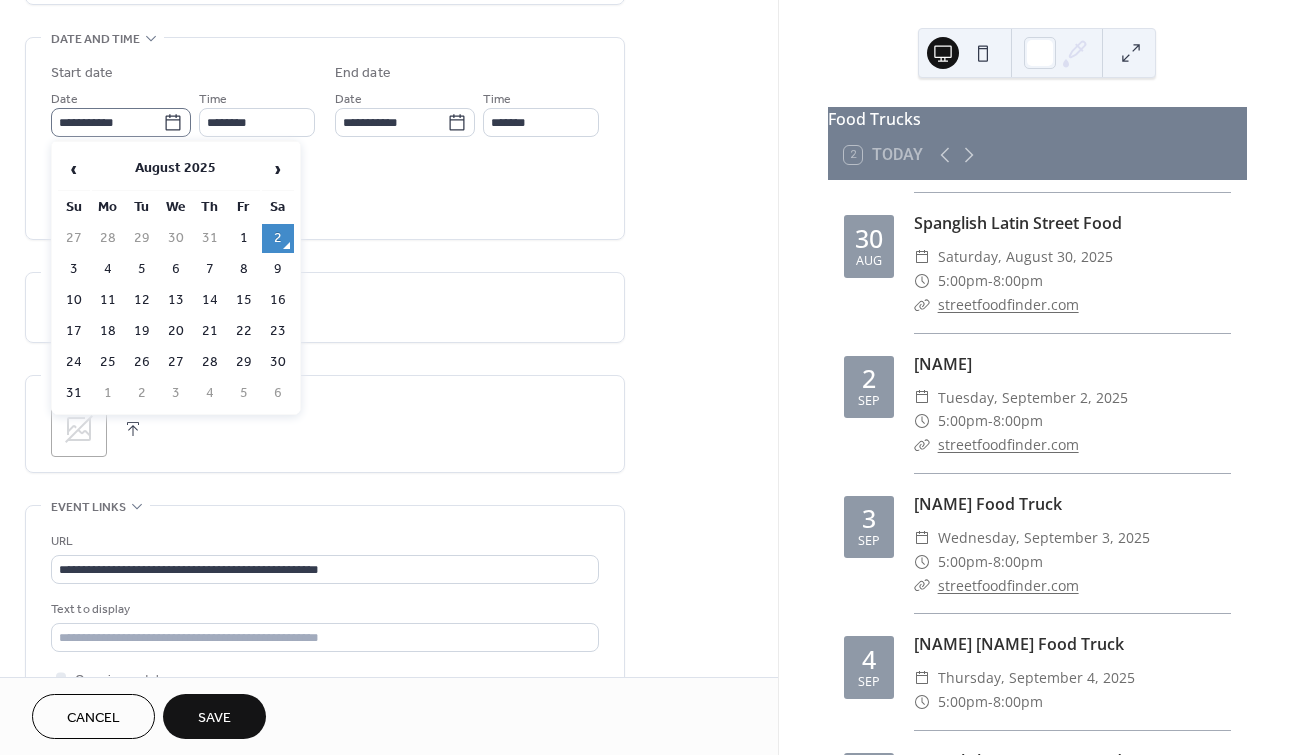 click 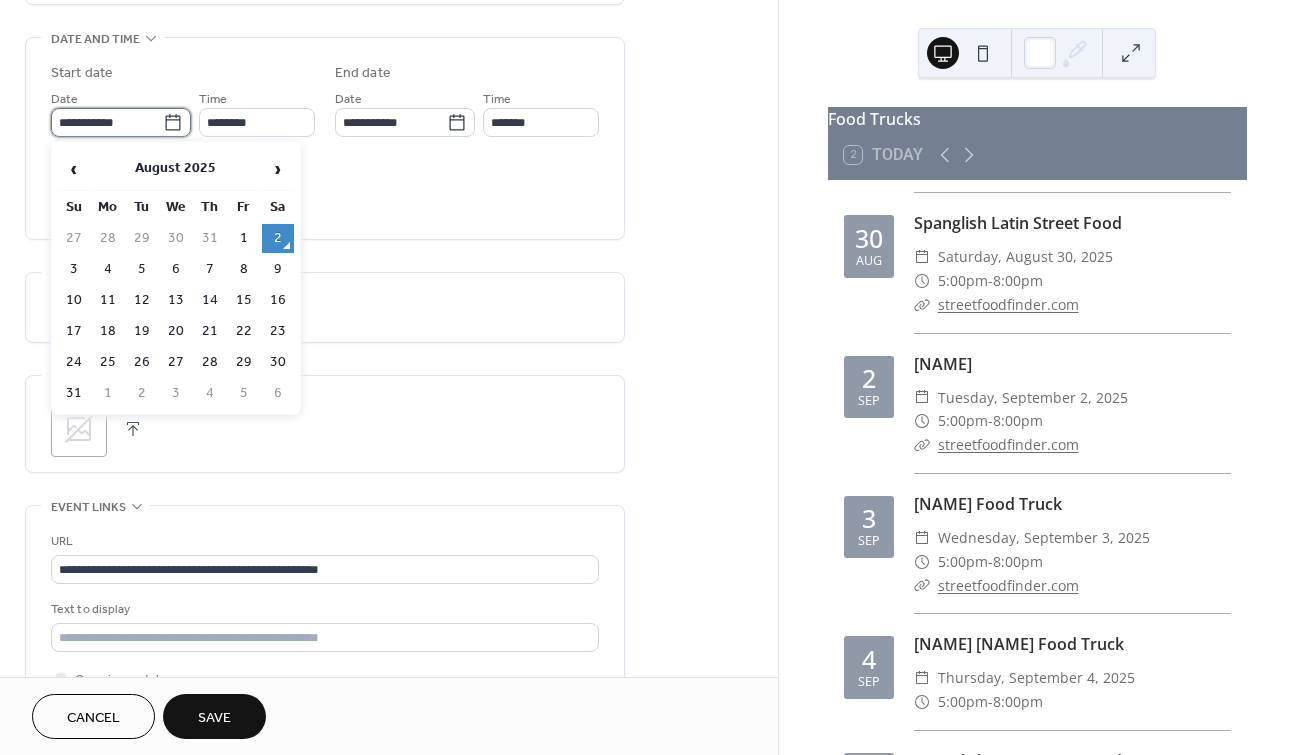 click on "**********" at bounding box center [107, 122] 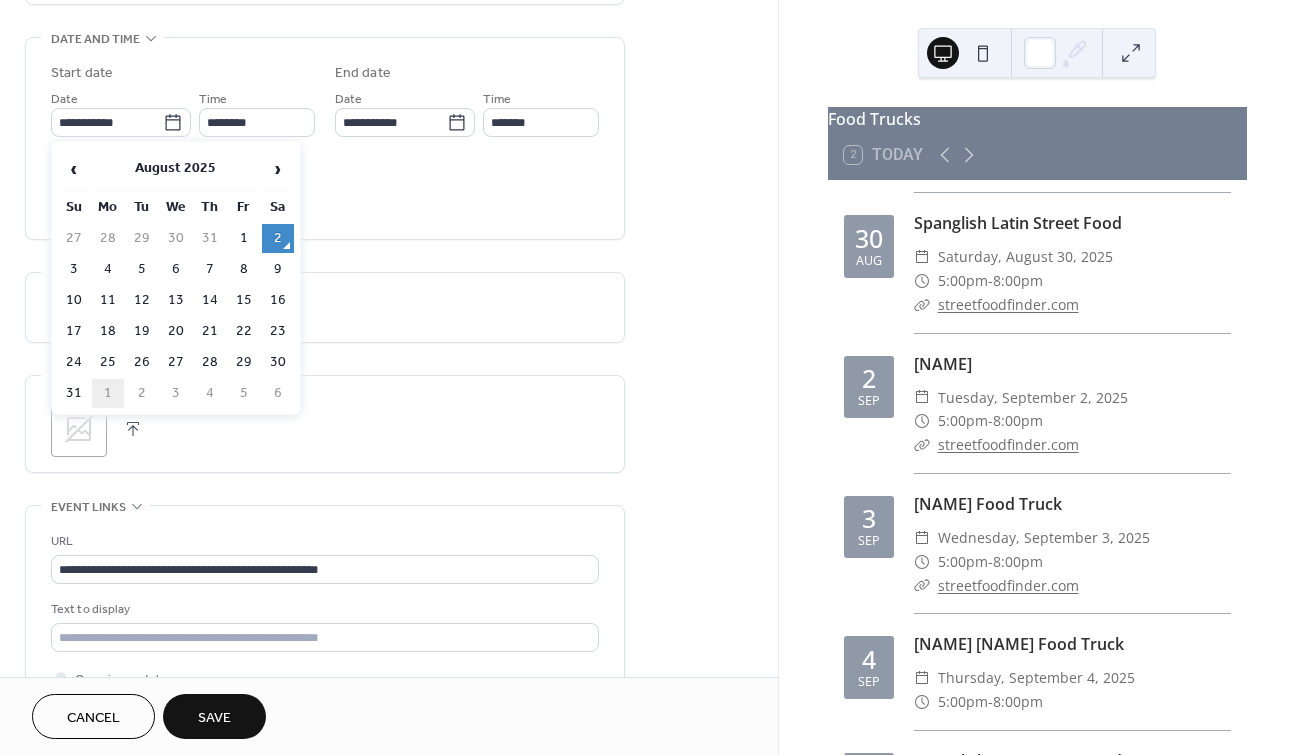 click on "1" at bounding box center (108, 393) 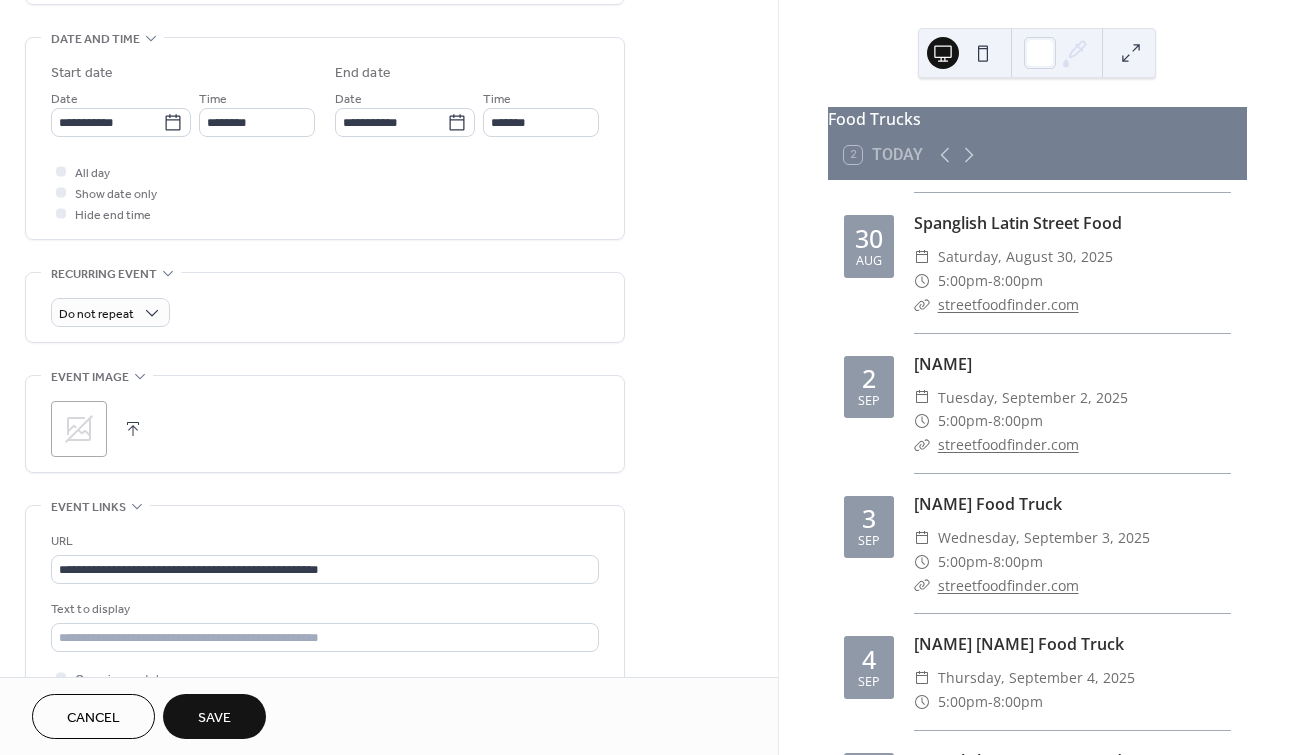 click on "Save" at bounding box center [214, 718] 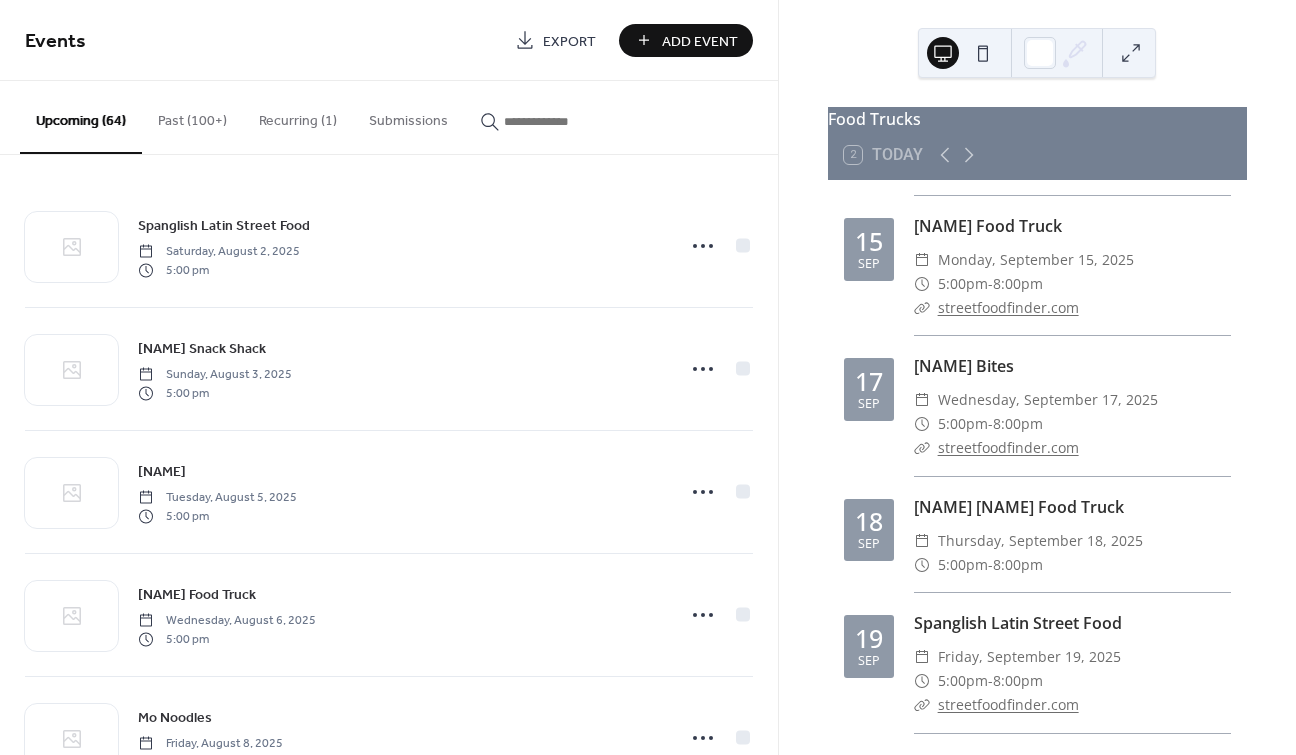 scroll, scrollTop: 5002, scrollLeft: 0, axis: vertical 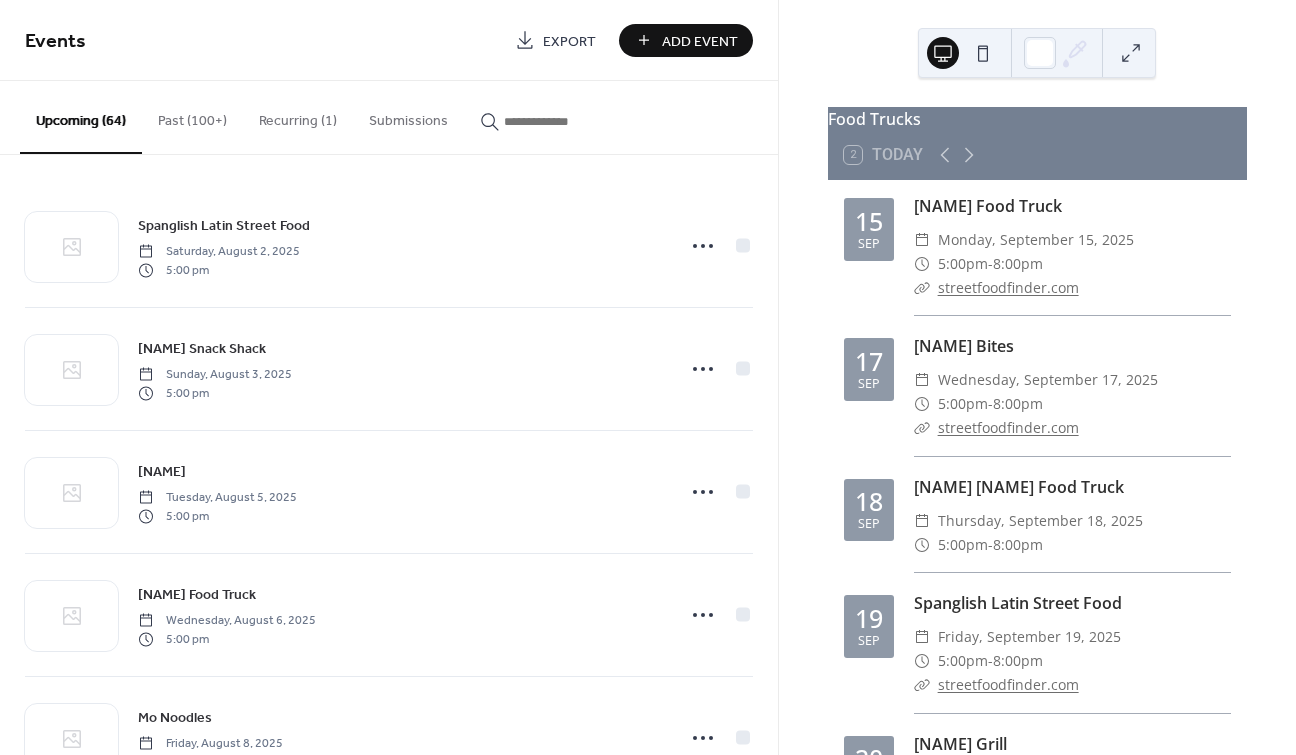 click on "Add Event" at bounding box center [700, 41] 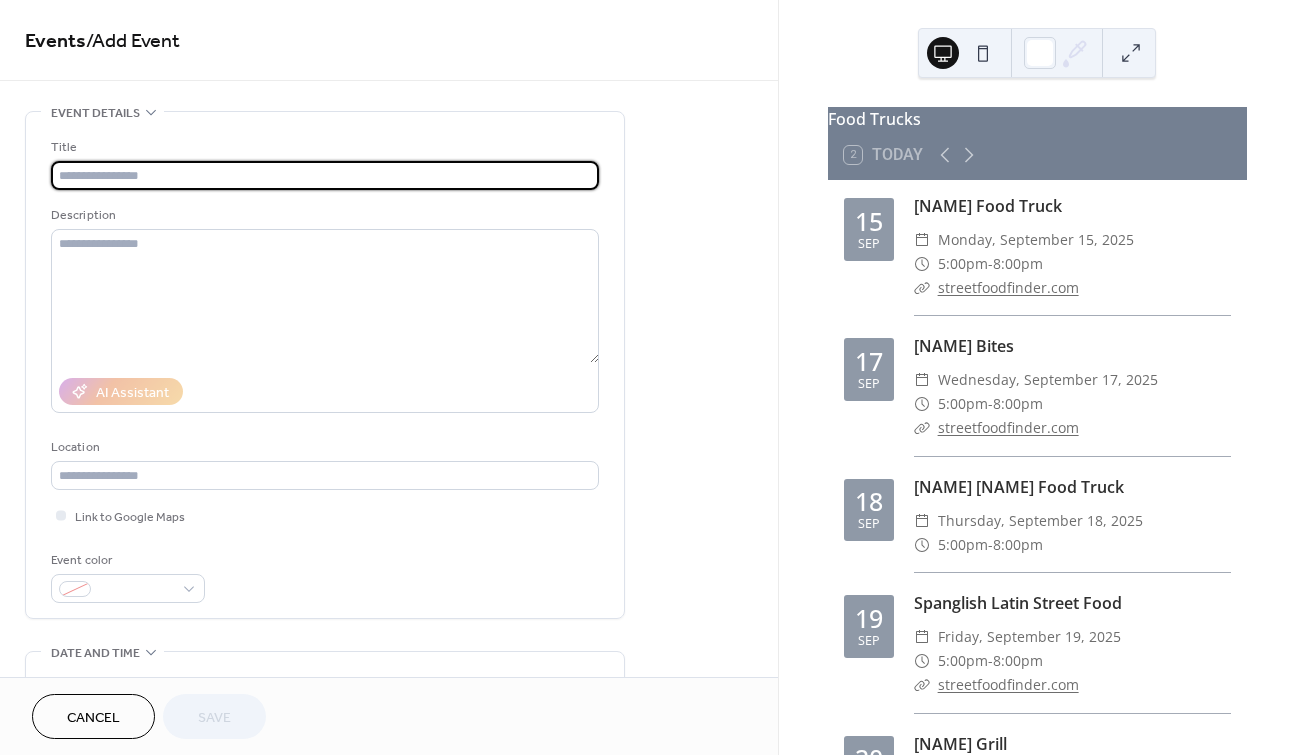 click at bounding box center [325, 175] 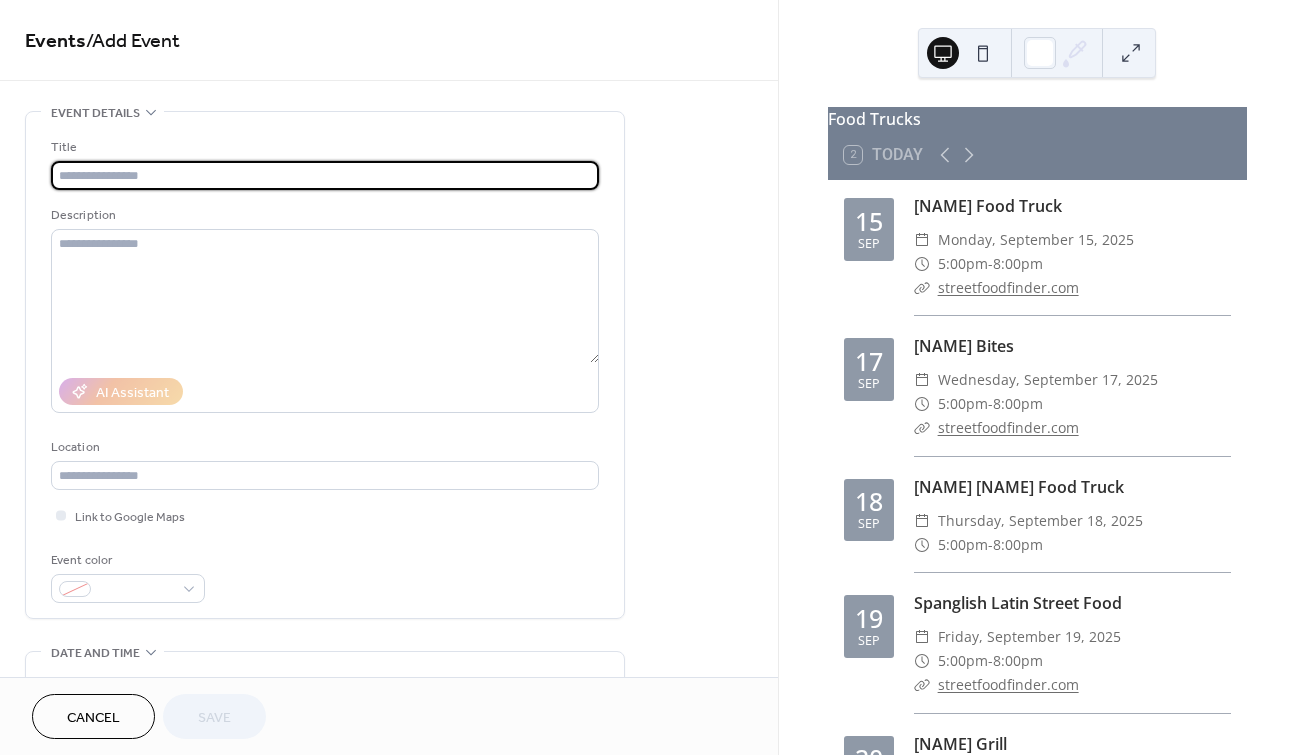type on "**********" 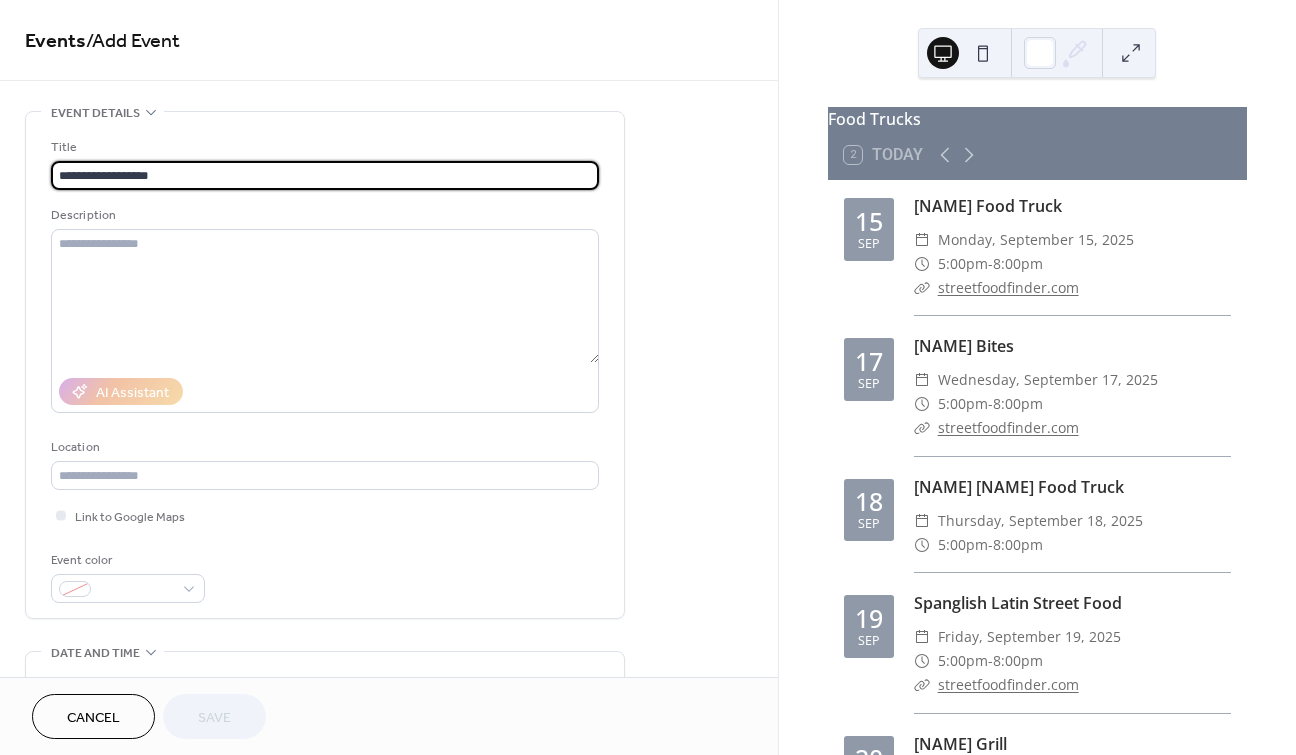 type on "**********" 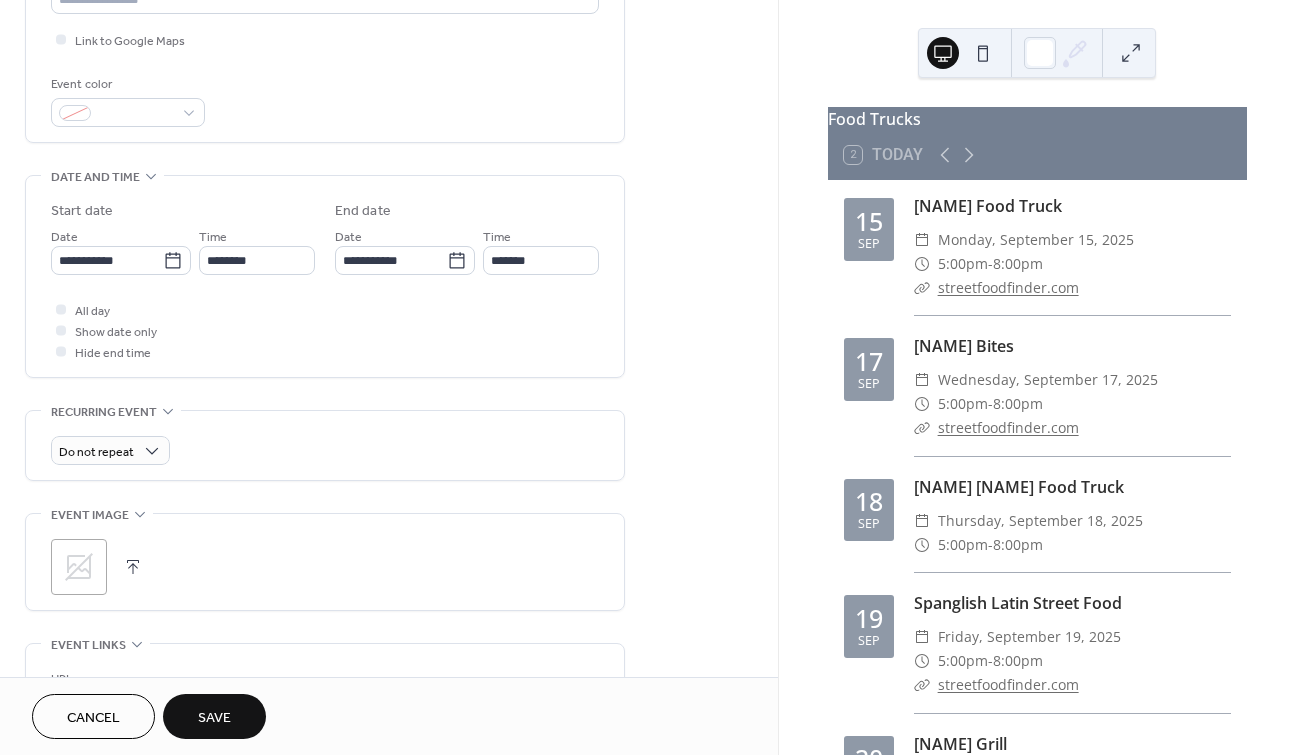 scroll, scrollTop: 453, scrollLeft: 0, axis: vertical 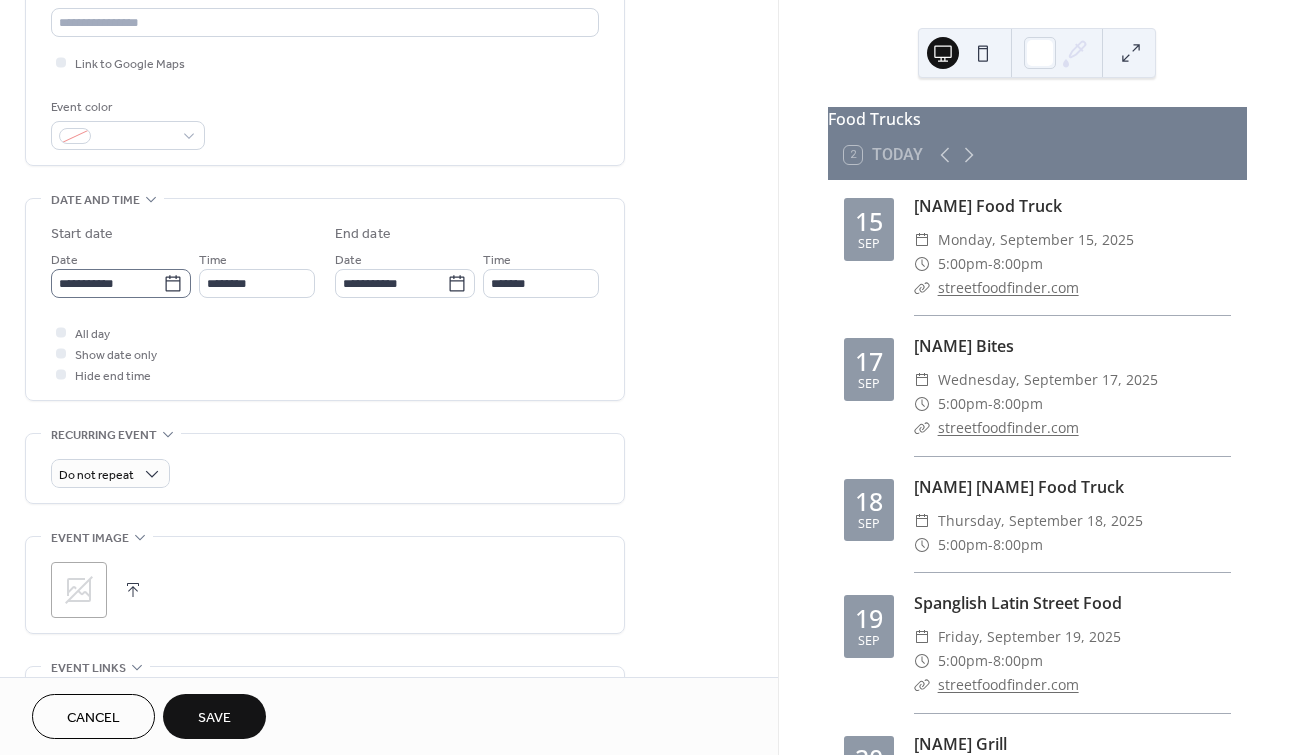 click 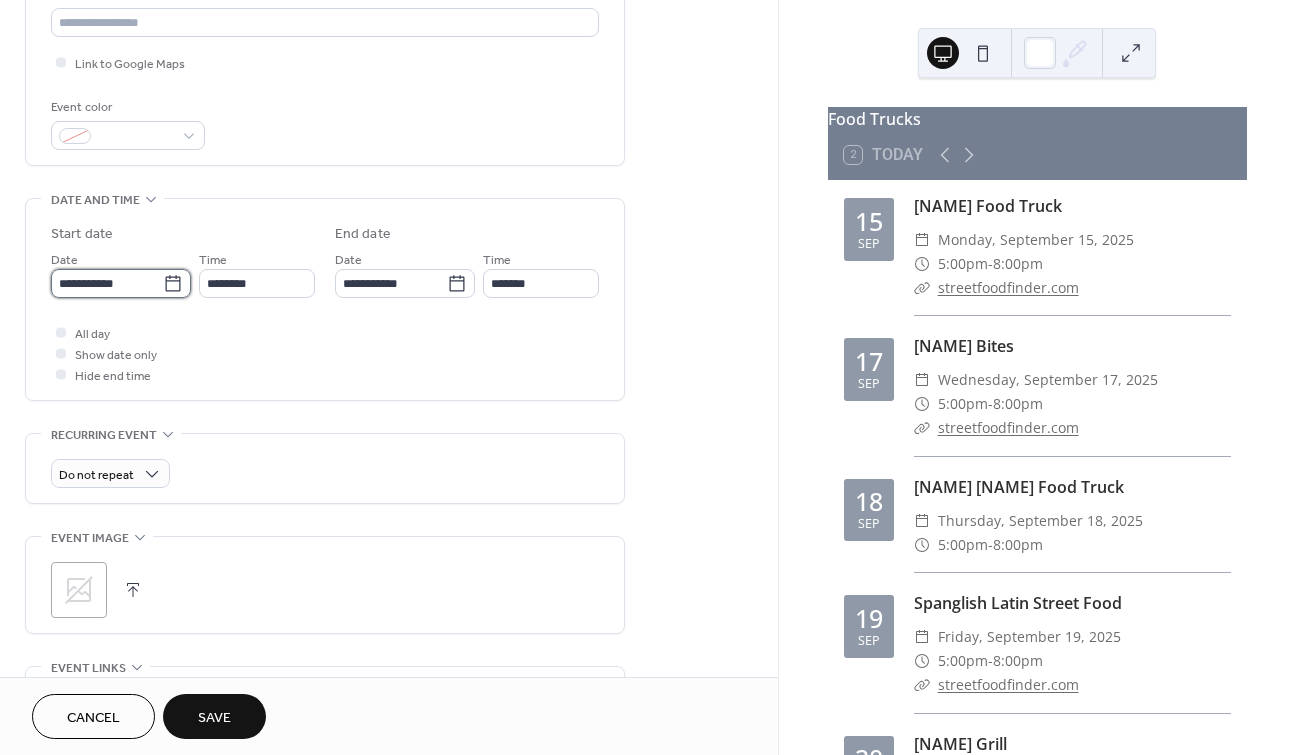 click on "**********" at bounding box center [107, 283] 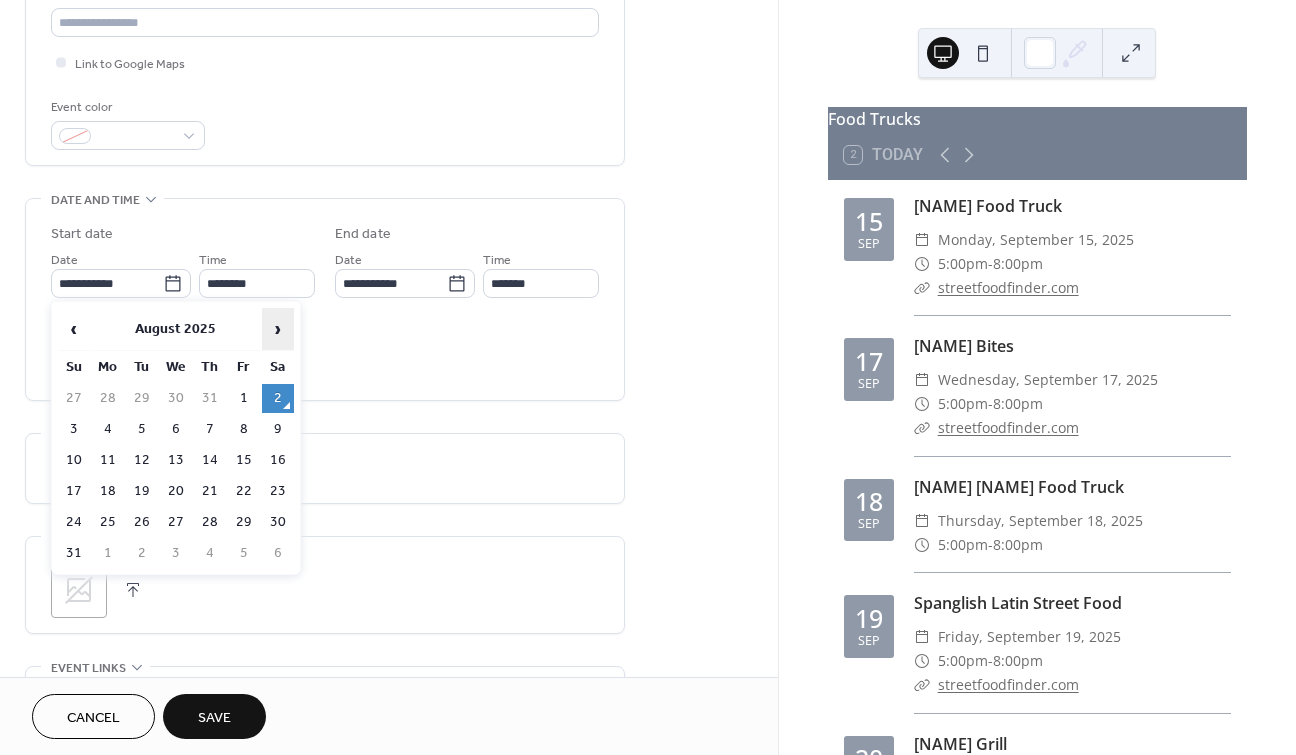 click on "›" at bounding box center (278, 329) 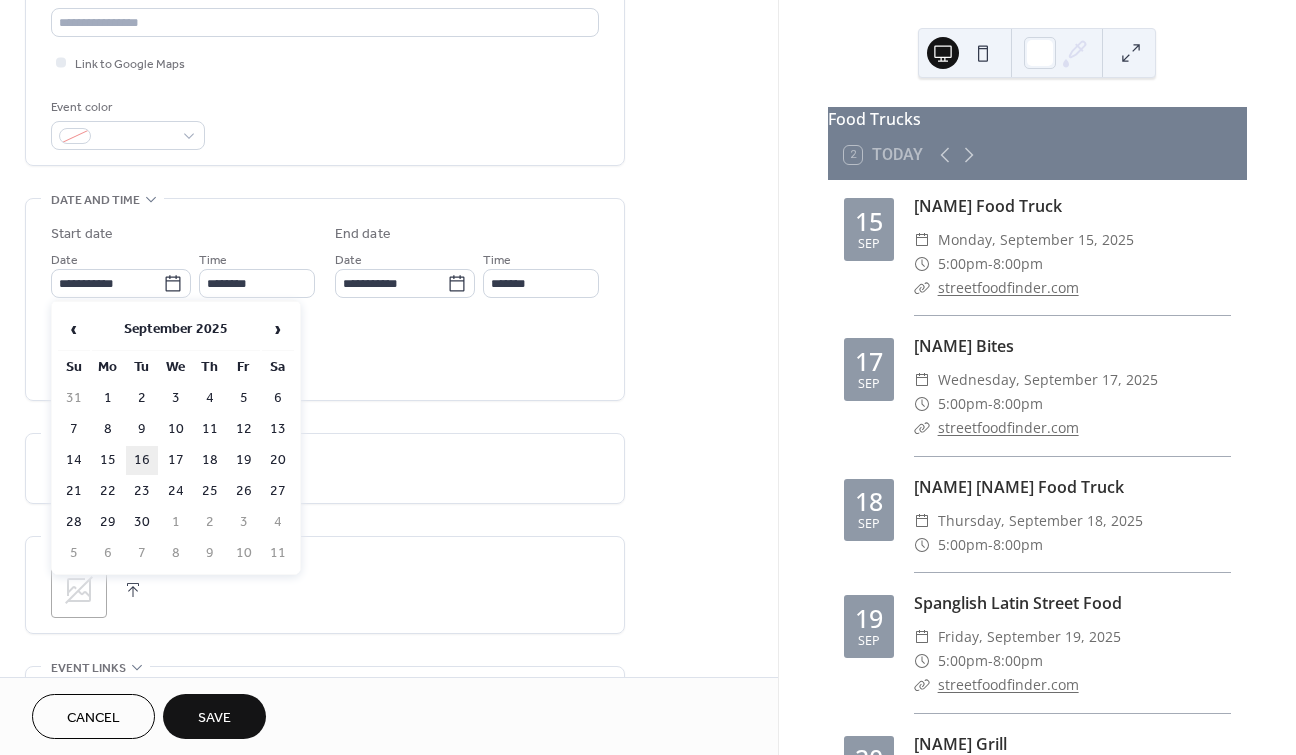 click on "16" at bounding box center (142, 460) 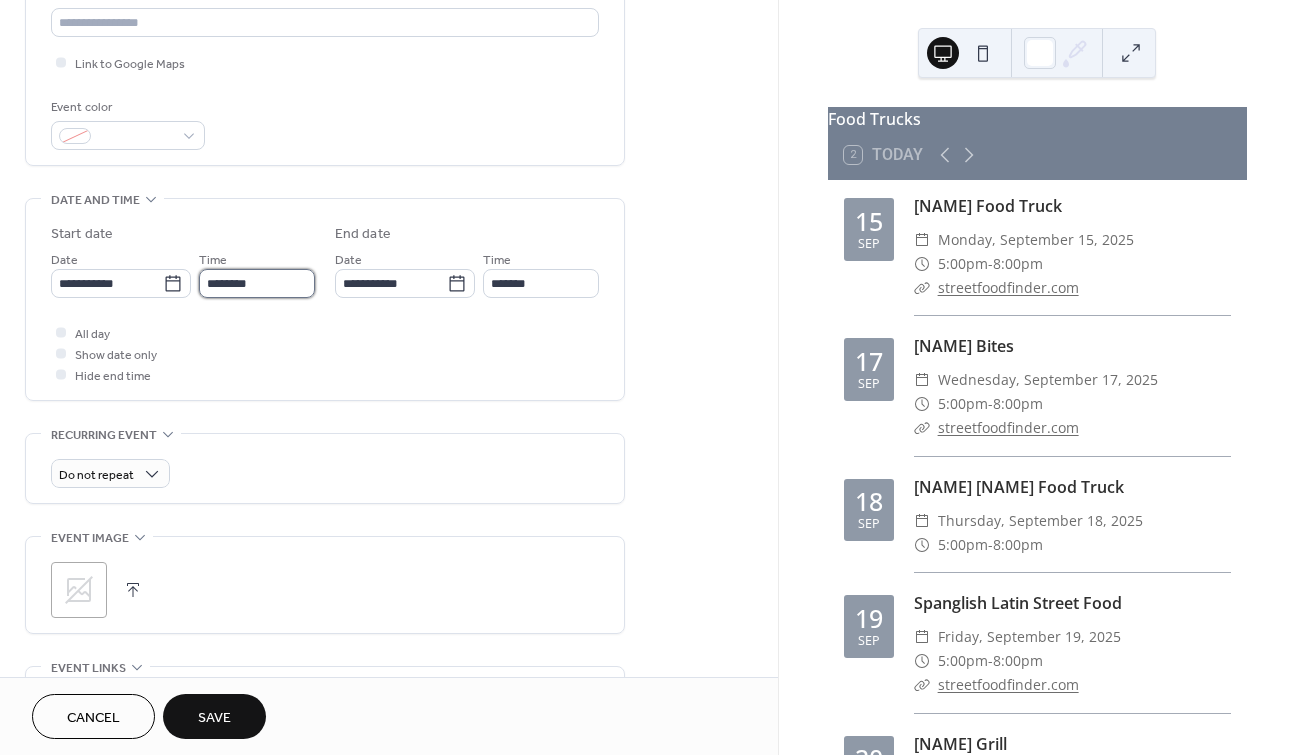 click on "********" at bounding box center (257, 283) 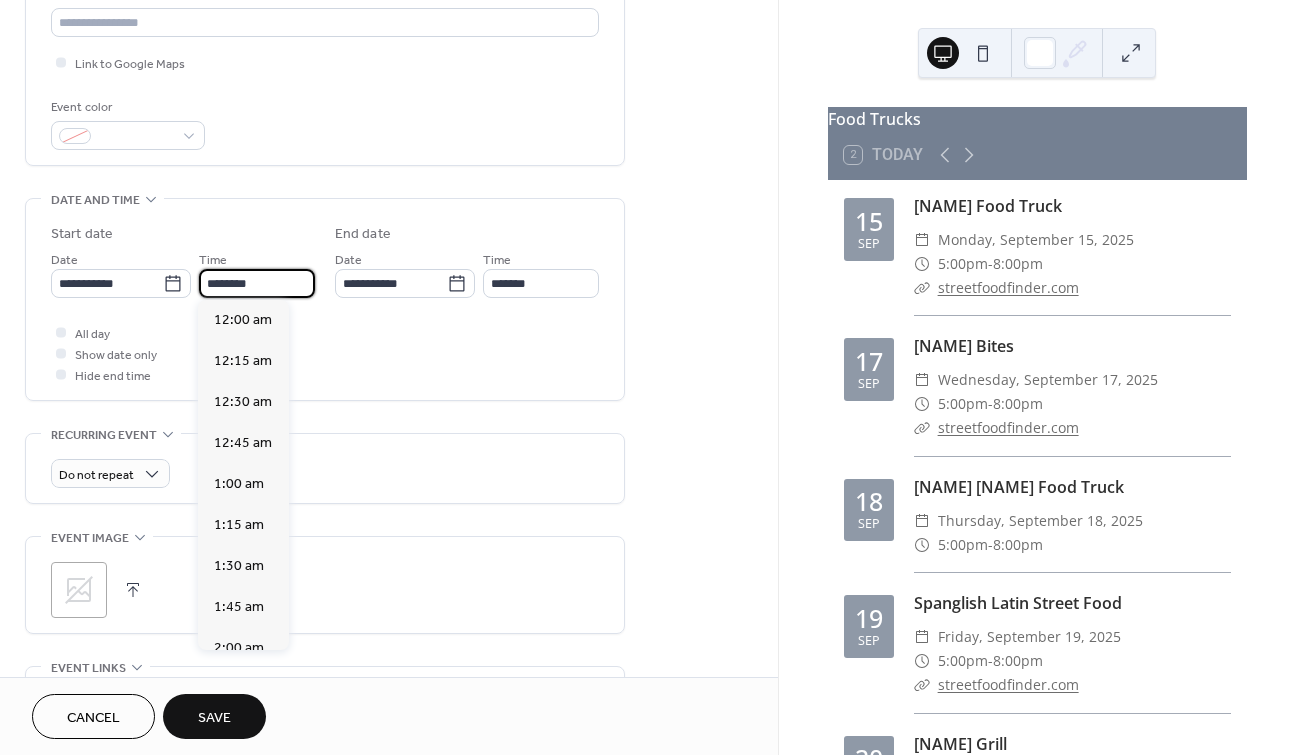 scroll, scrollTop: 1968, scrollLeft: 0, axis: vertical 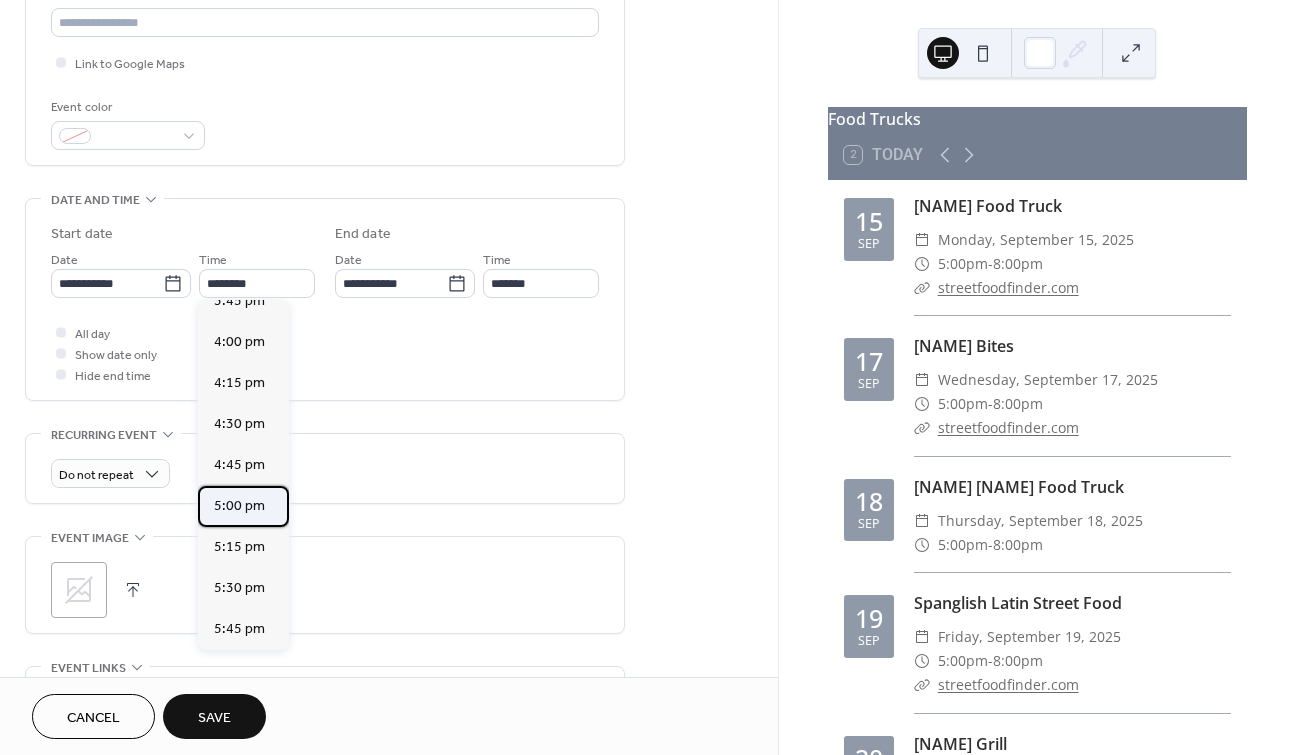 click on "5:00 pm" at bounding box center (239, 506) 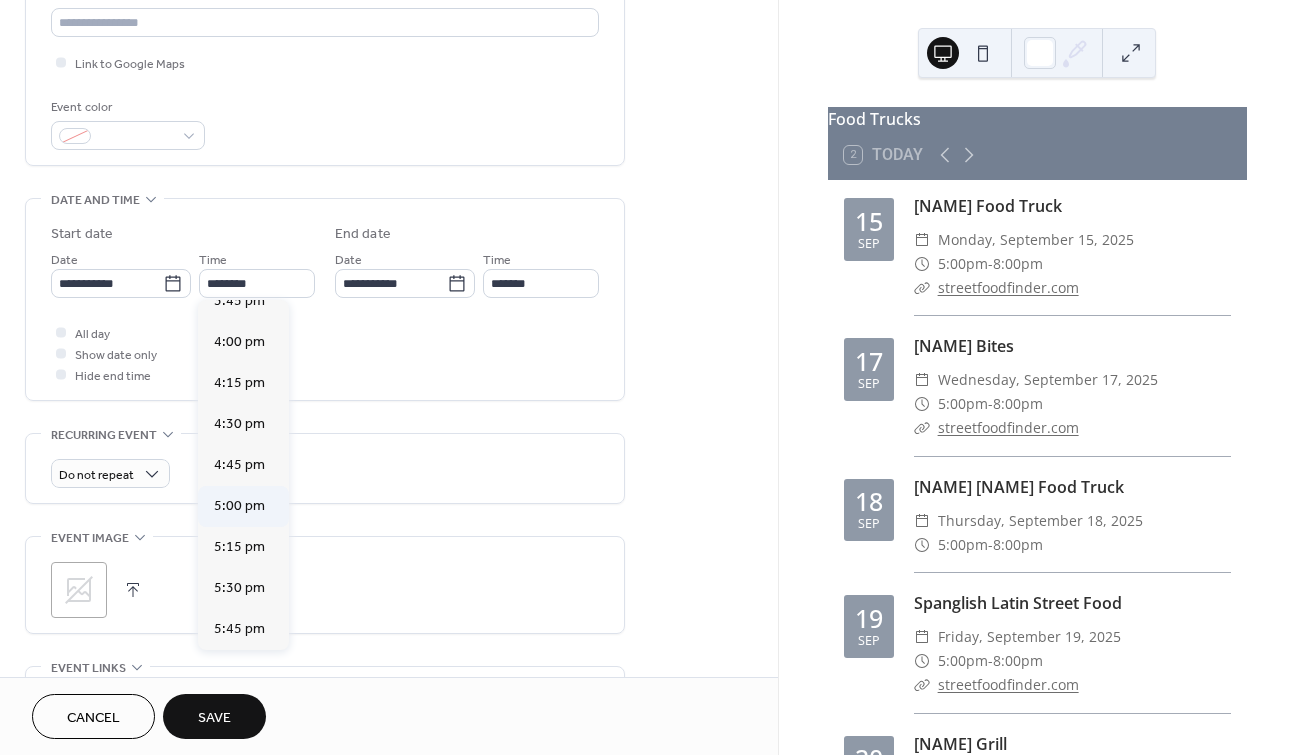 type on "*******" 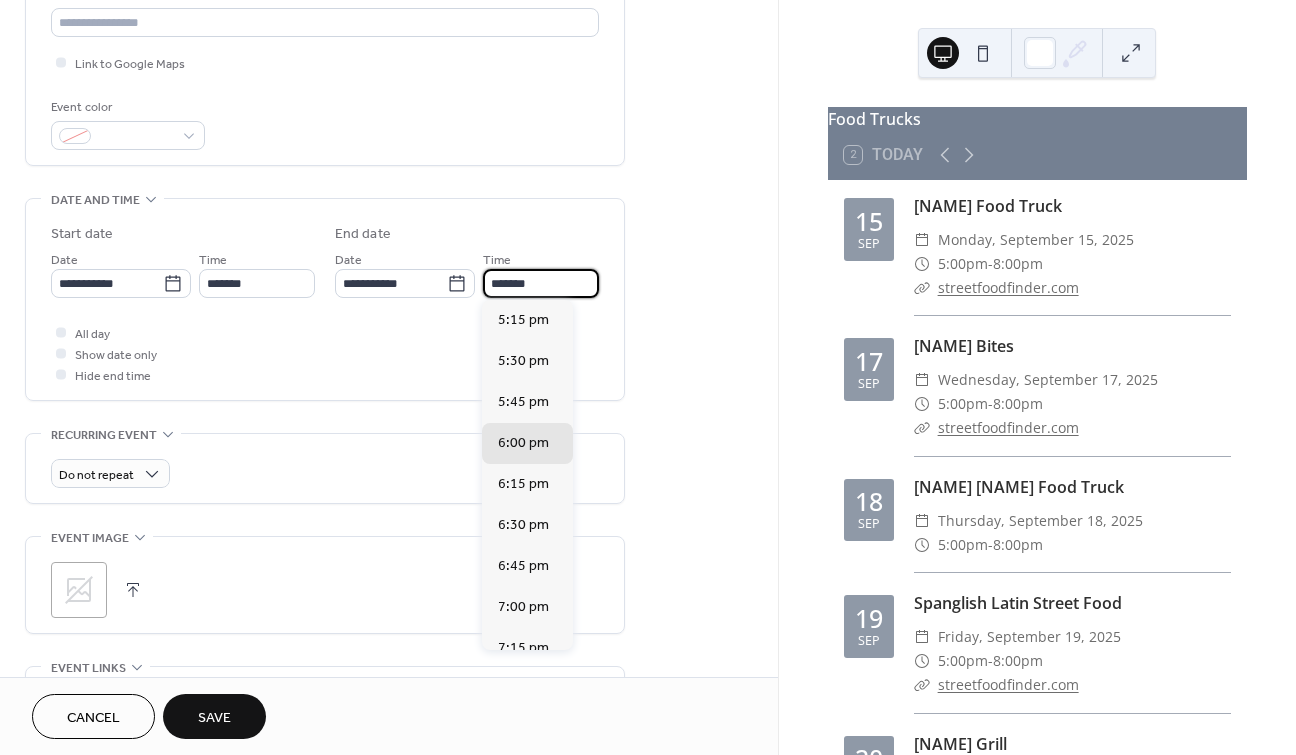 click on "*******" at bounding box center (541, 283) 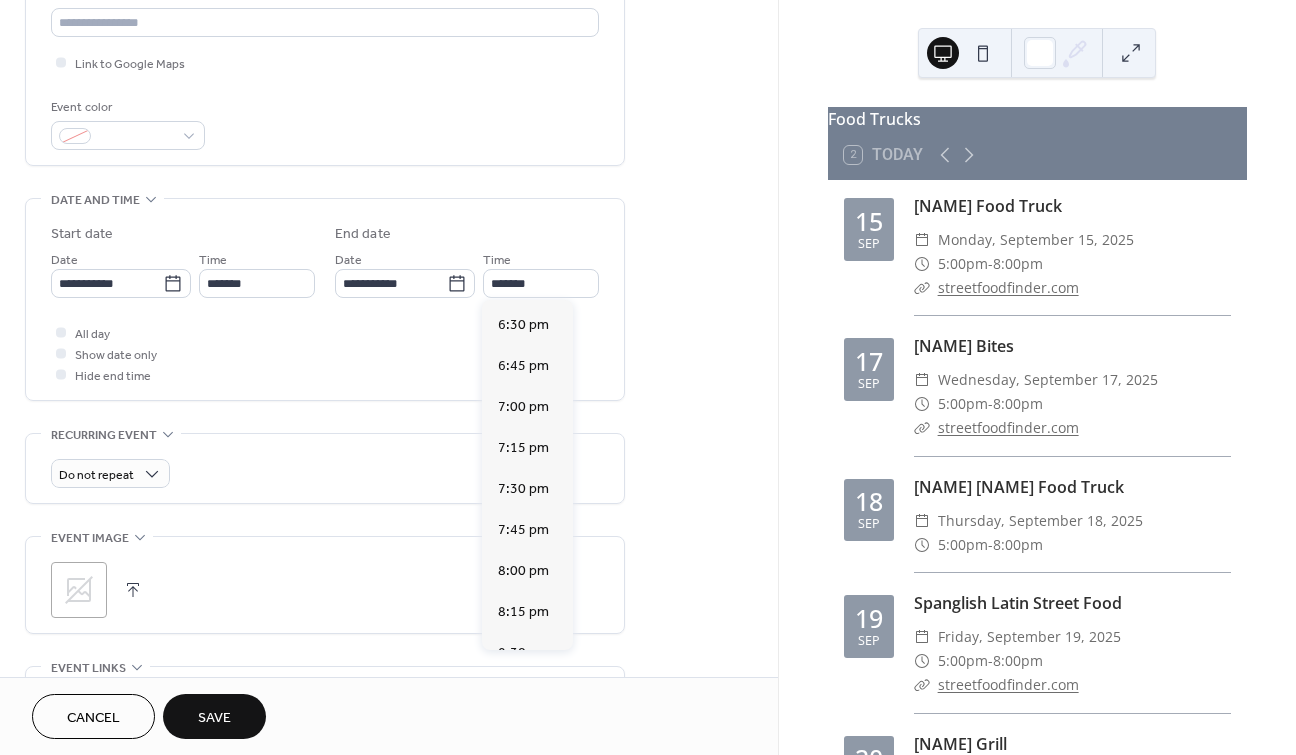 scroll, scrollTop: 227, scrollLeft: 0, axis: vertical 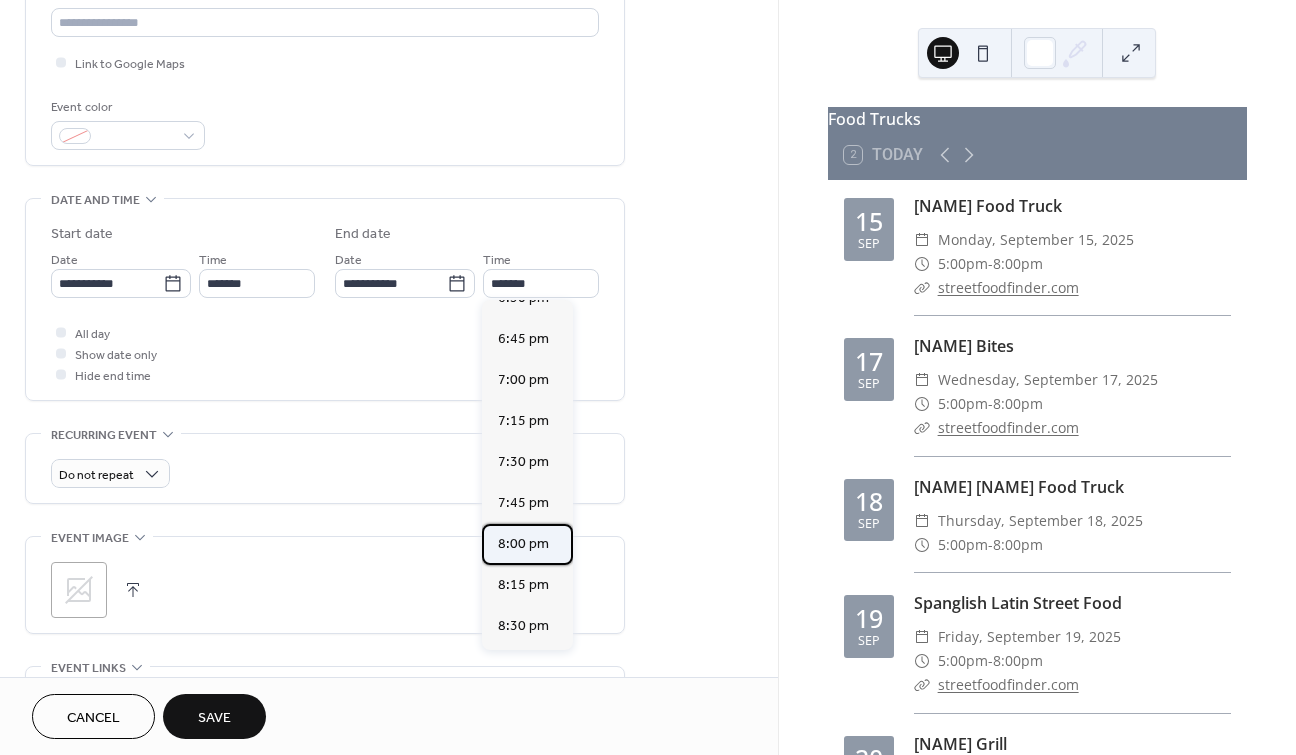click on "8:00 pm" at bounding box center [523, 544] 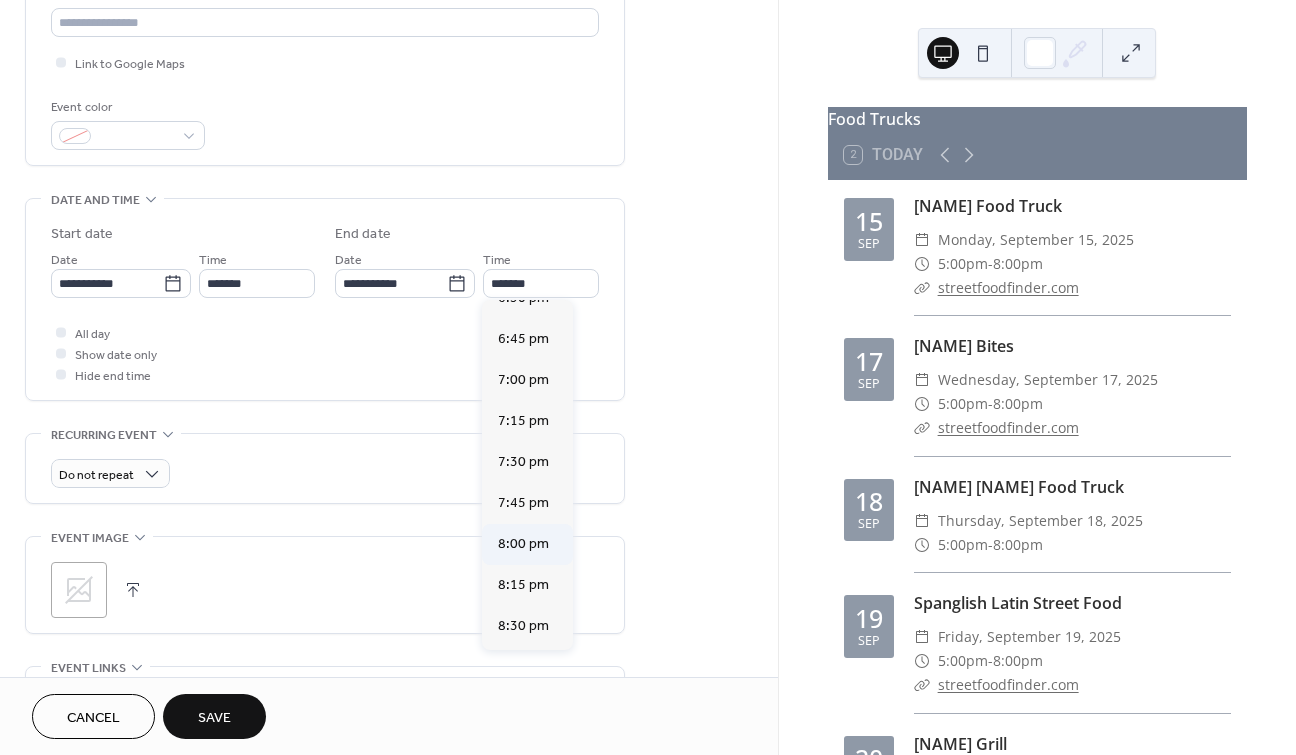 type on "*******" 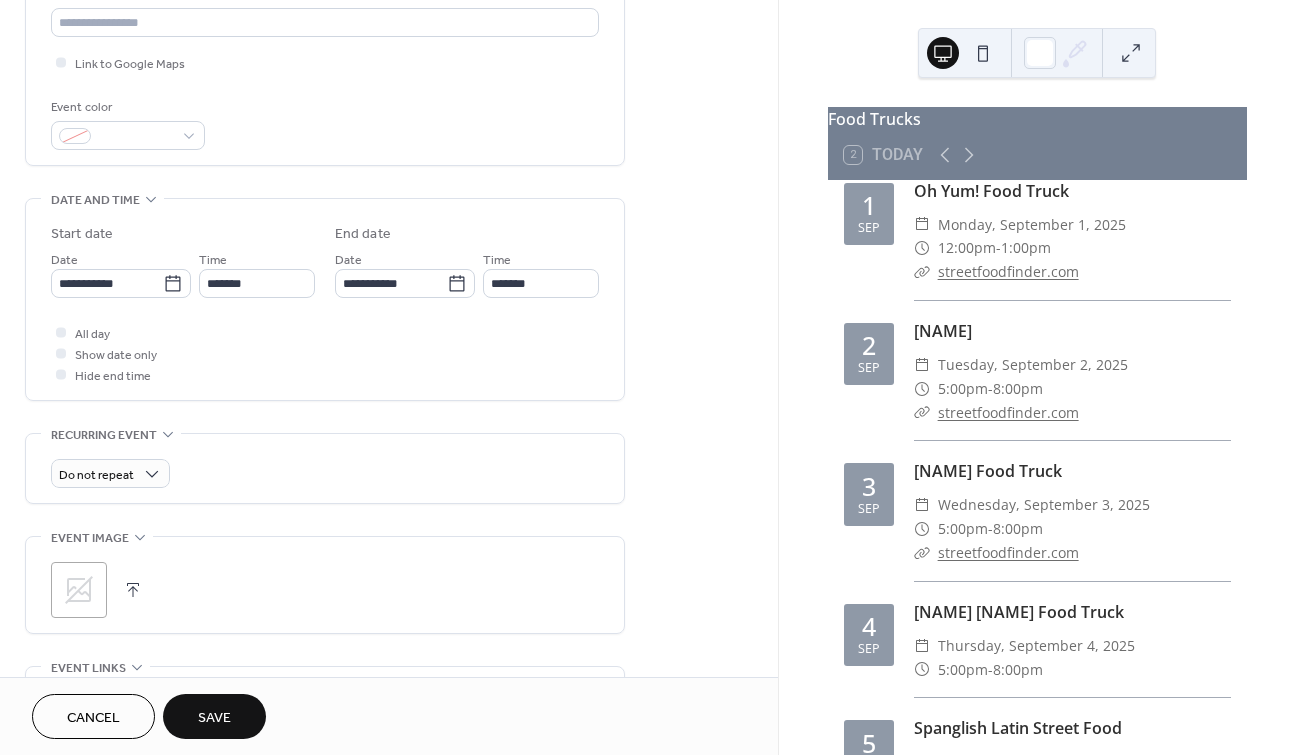scroll, scrollTop: 3174, scrollLeft: 0, axis: vertical 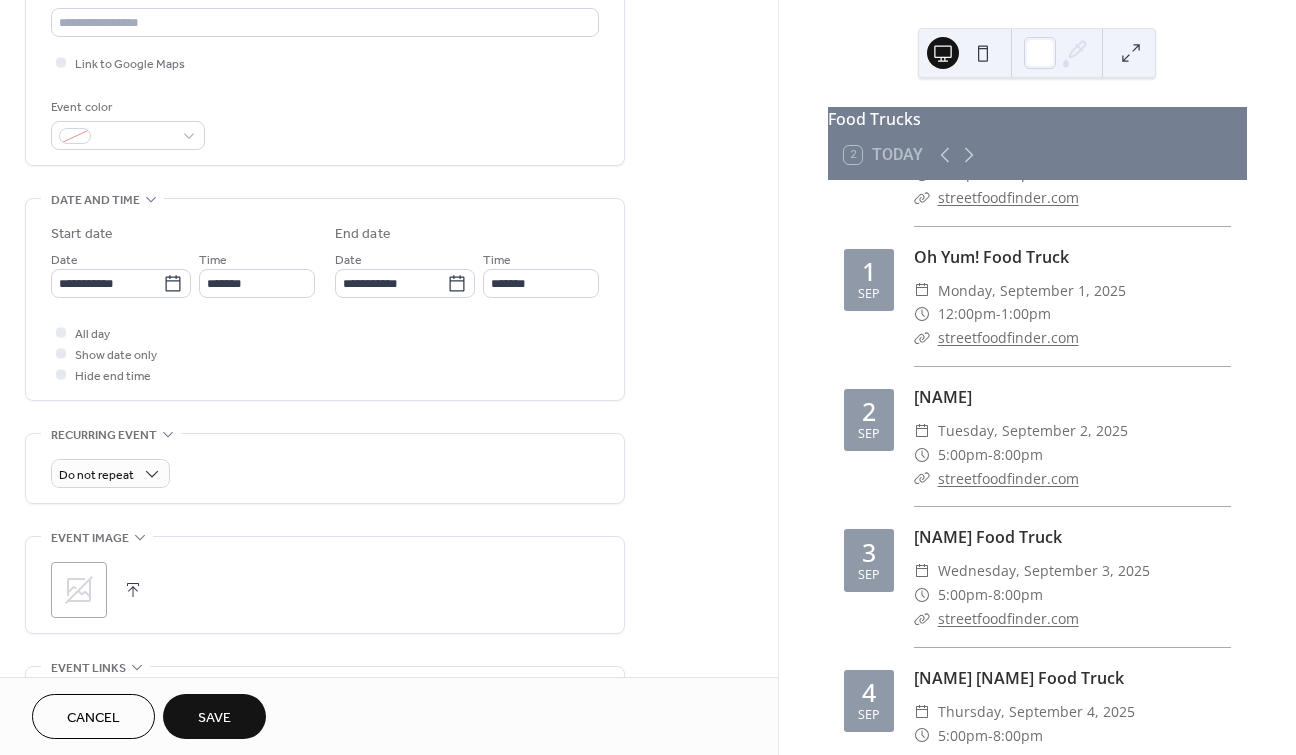 click on "Save" at bounding box center (214, 718) 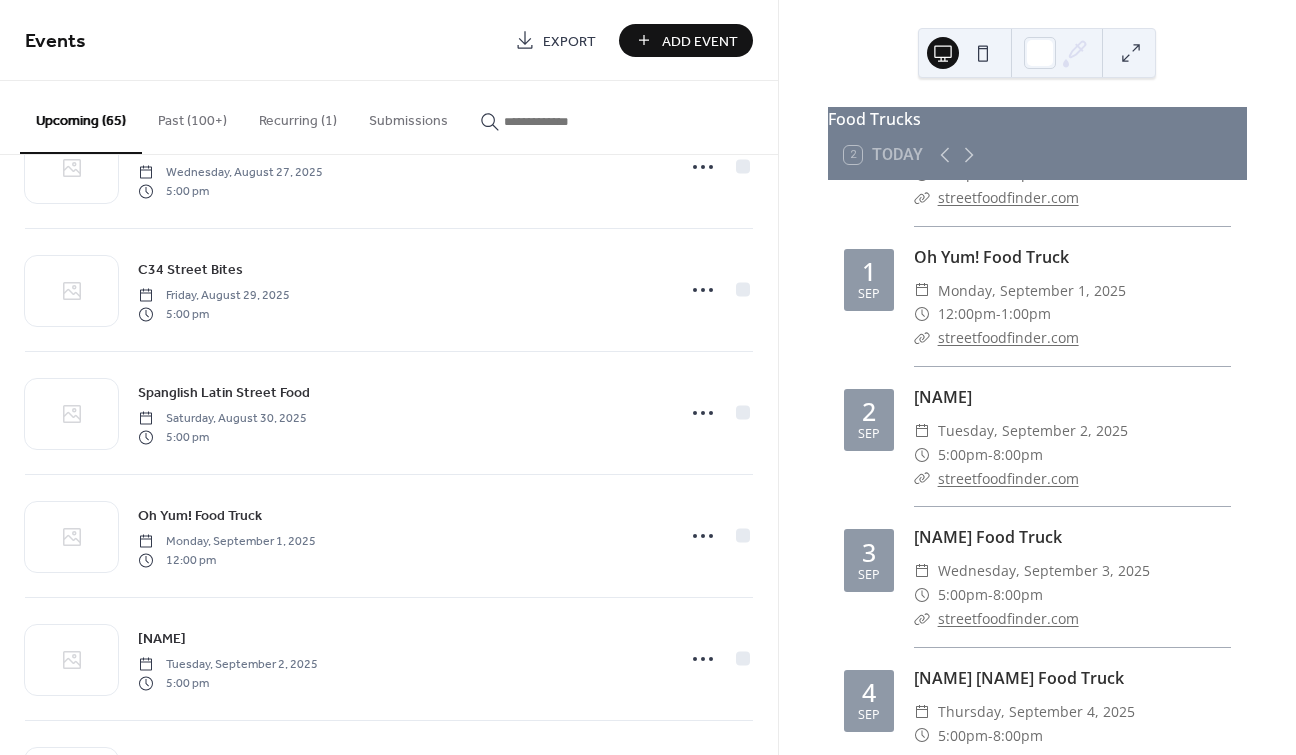scroll, scrollTop: 2175, scrollLeft: 0, axis: vertical 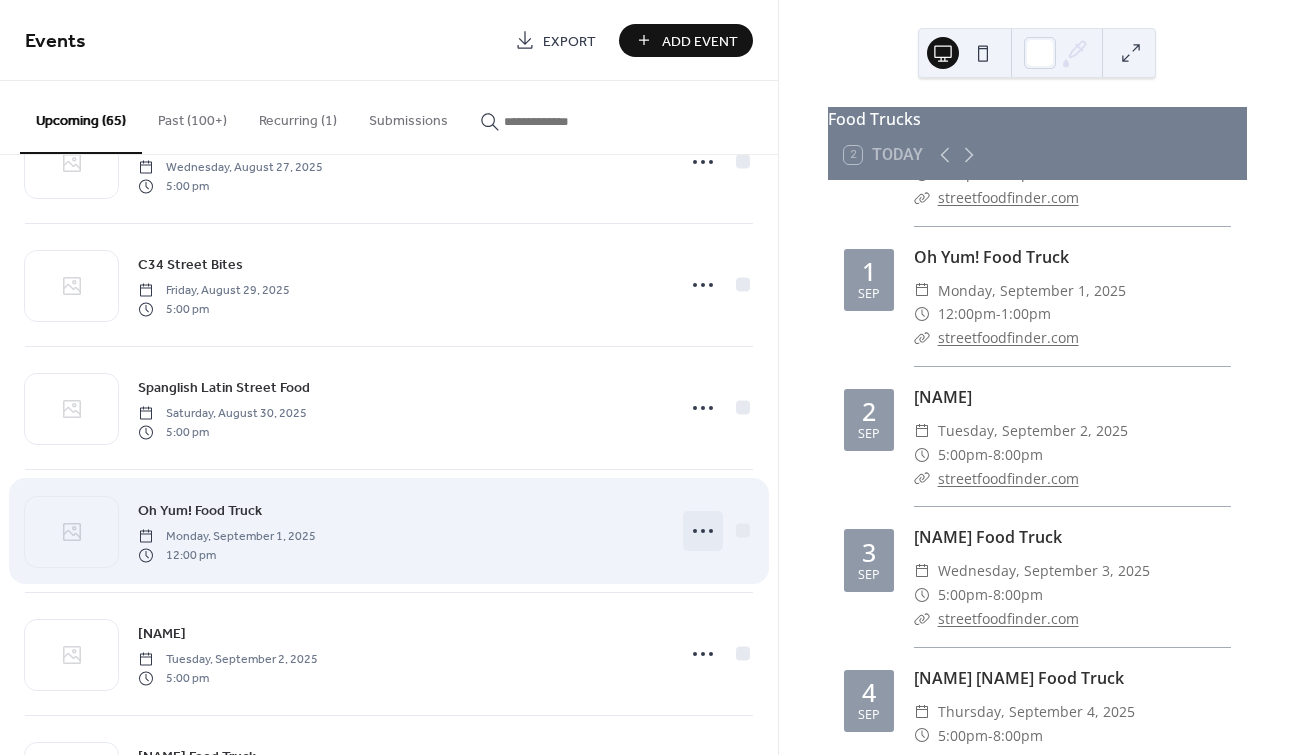 click 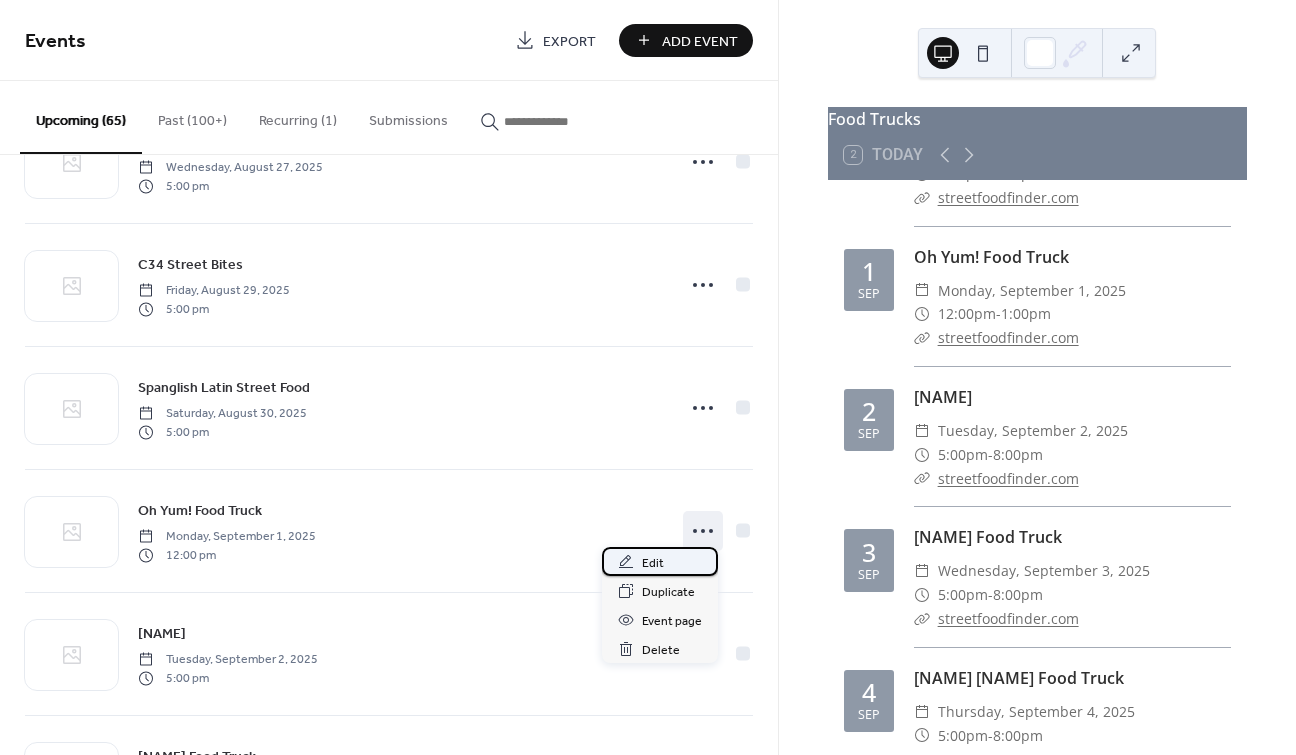 click on "Edit" at bounding box center [653, 563] 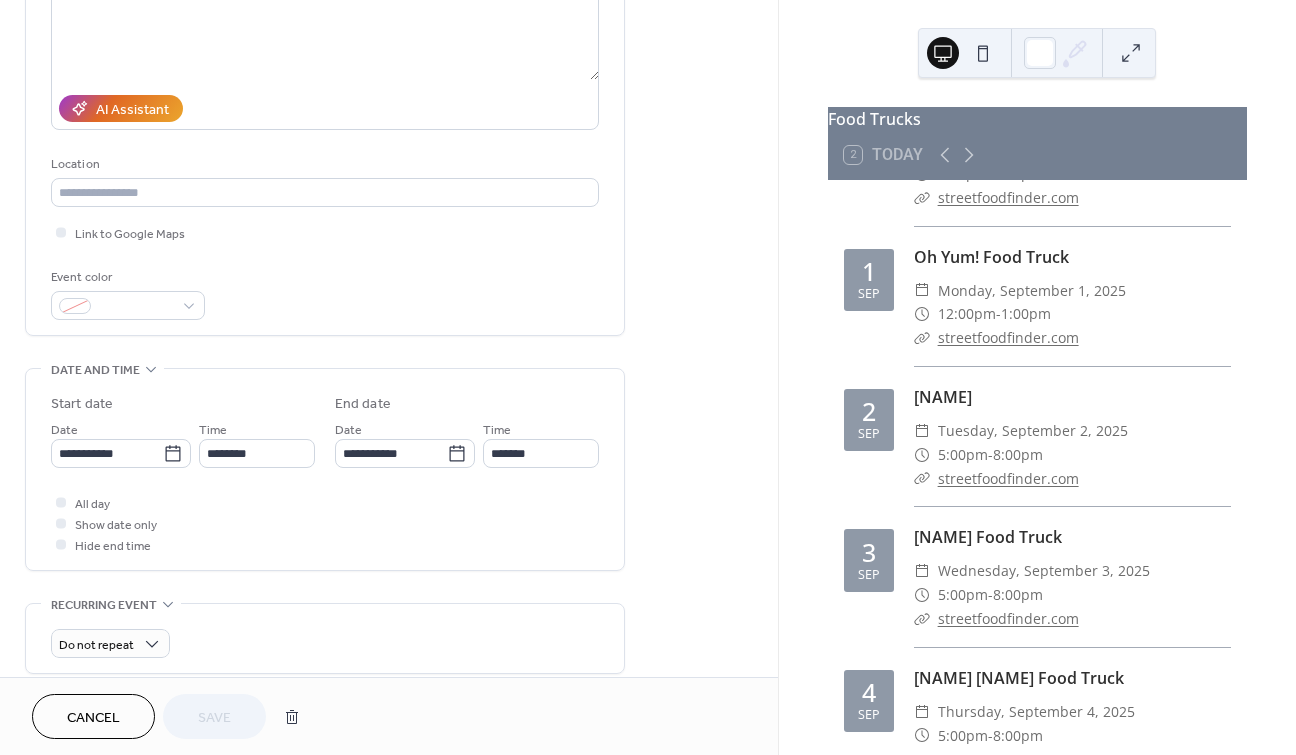 scroll, scrollTop: 286, scrollLeft: 0, axis: vertical 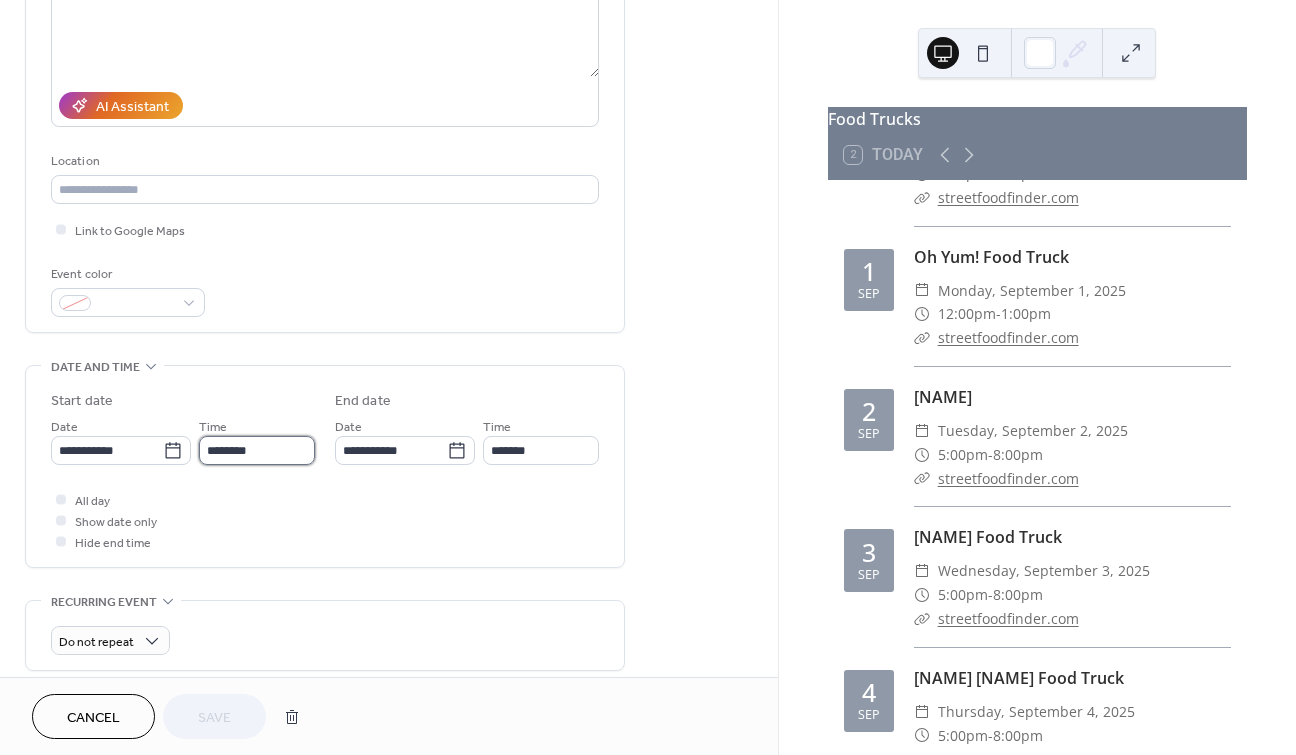 click on "********" at bounding box center (257, 450) 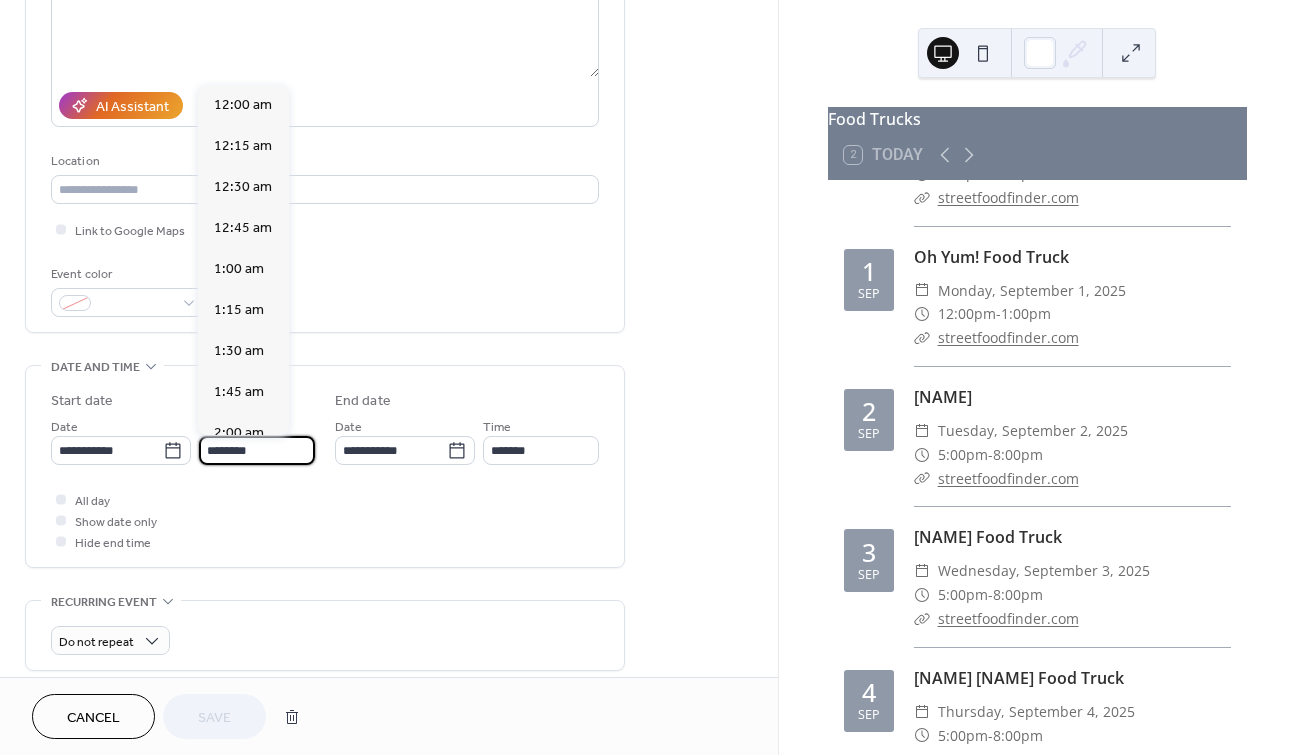 scroll, scrollTop: 1968, scrollLeft: 0, axis: vertical 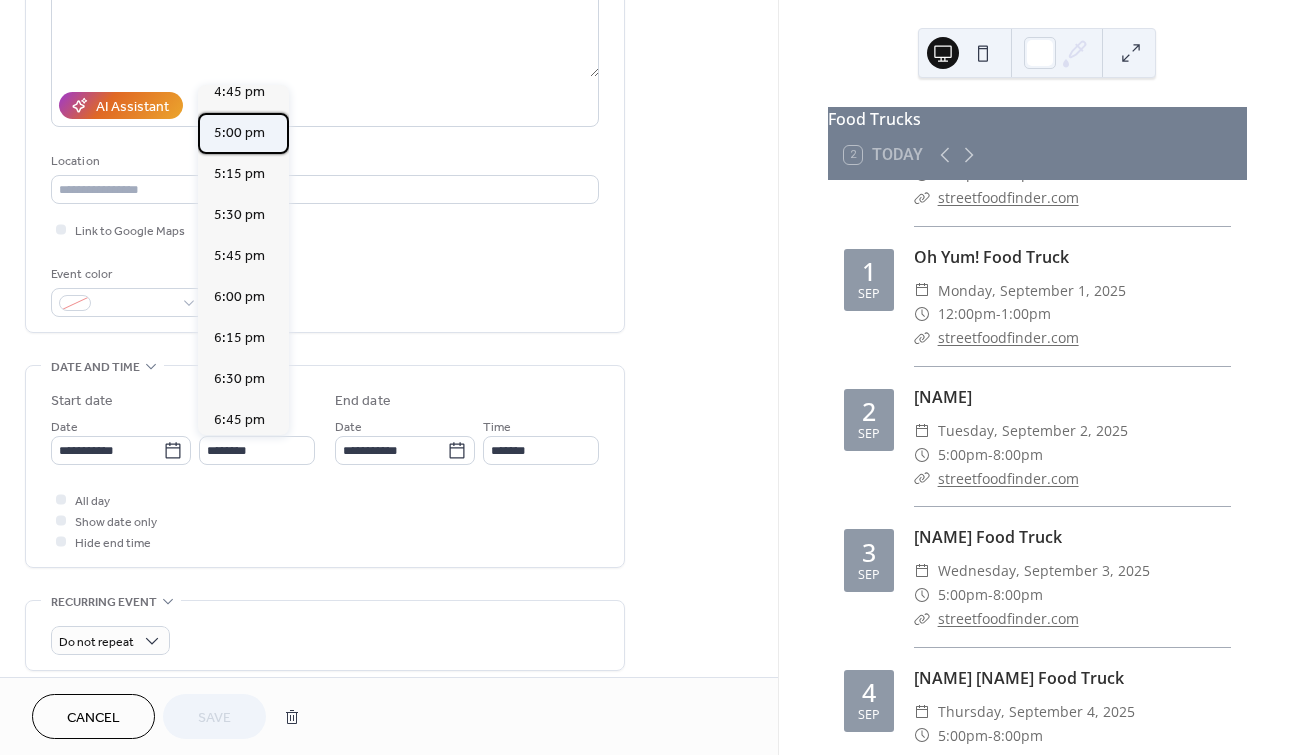 click on "5:00 pm" at bounding box center (239, 132) 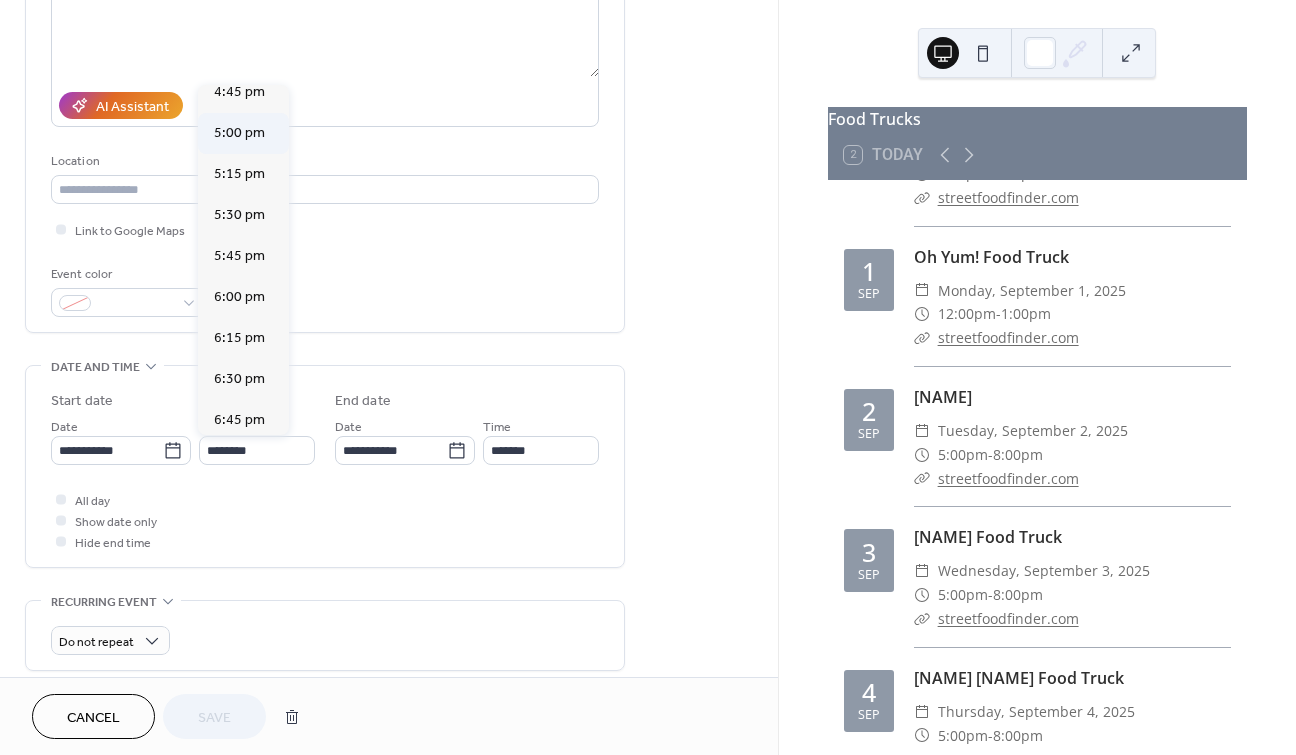 type on "*******" 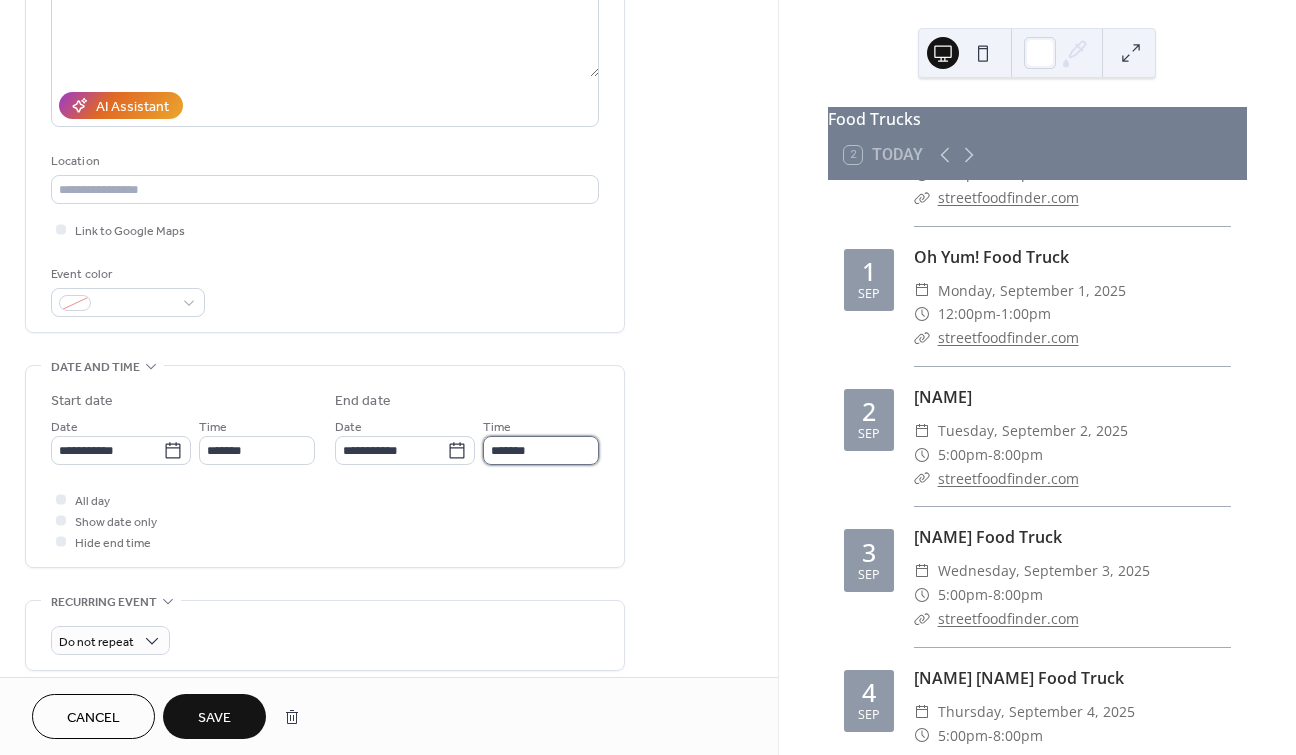 click on "*******" at bounding box center [541, 450] 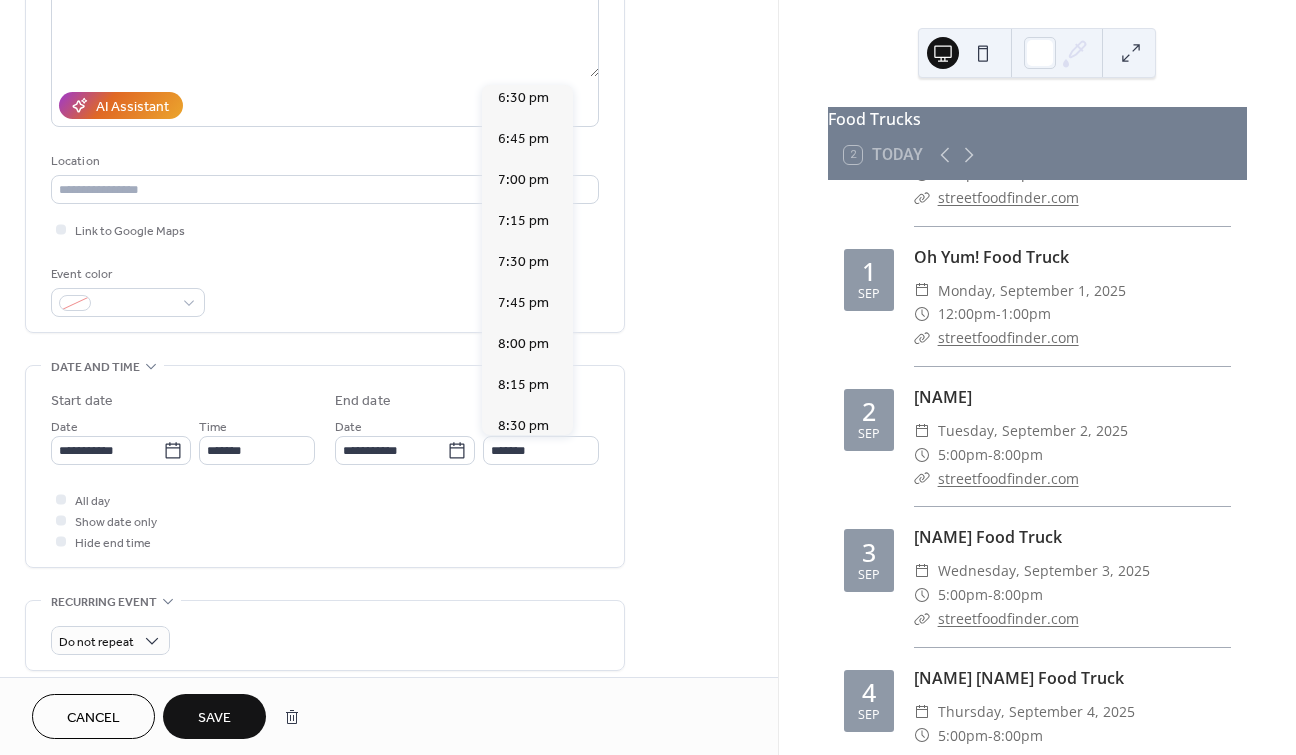 scroll, scrollTop: 225, scrollLeft: 0, axis: vertical 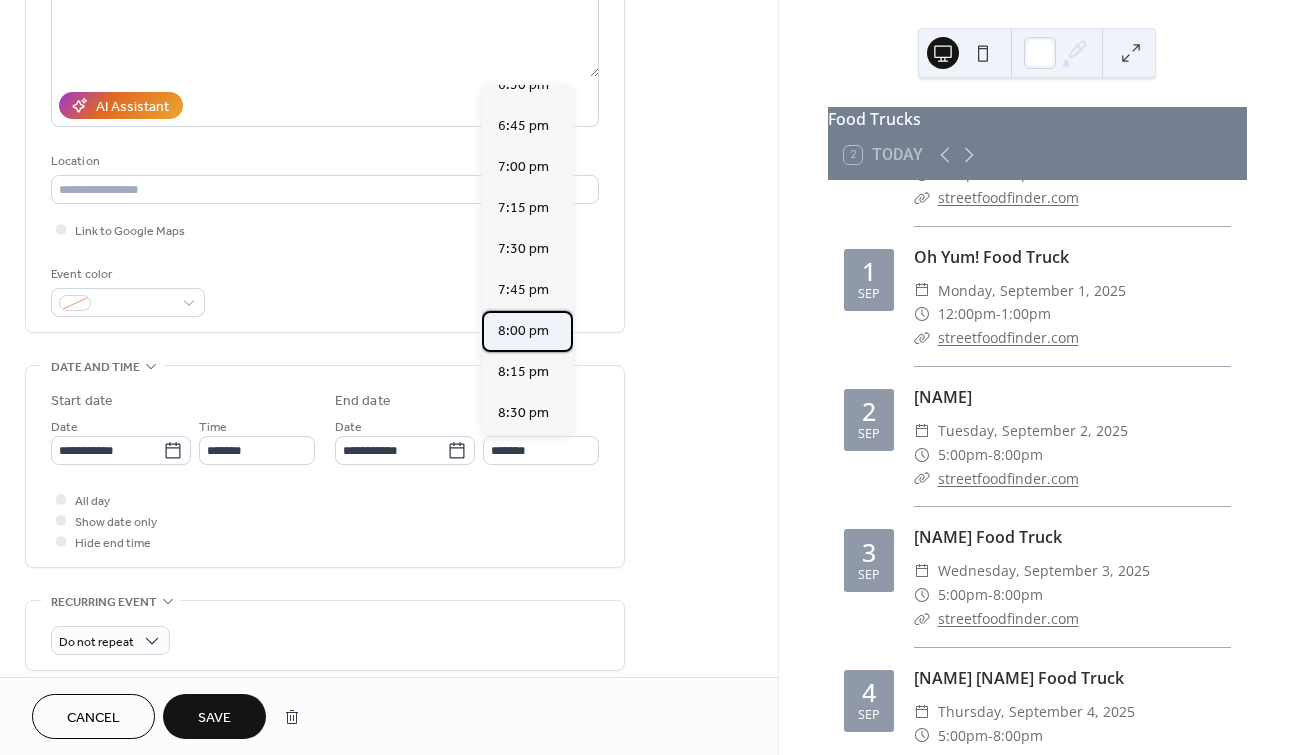 click on "8:00 pm" at bounding box center (523, 330) 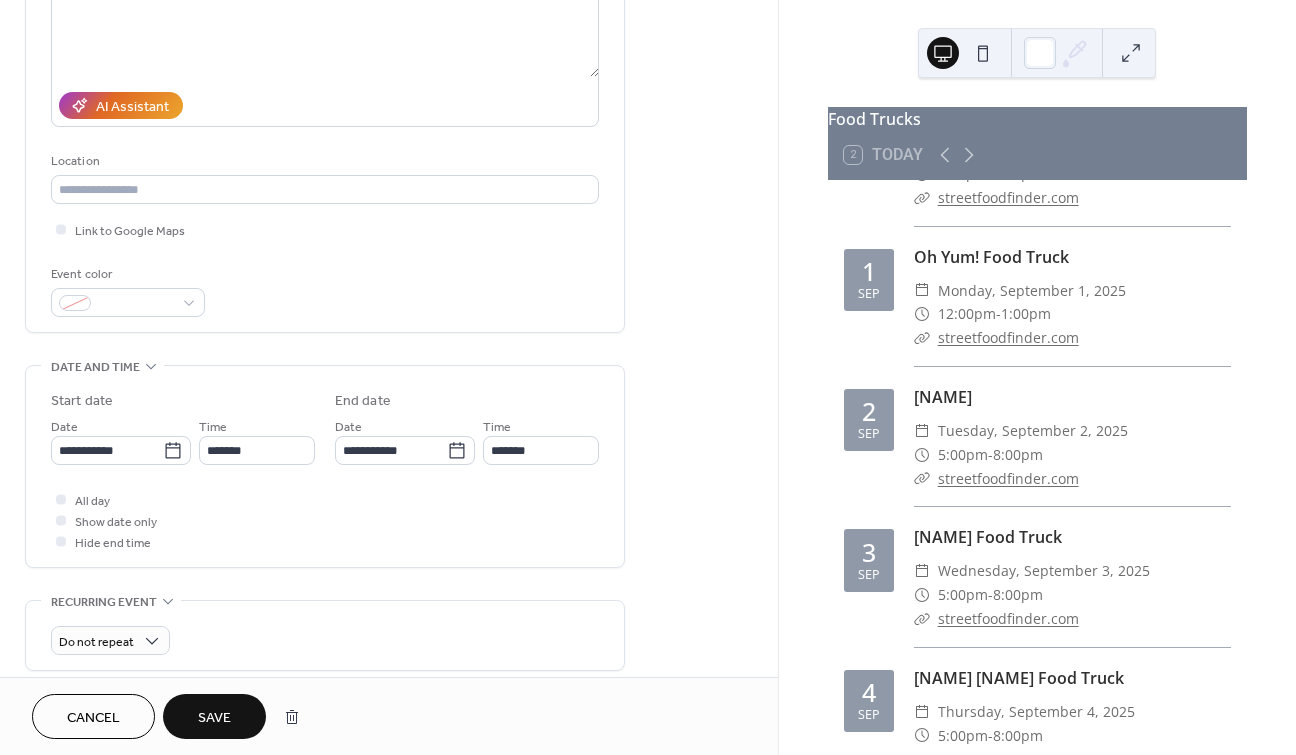 type on "*******" 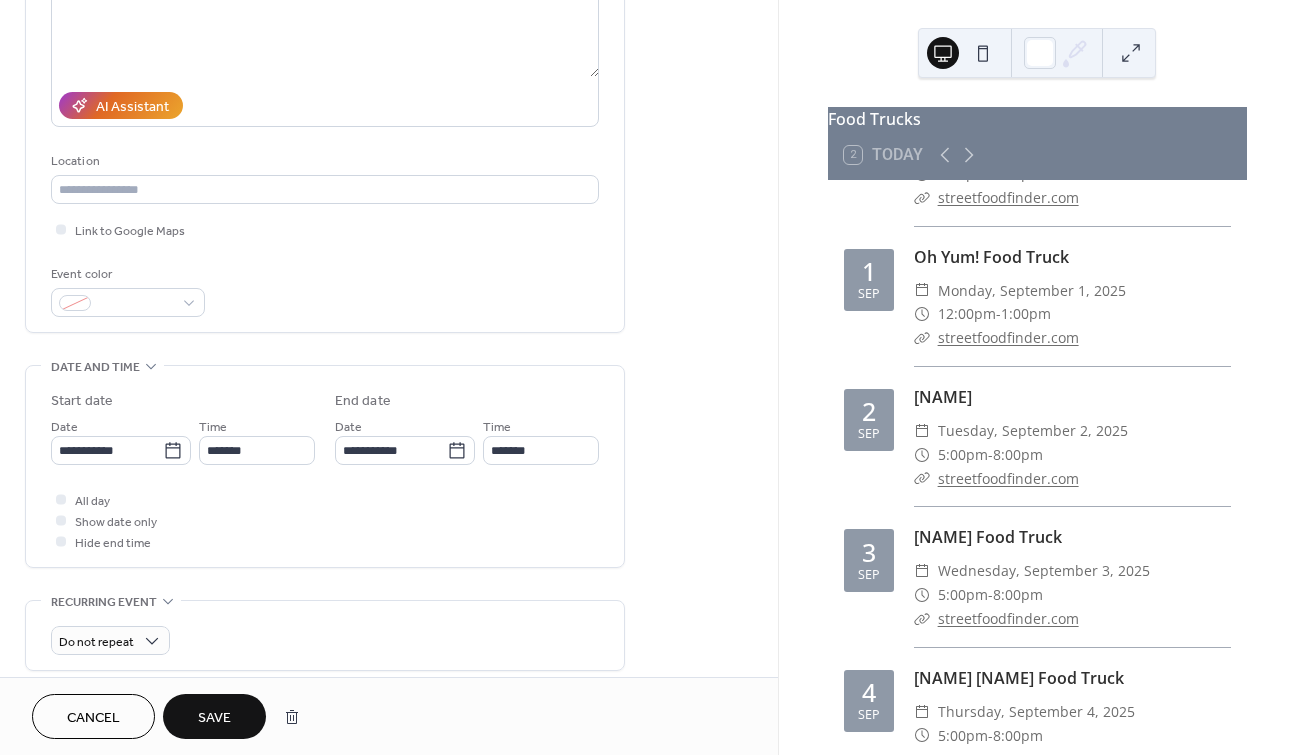 click on "Save" at bounding box center [214, 718] 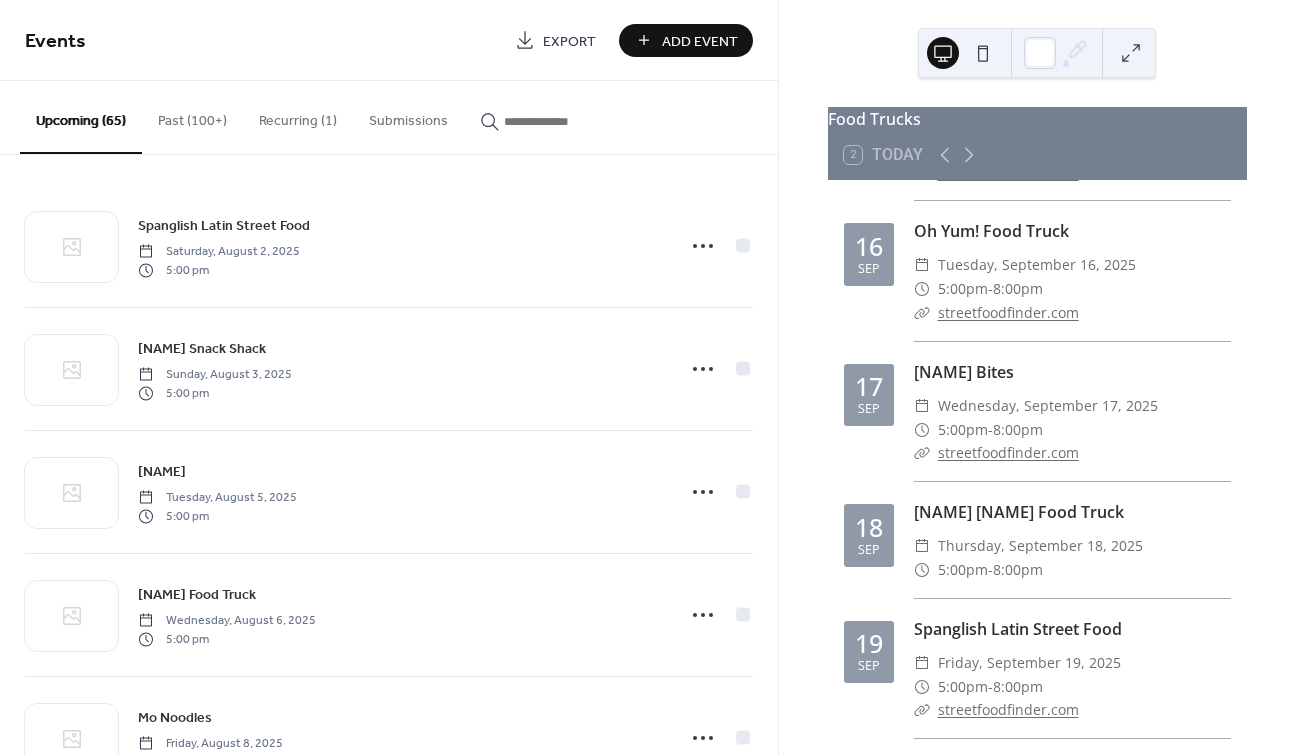 scroll, scrollTop: 5124, scrollLeft: 0, axis: vertical 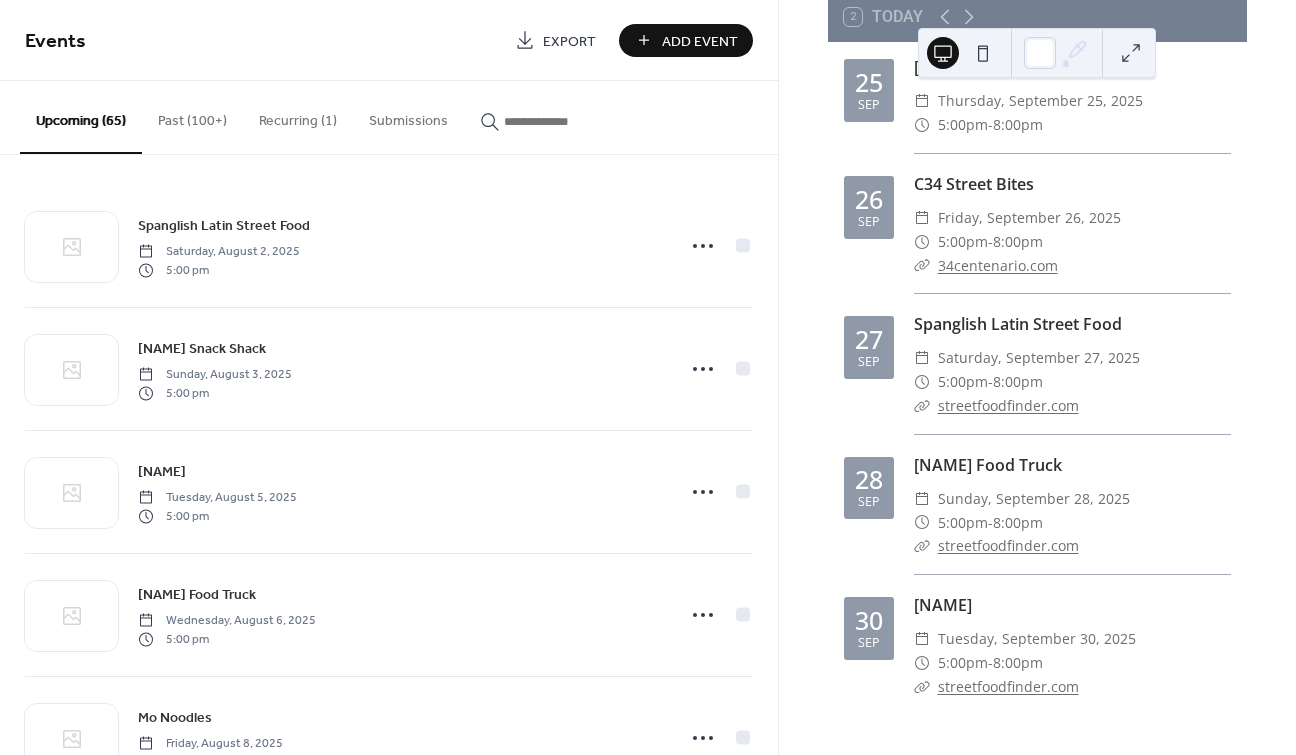 click 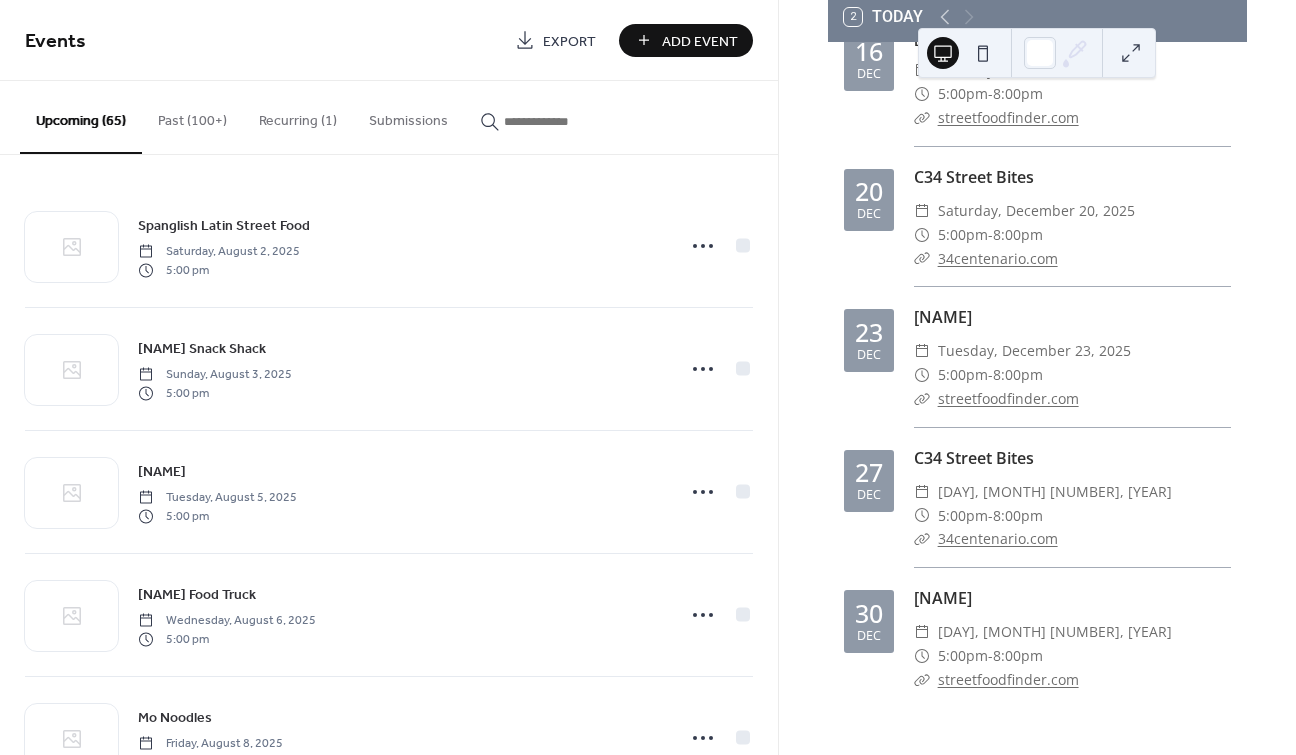 scroll, scrollTop: 3838, scrollLeft: 0, axis: vertical 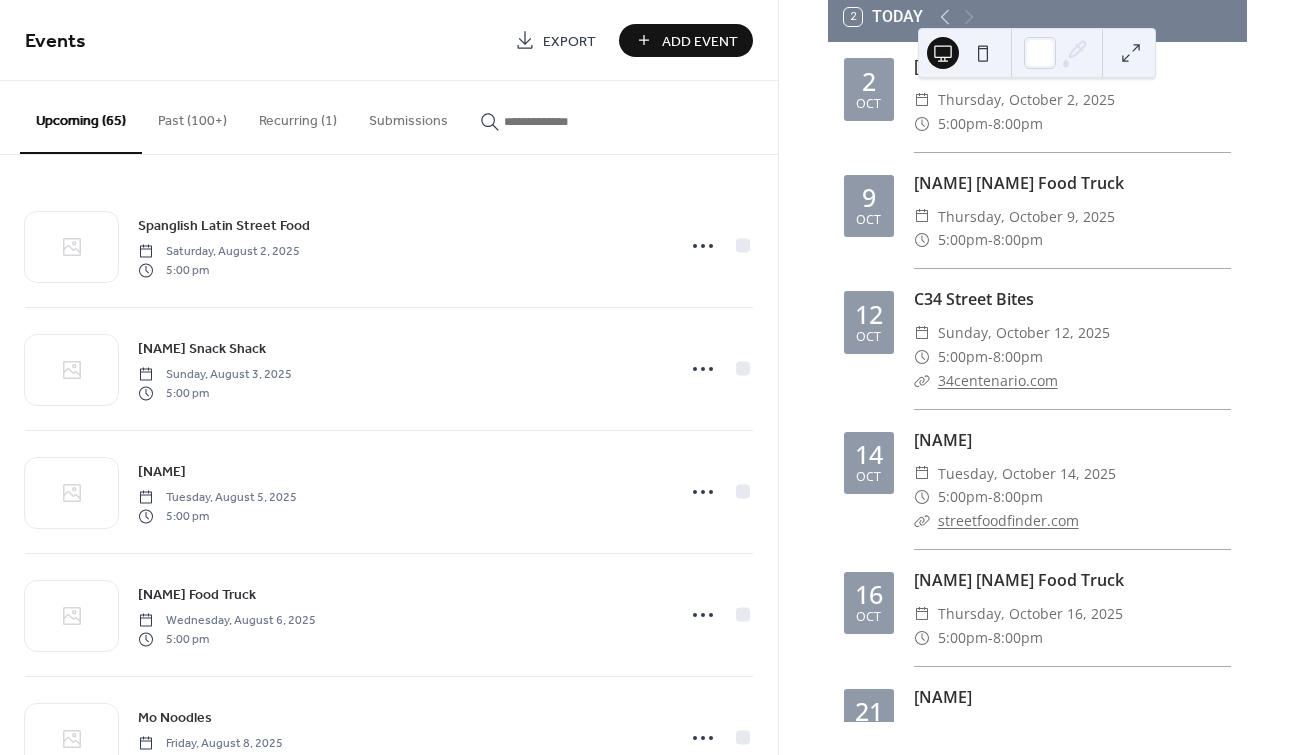 click on "Add Event" at bounding box center (700, 41) 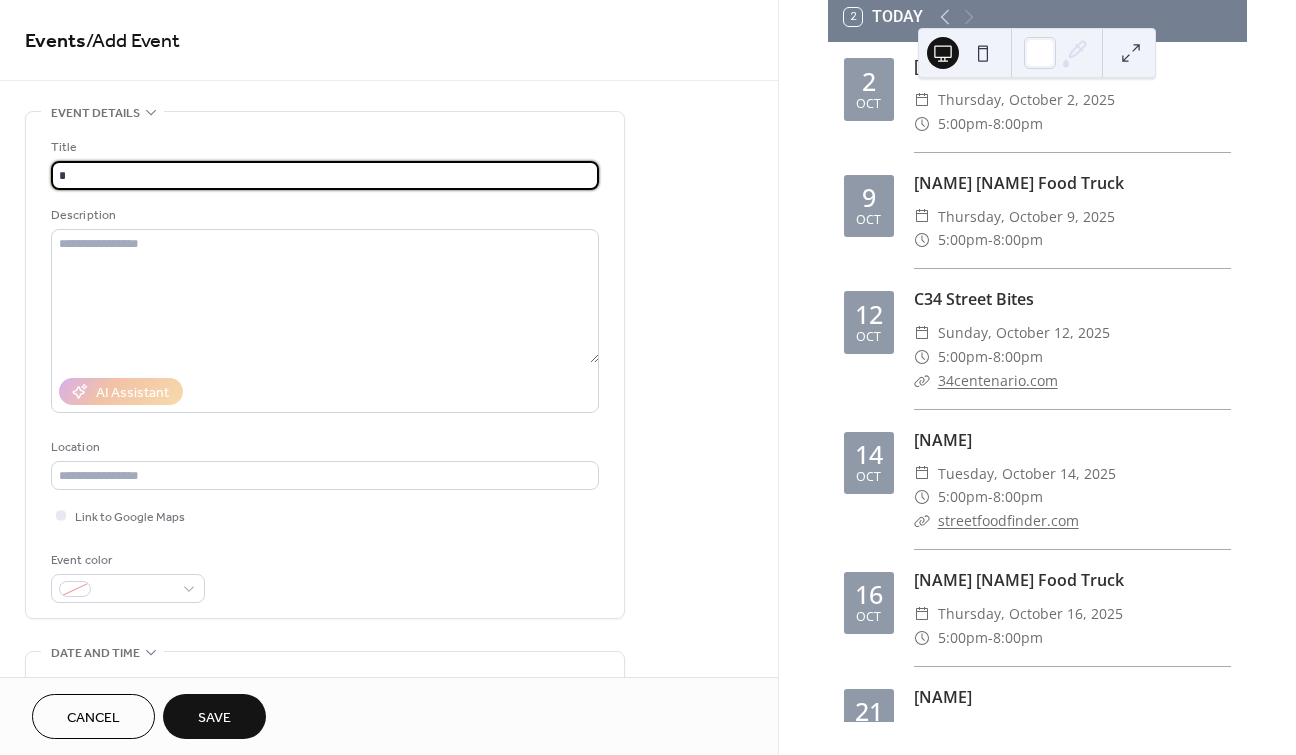 type on "**********" 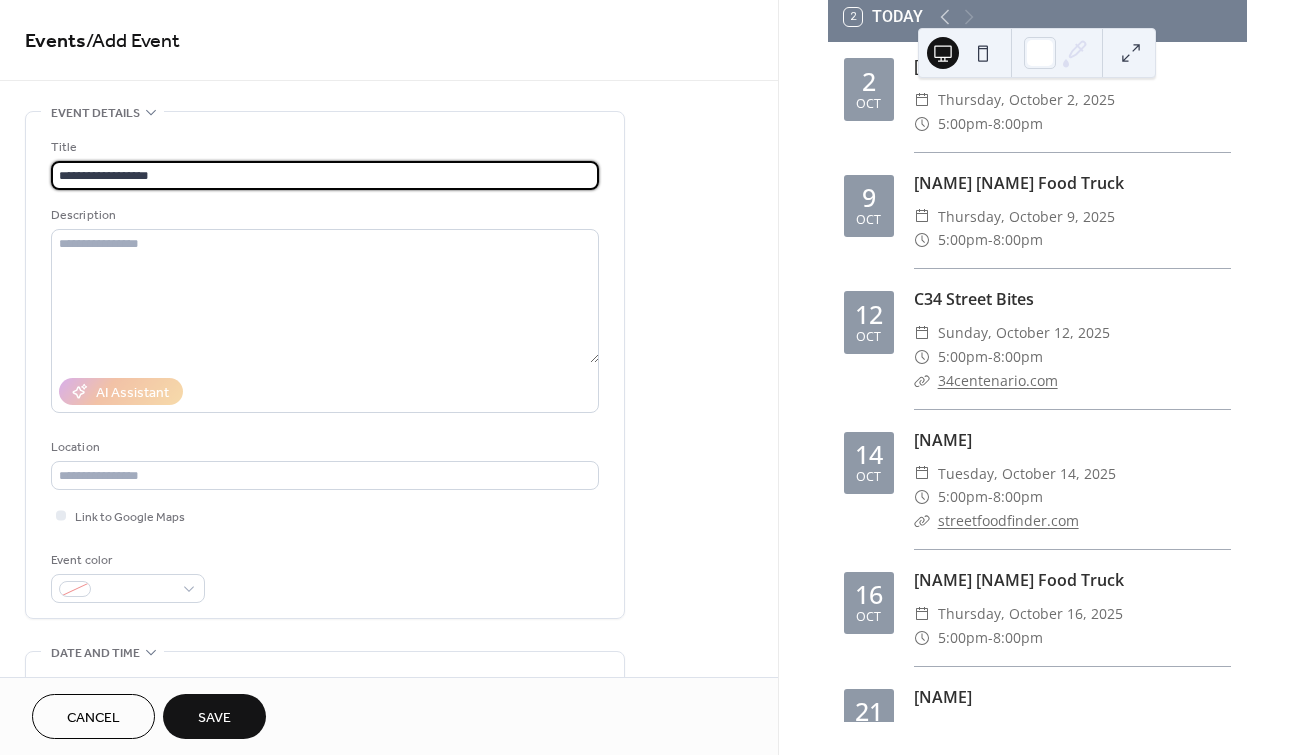 type on "**********" 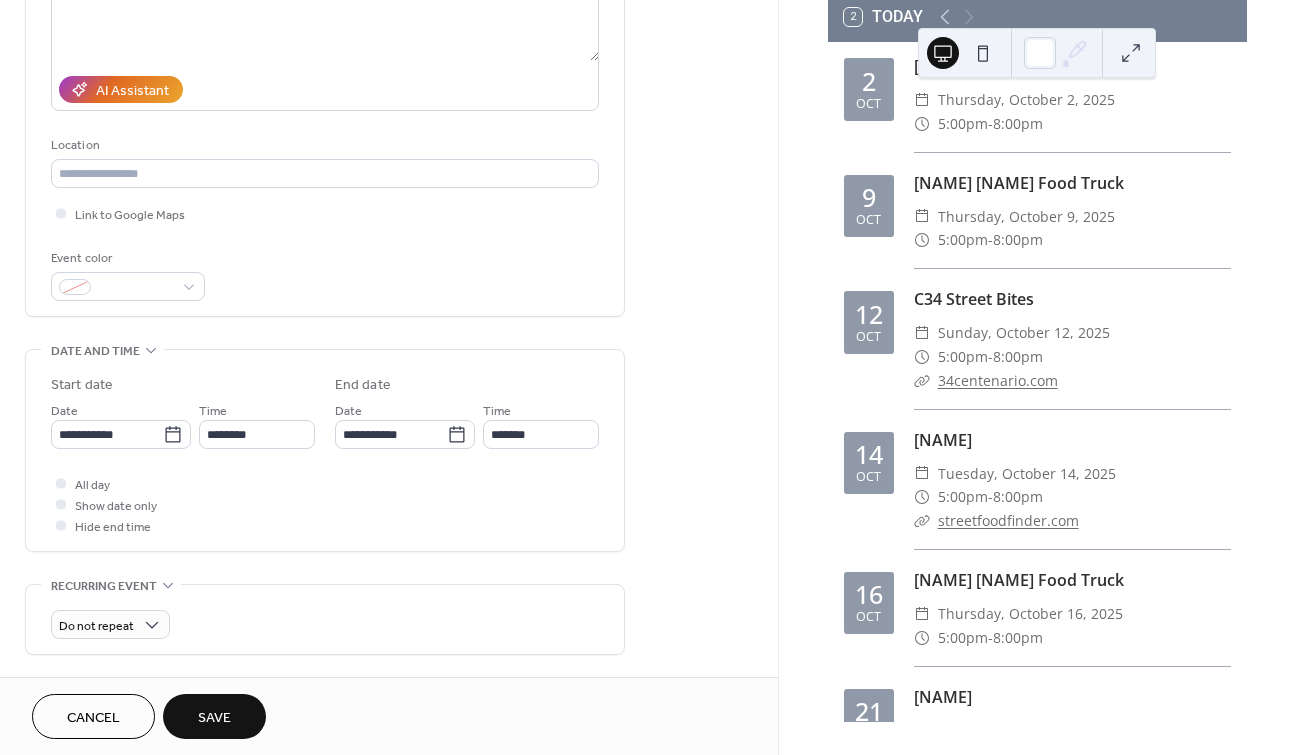 scroll, scrollTop: 307, scrollLeft: 0, axis: vertical 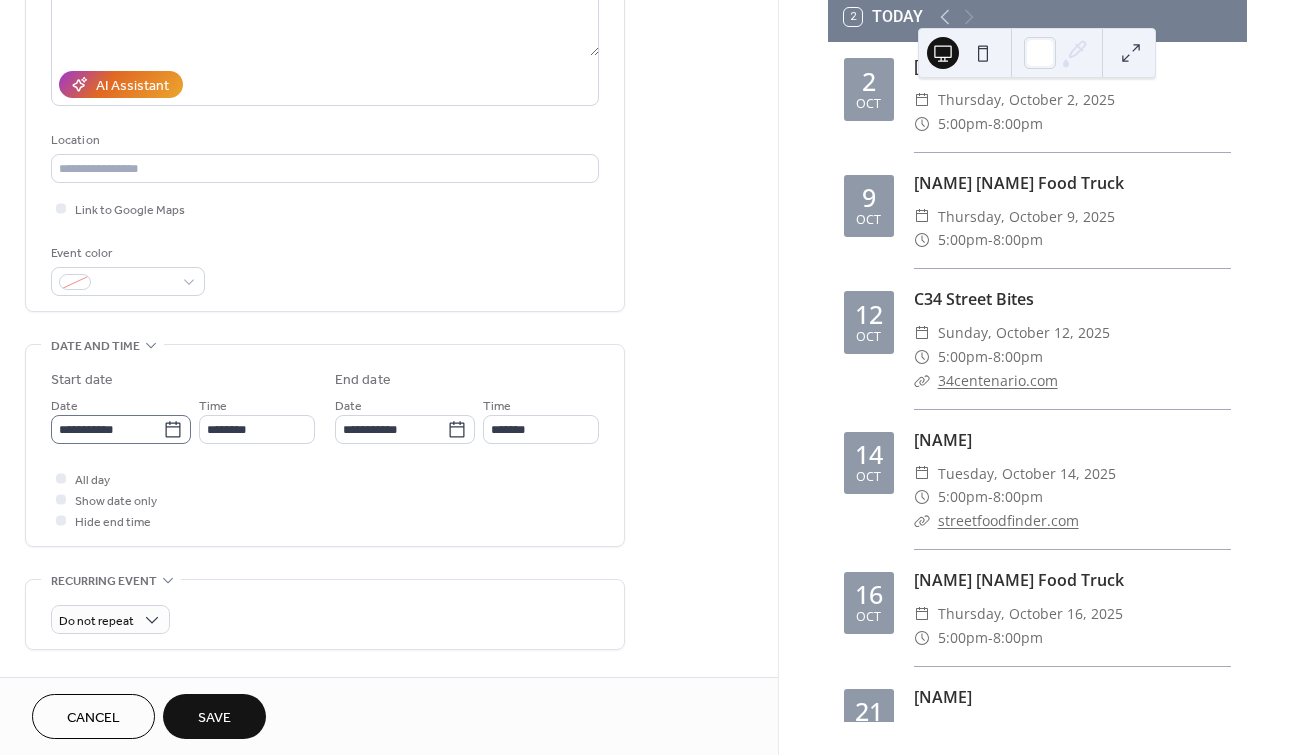 click 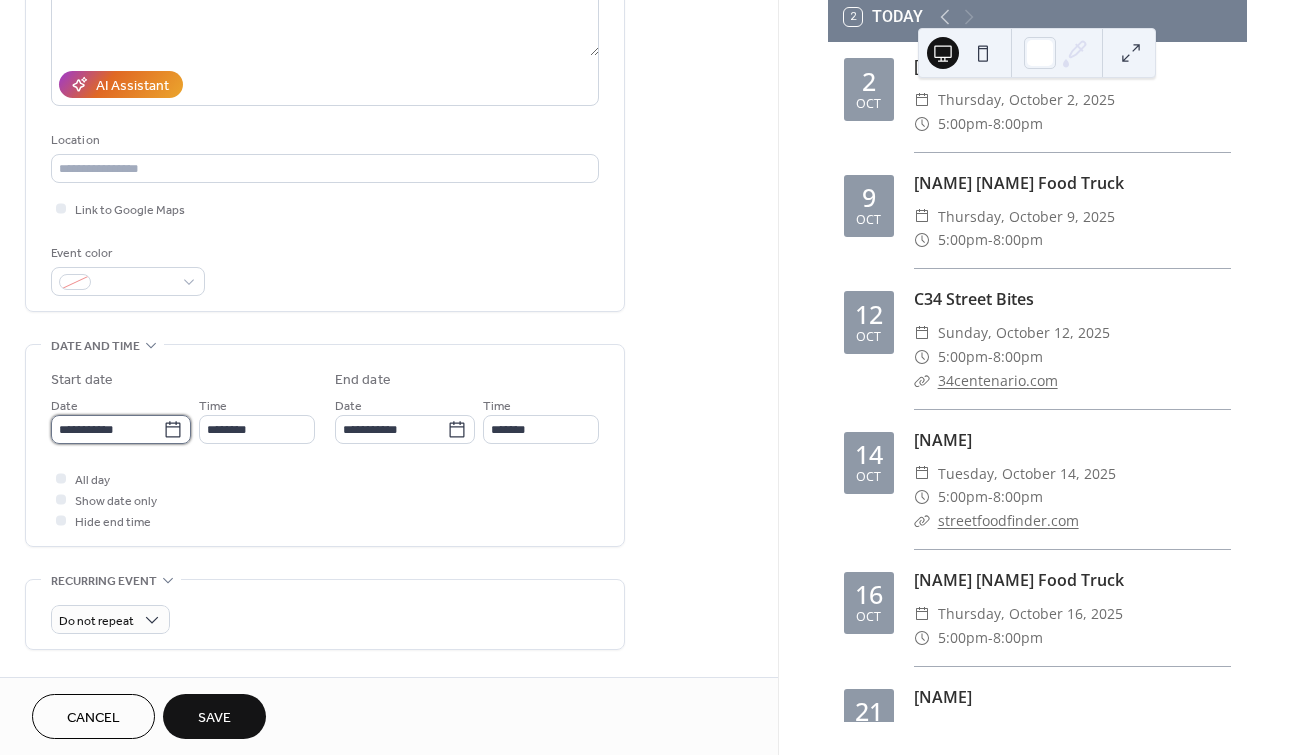 click on "**********" at bounding box center [107, 429] 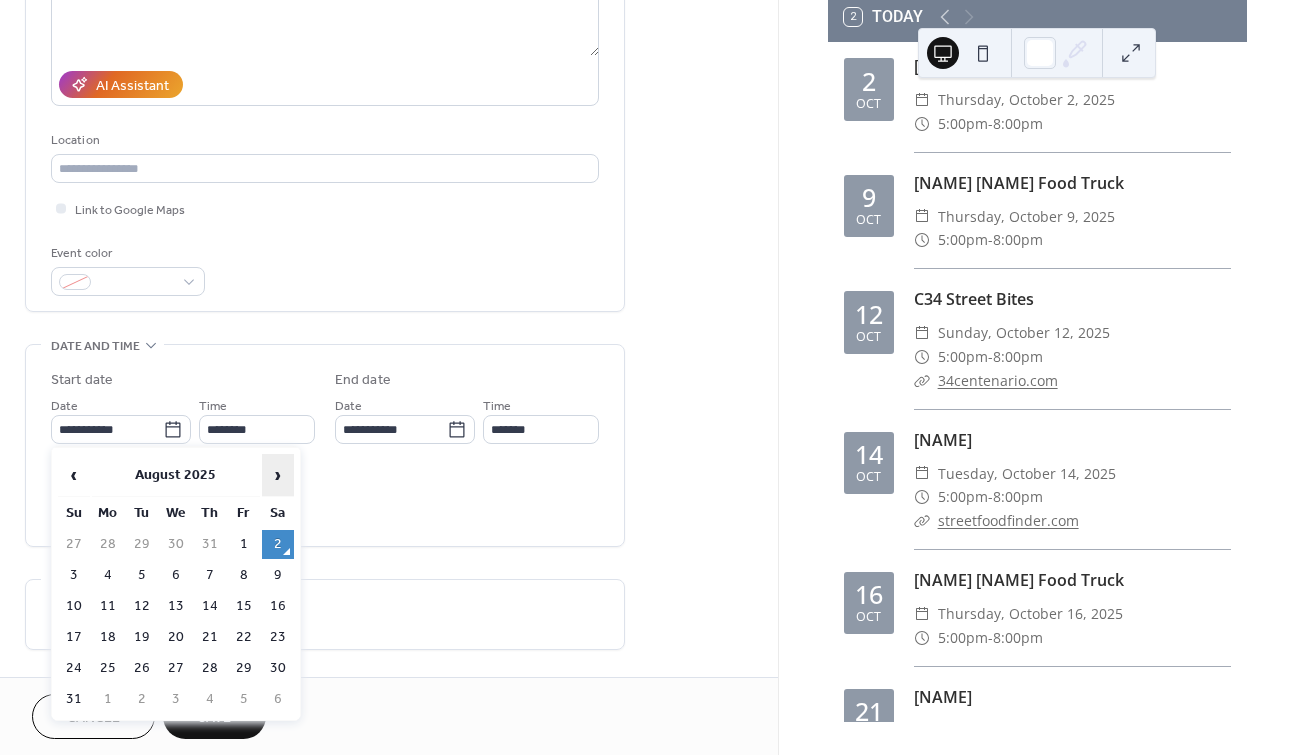 click on "›" at bounding box center [278, 475] 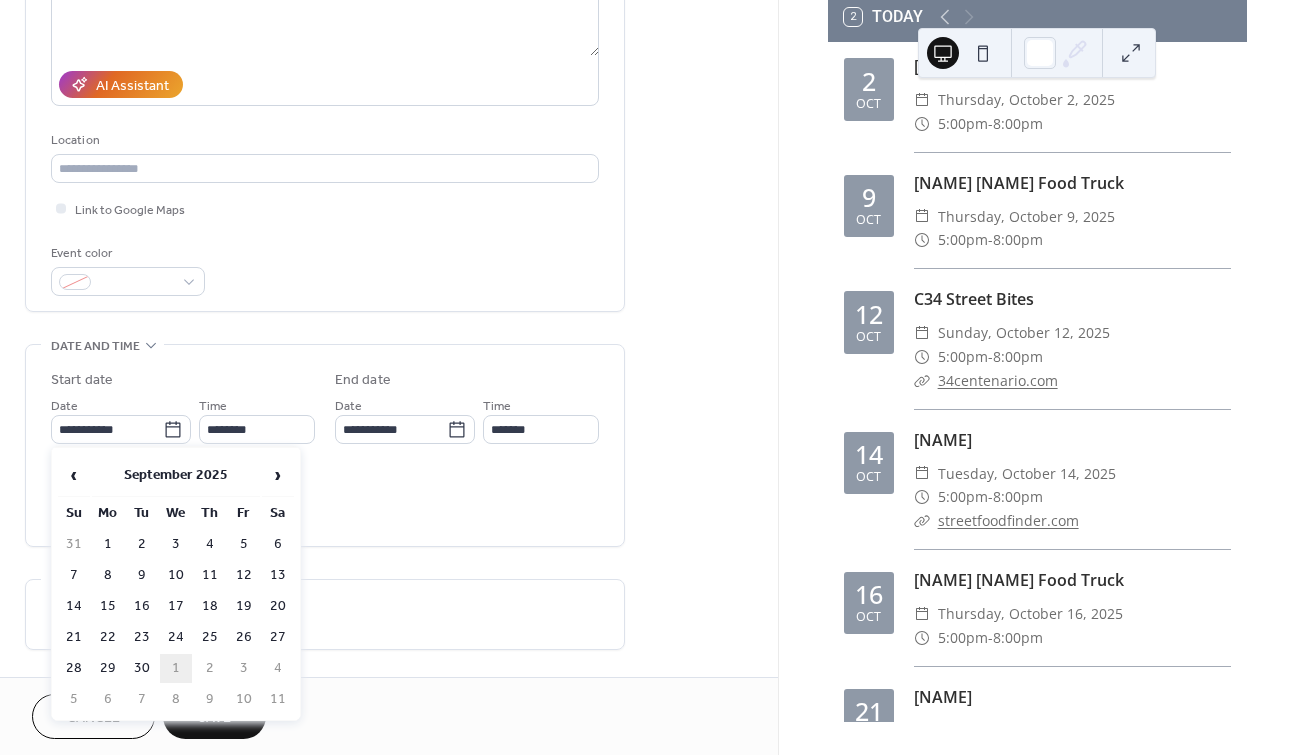 click on "1" at bounding box center [176, 668] 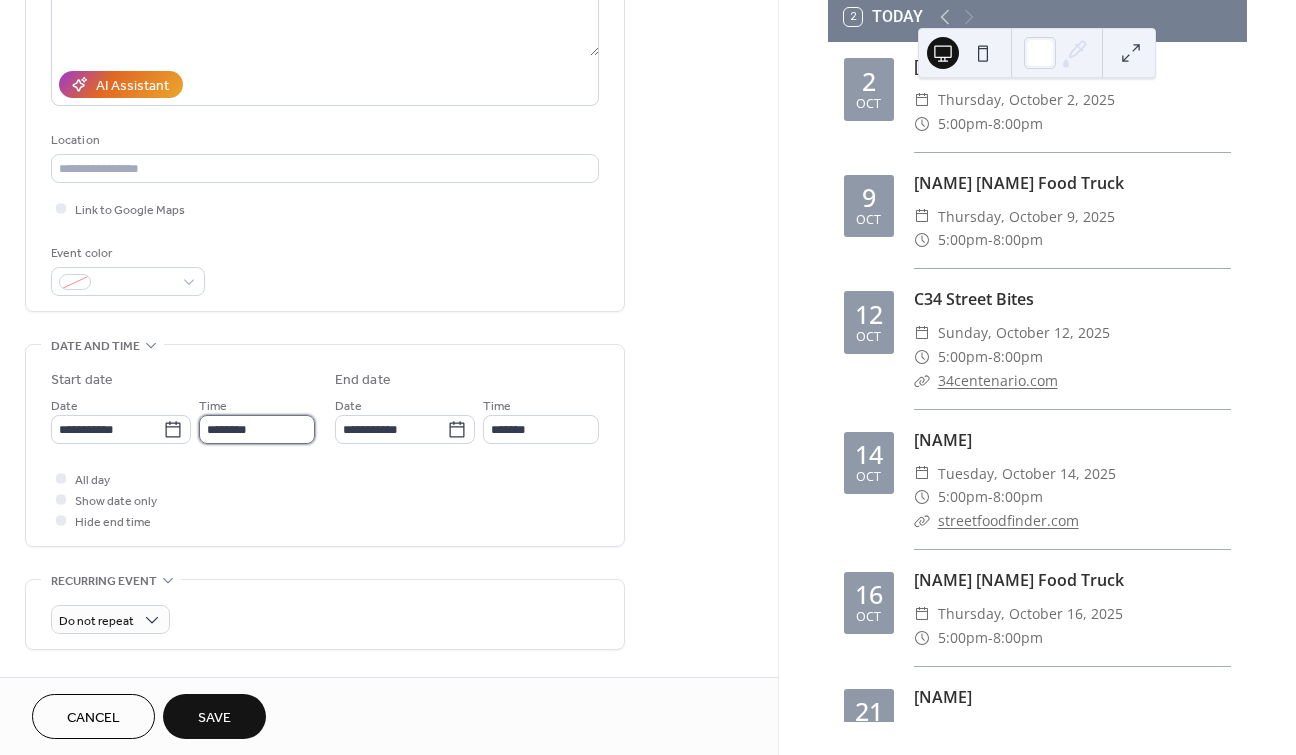 click on "********" at bounding box center (257, 429) 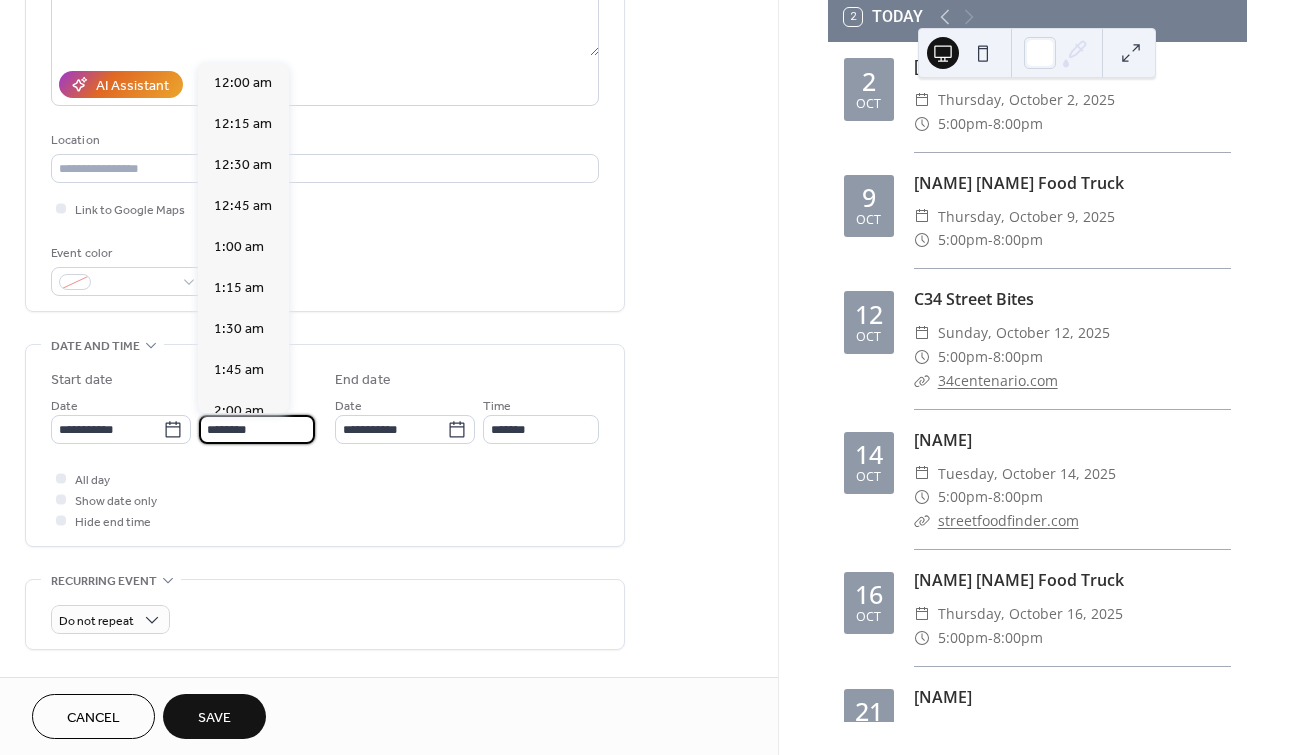 scroll, scrollTop: 1968, scrollLeft: 0, axis: vertical 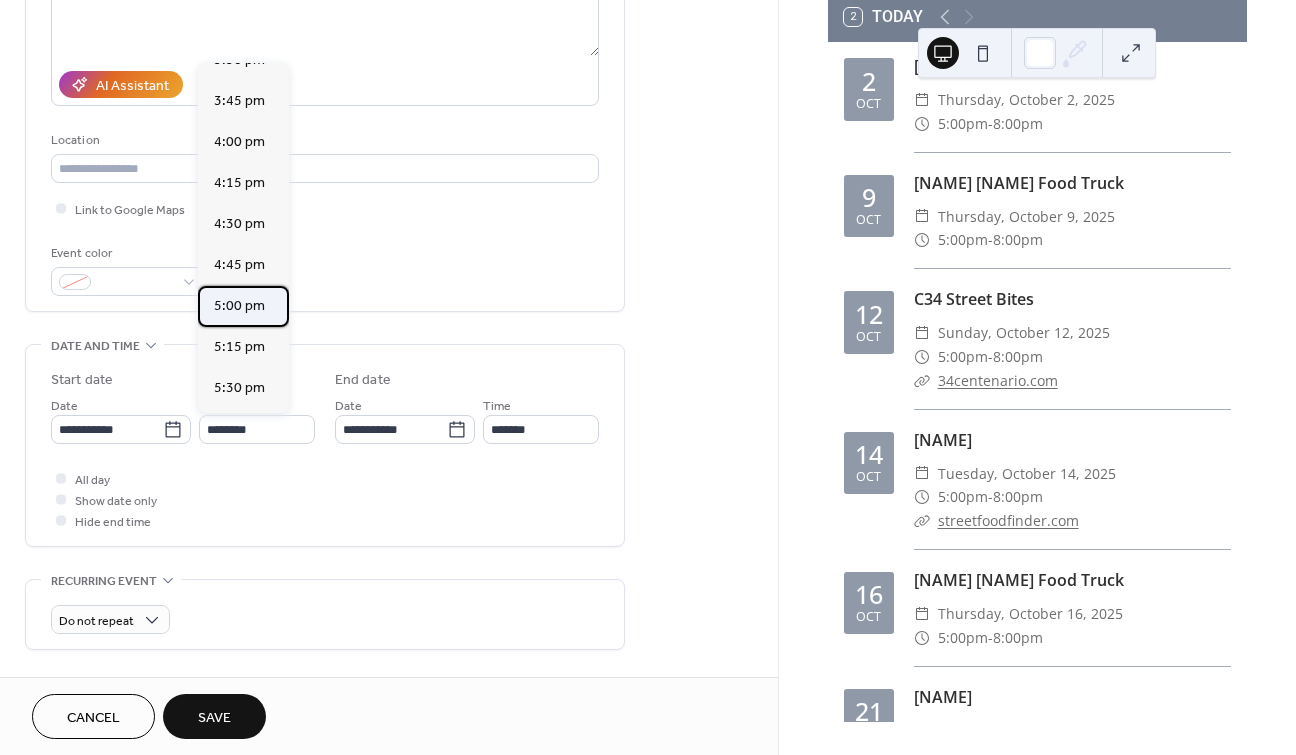 click on "5:00 pm" at bounding box center [239, 306] 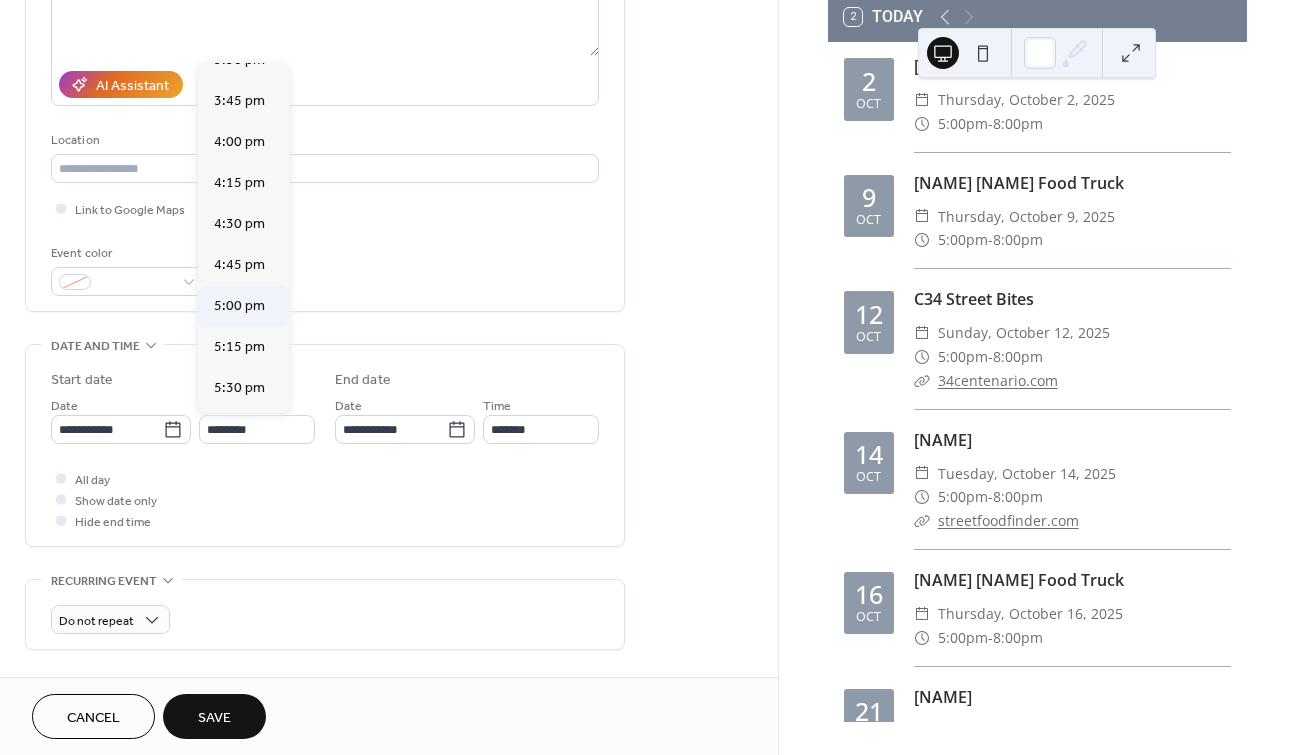 type on "*******" 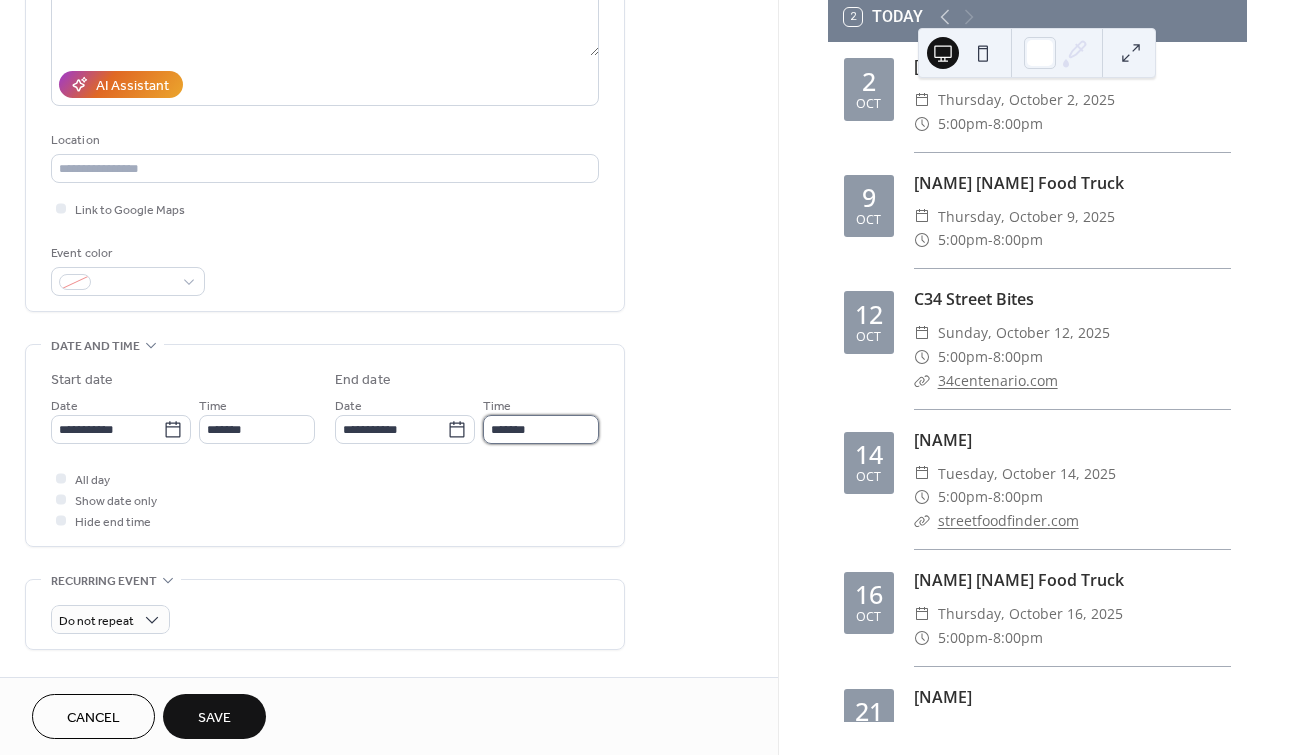click on "*******" at bounding box center (541, 429) 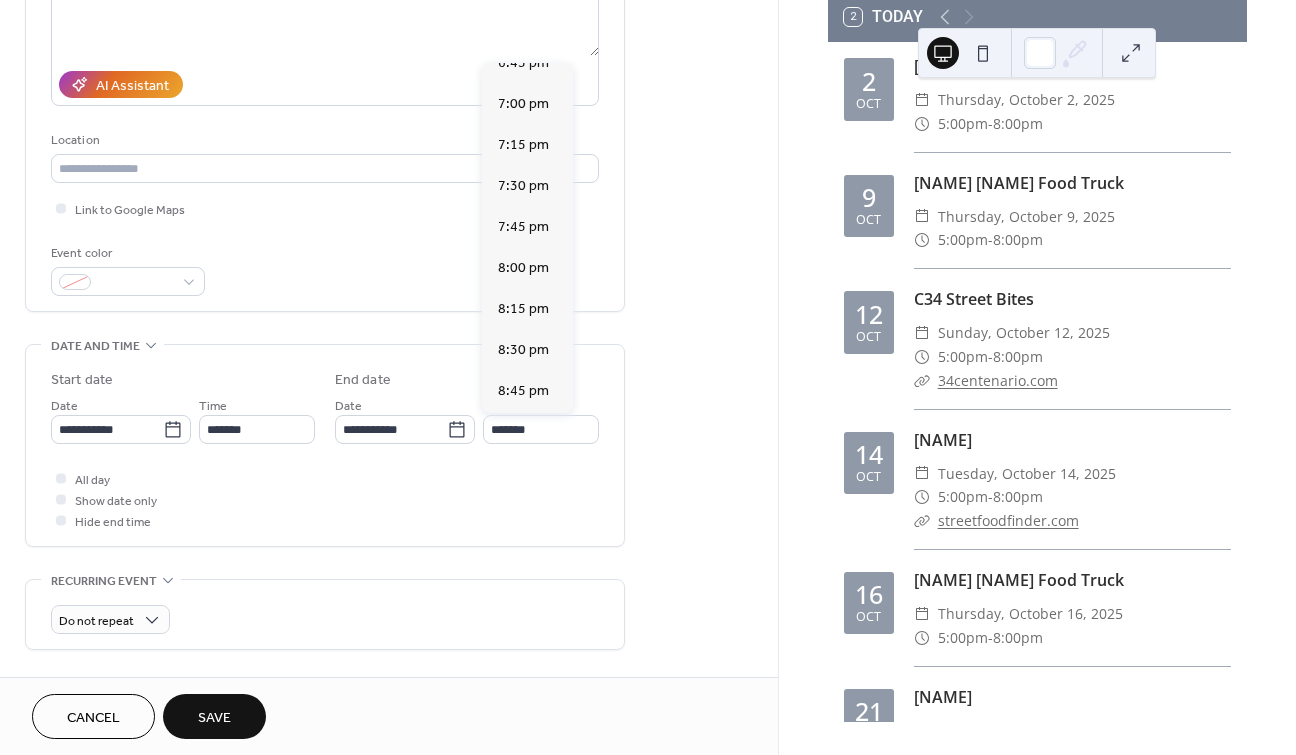 scroll, scrollTop: 274, scrollLeft: 0, axis: vertical 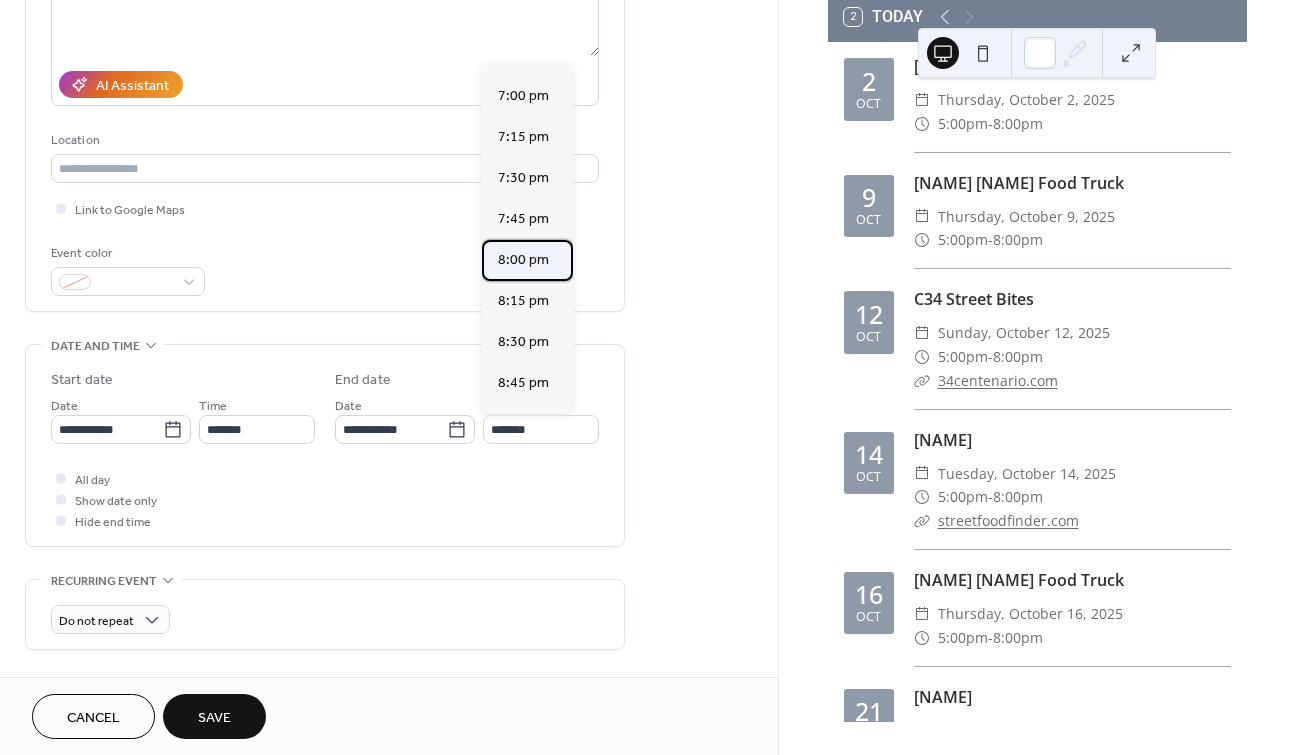 click on "8:00 pm" at bounding box center [523, 260] 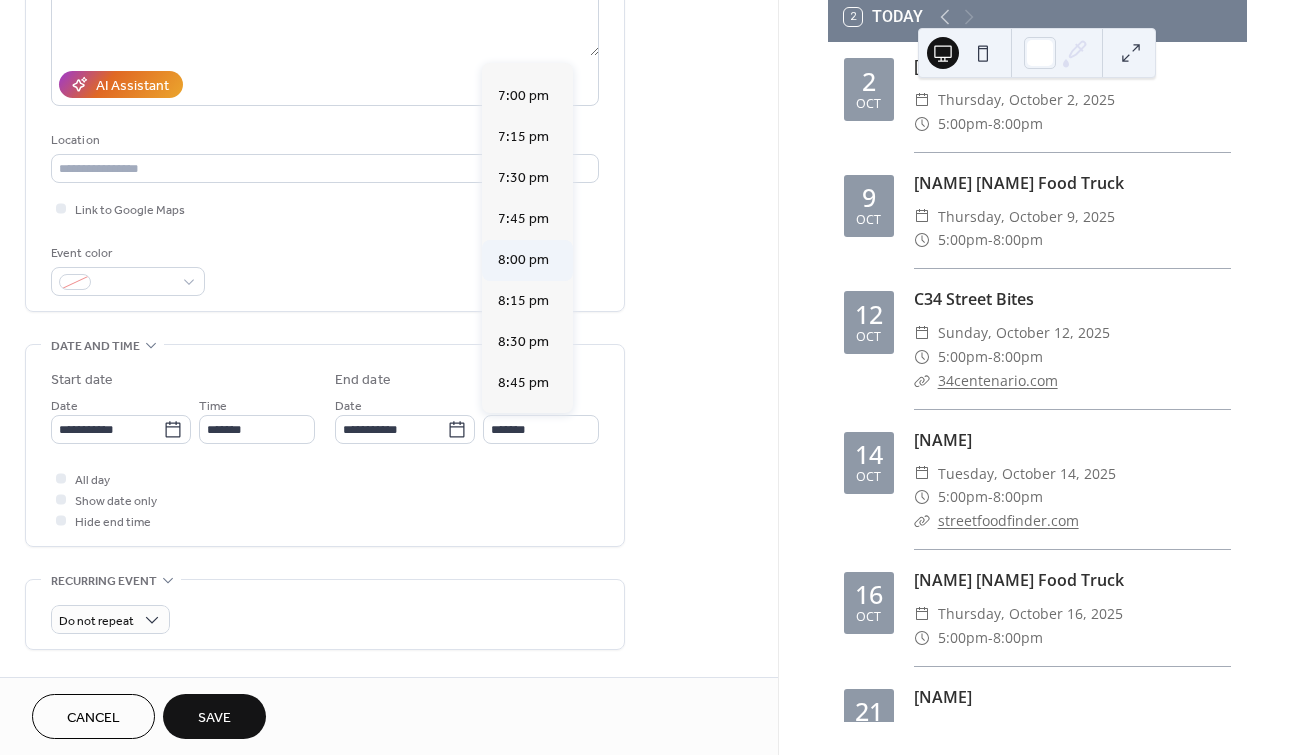 type on "*******" 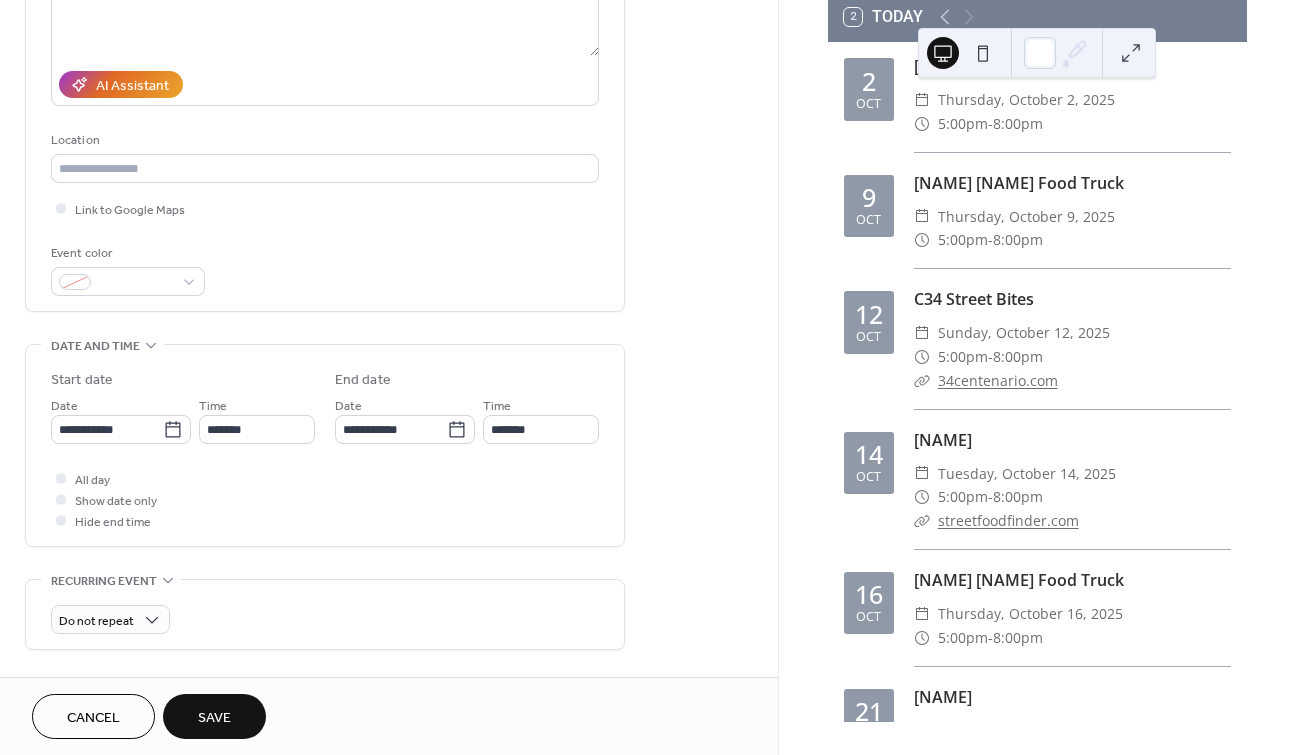 click on "Save" at bounding box center [214, 716] 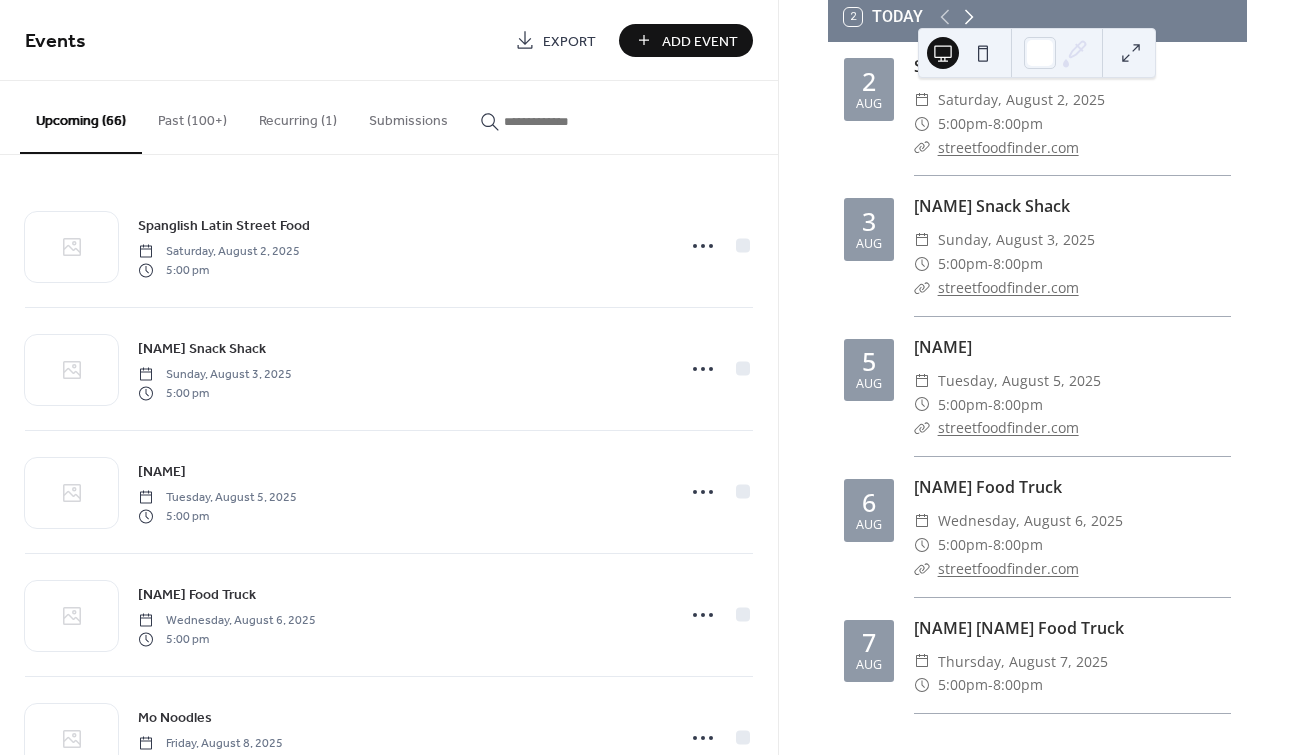 click 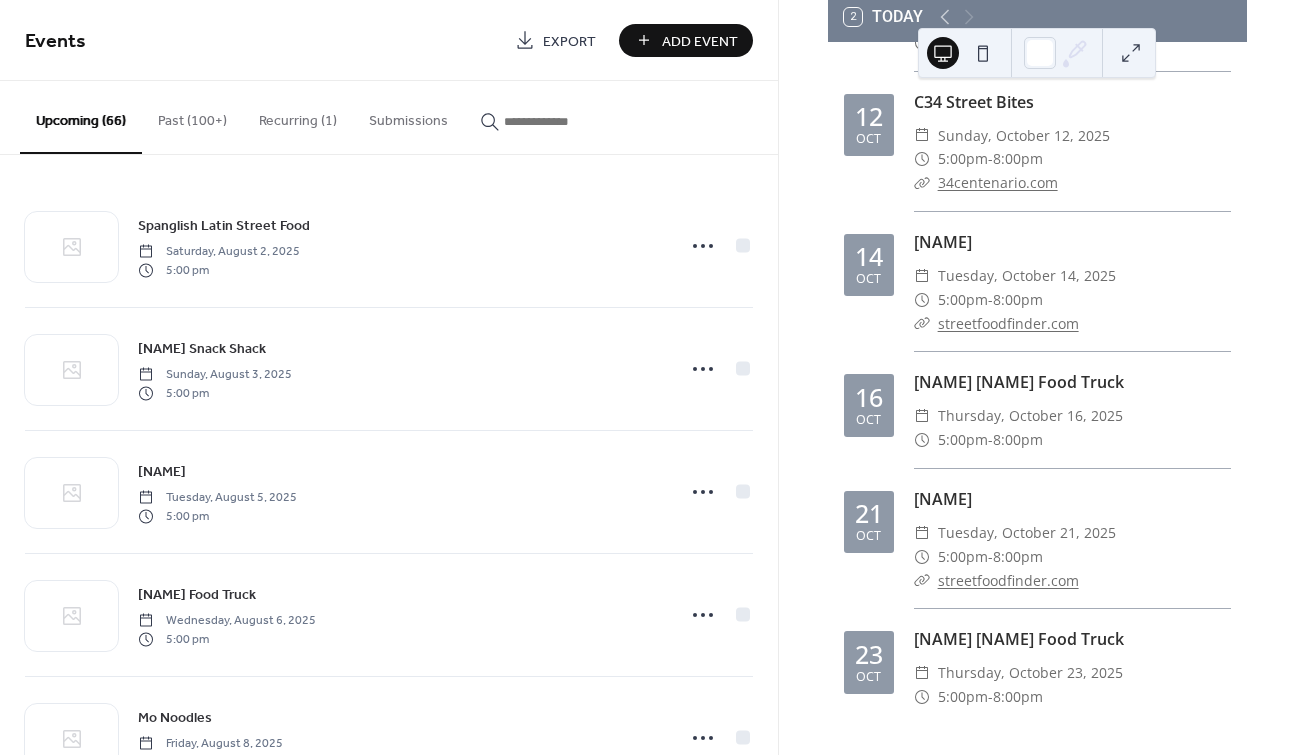 scroll, scrollTop: 342, scrollLeft: 0, axis: vertical 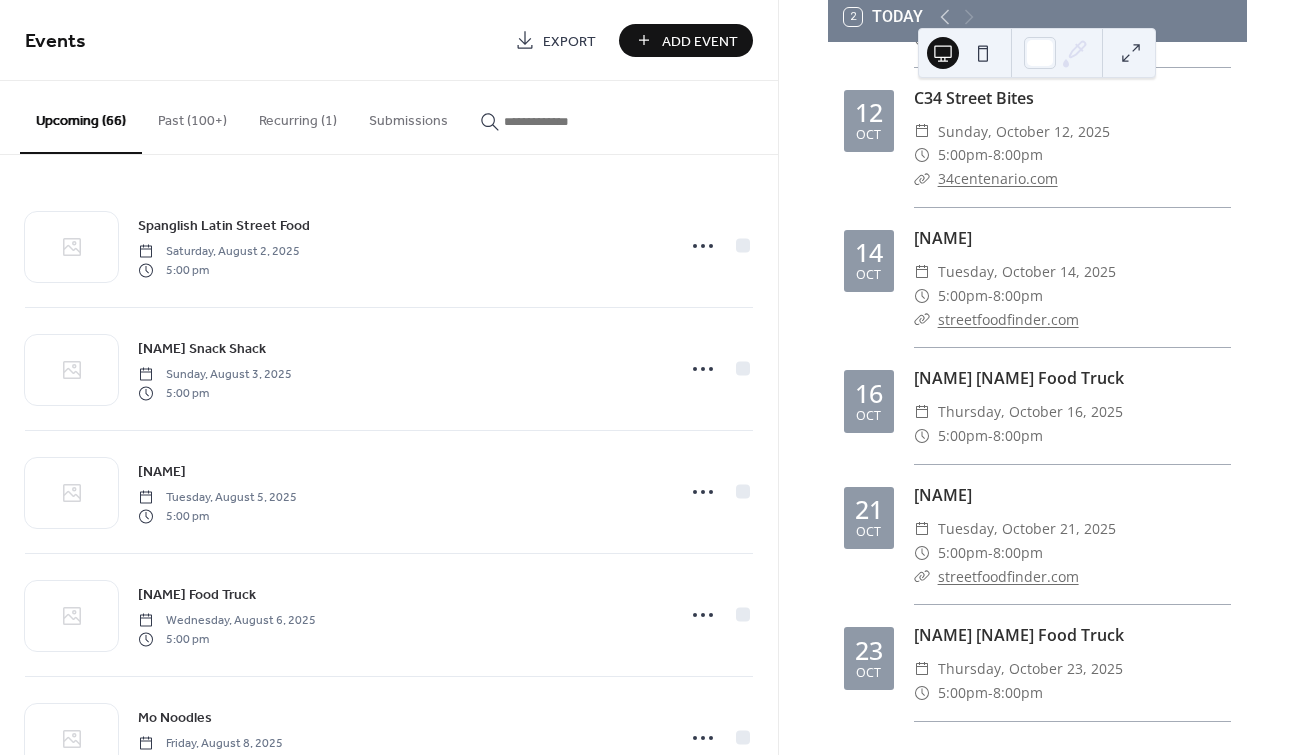 click on "Add Event" at bounding box center [700, 41] 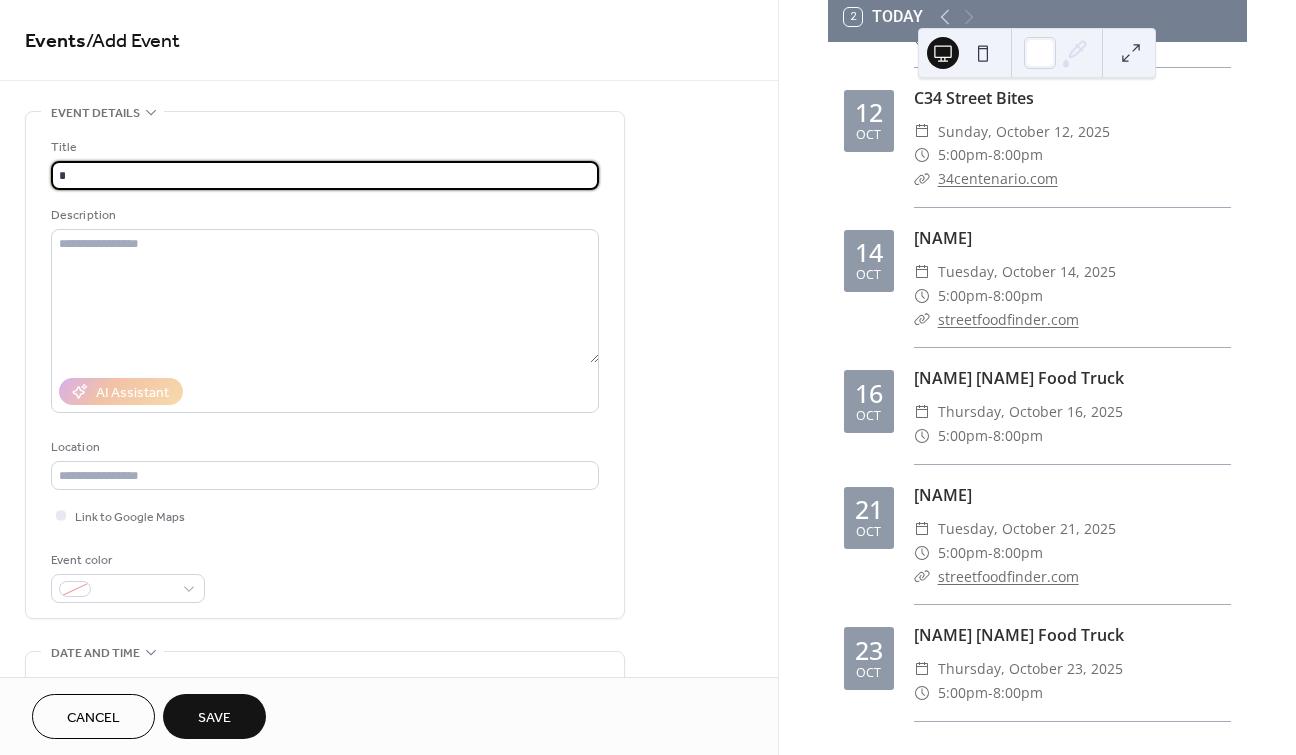 type on "**********" 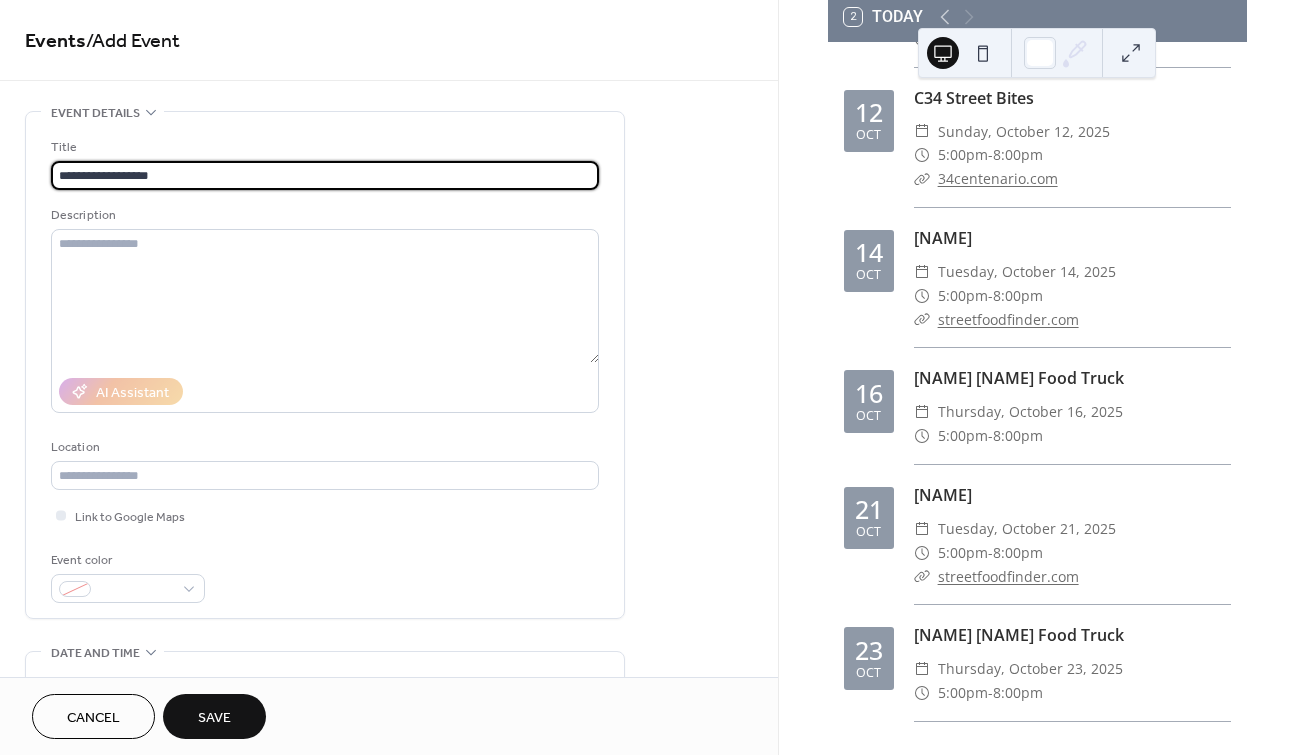 type on "**********" 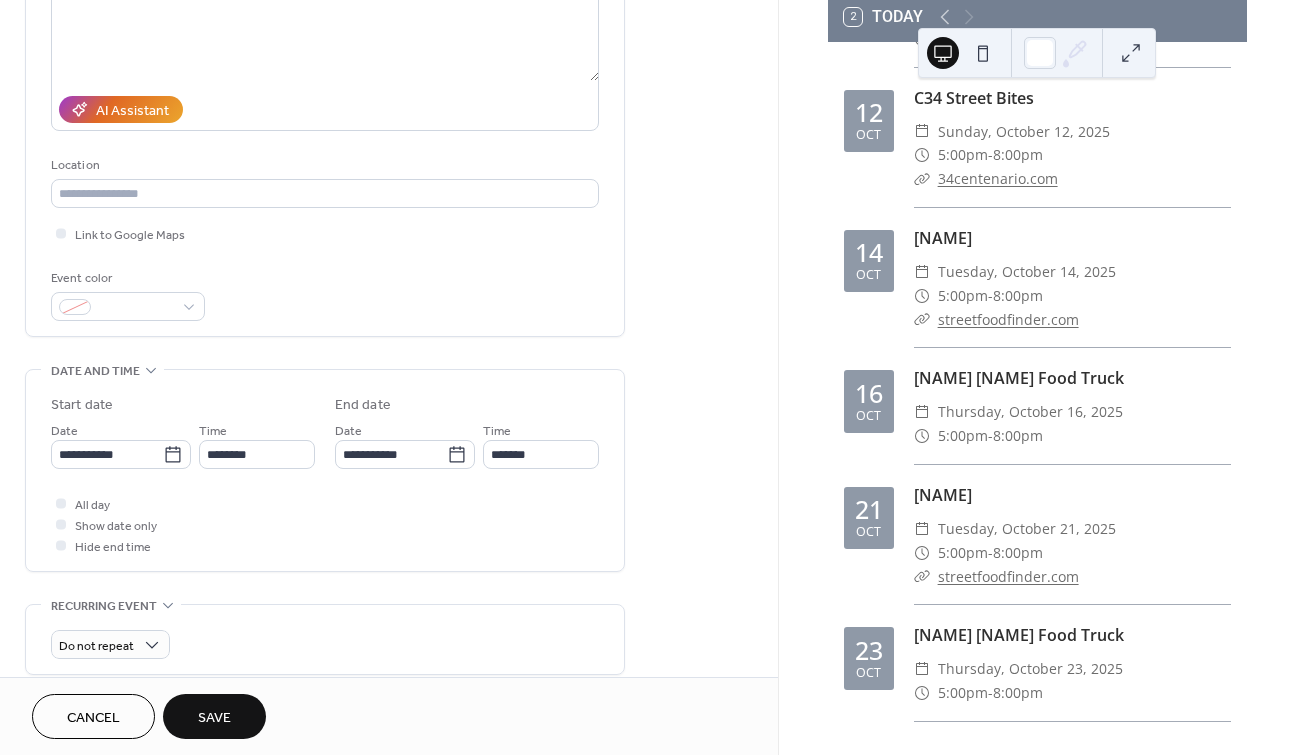 scroll, scrollTop: 284, scrollLeft: 0, axis: vertical 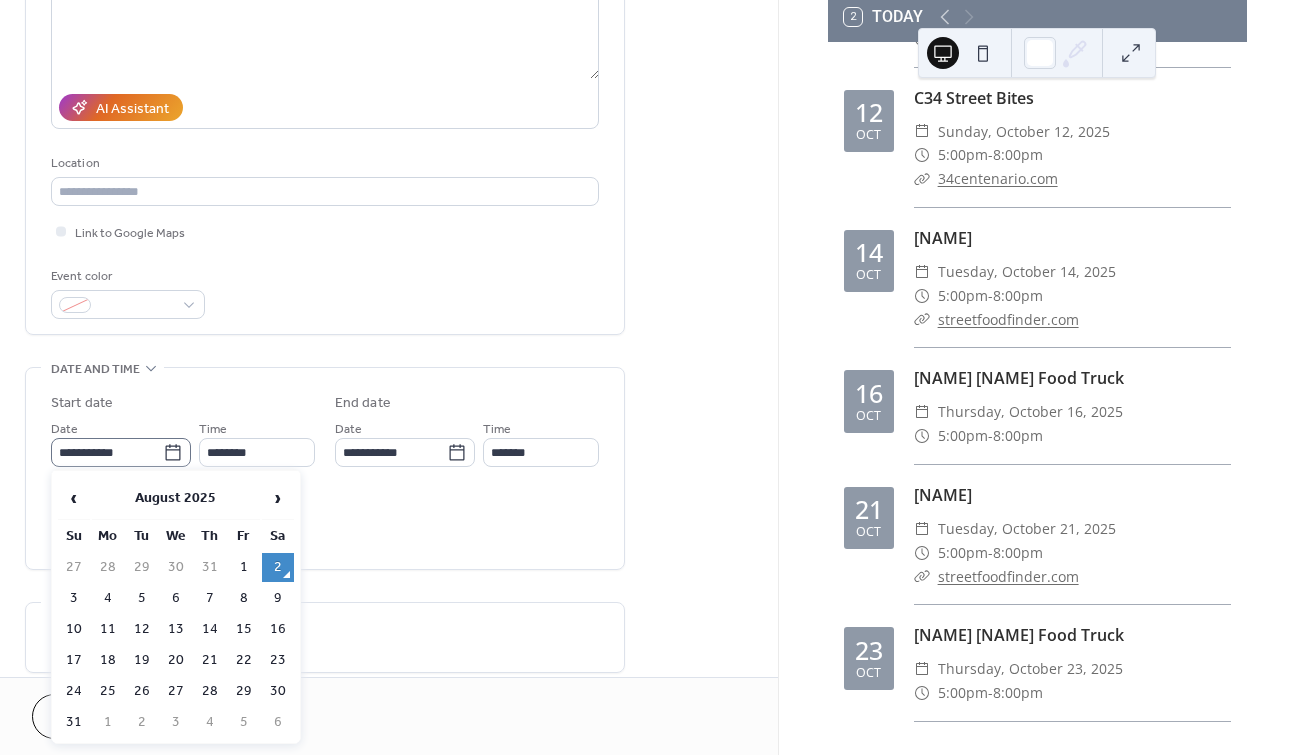 click 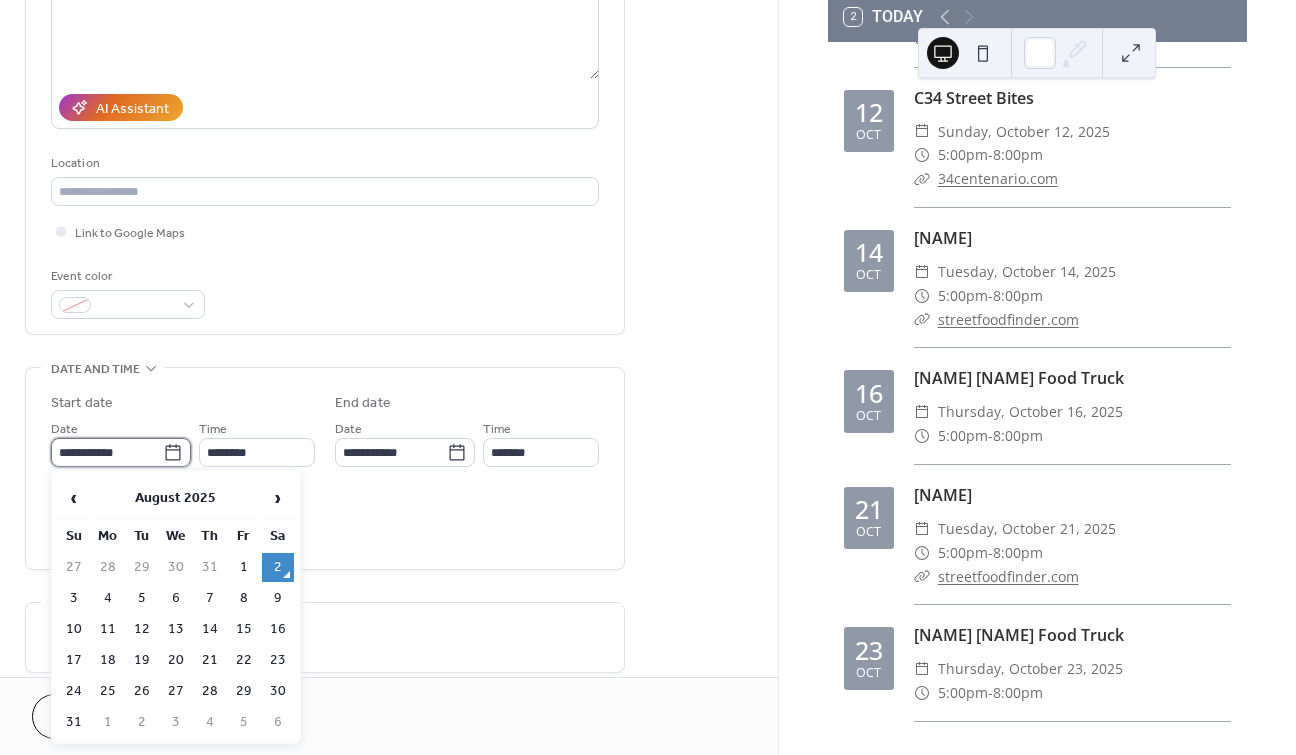 click on "**********" at bounding box center (107, 452) 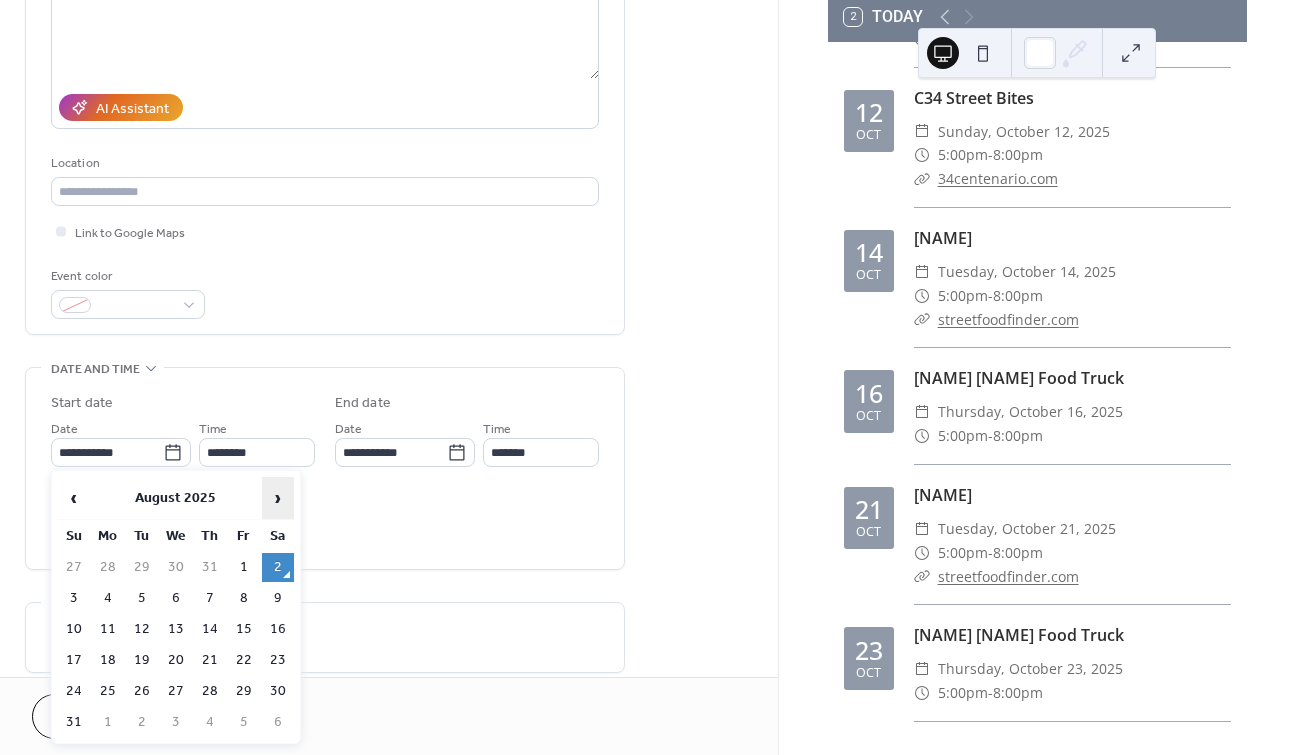 click on "›" at bounding box center [278, 498] 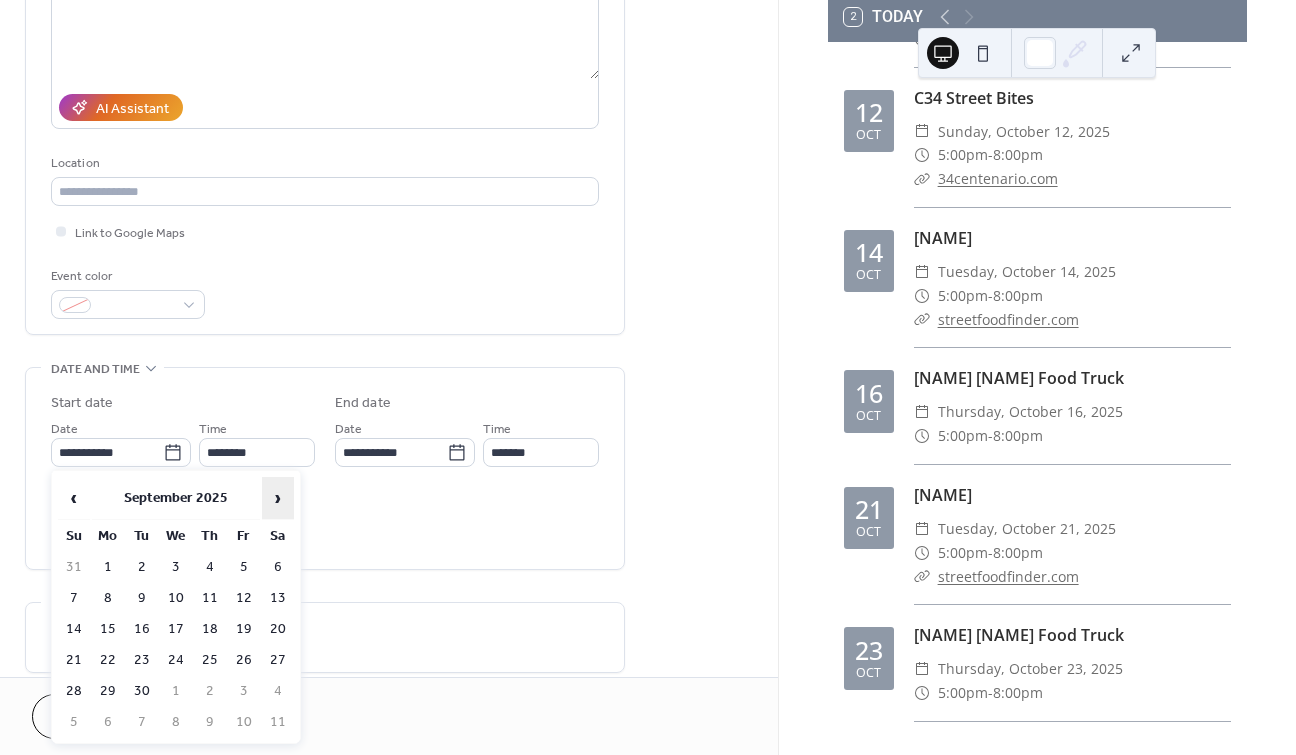 click on "›" at bounding box center [278, 498] 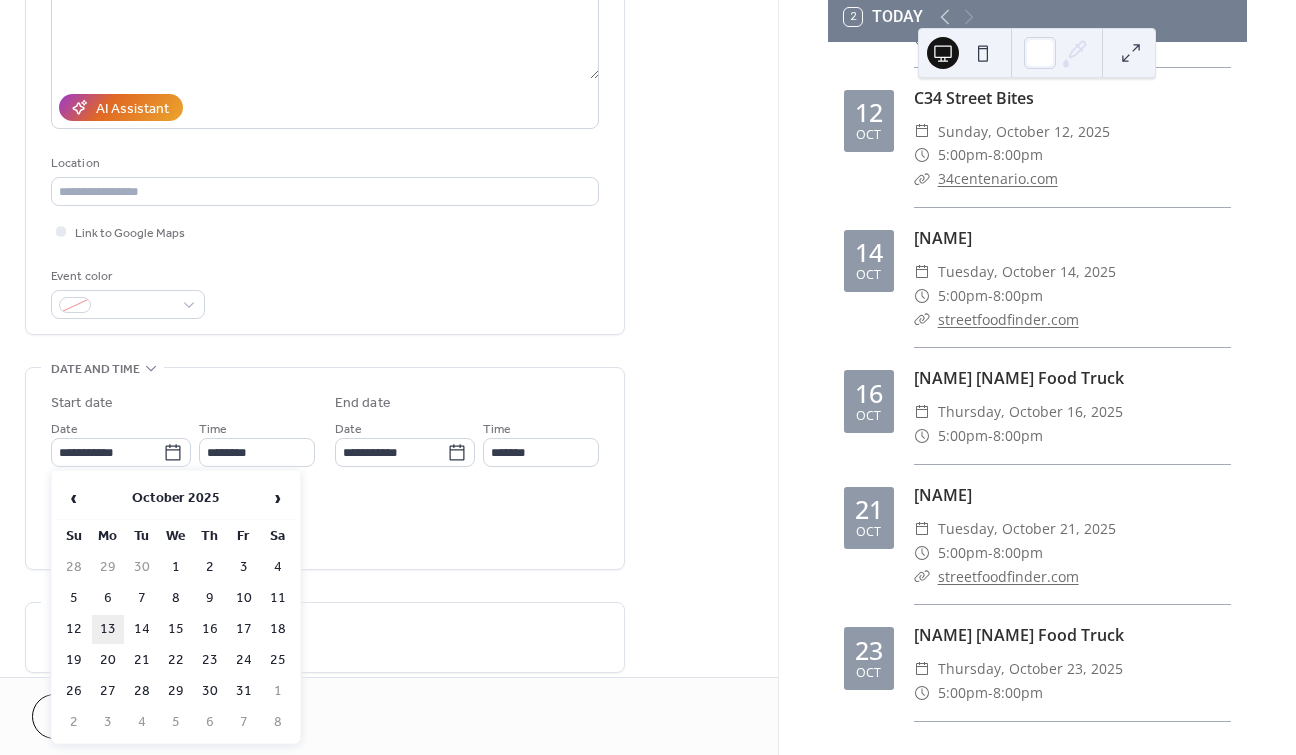 click on "13" at bounding box center (108, 629) 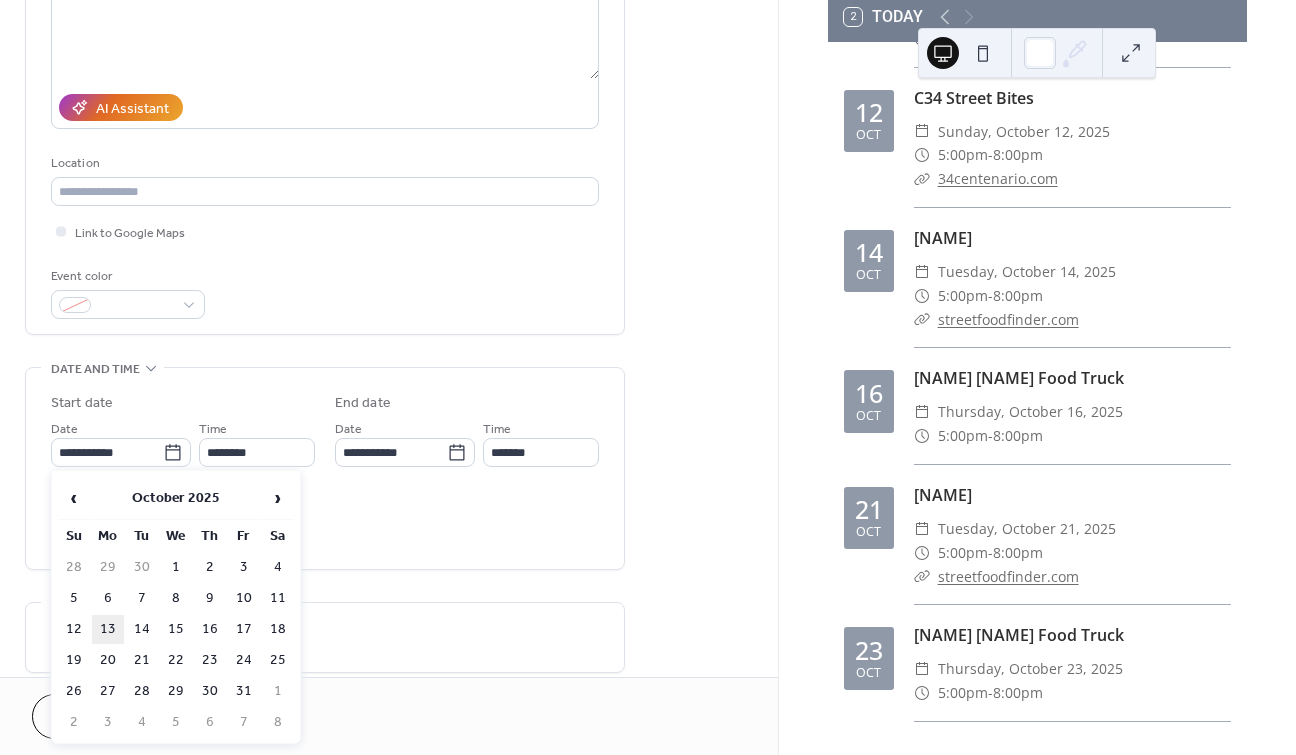 type on "**********" 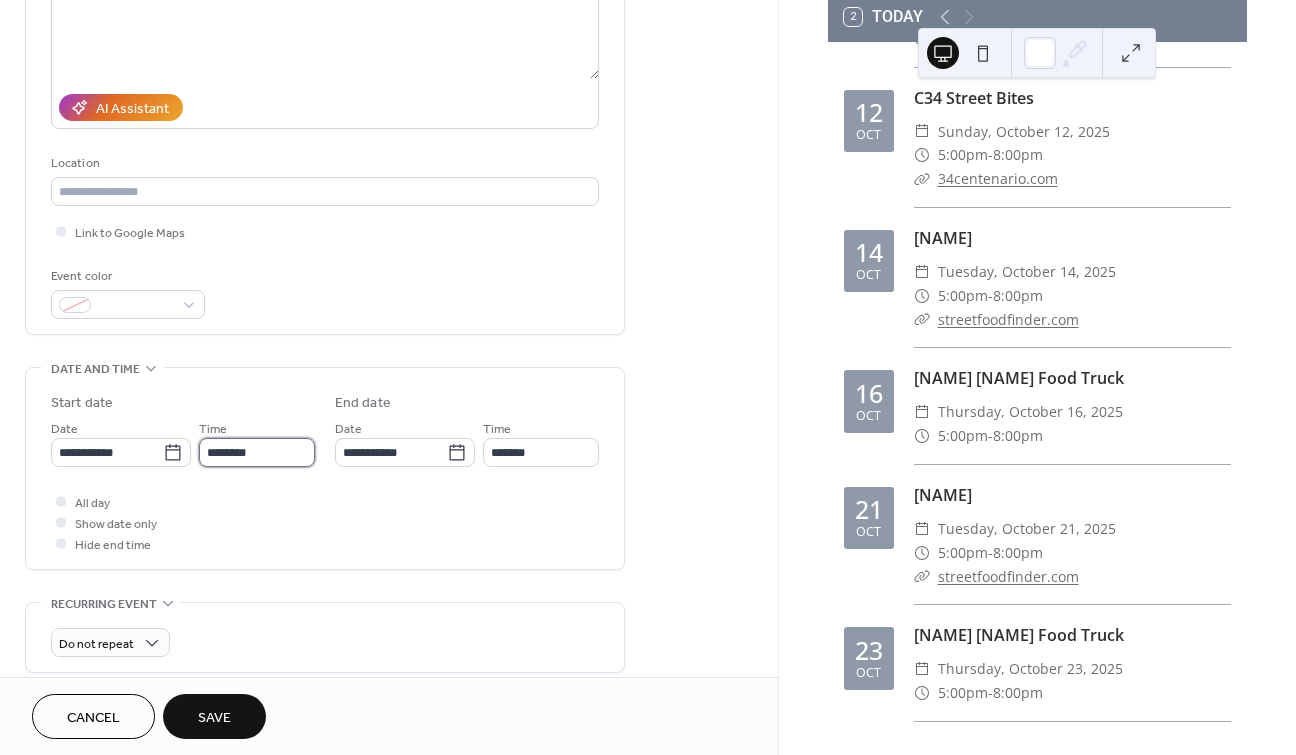 click on "********" at bounding box center [257, 452] 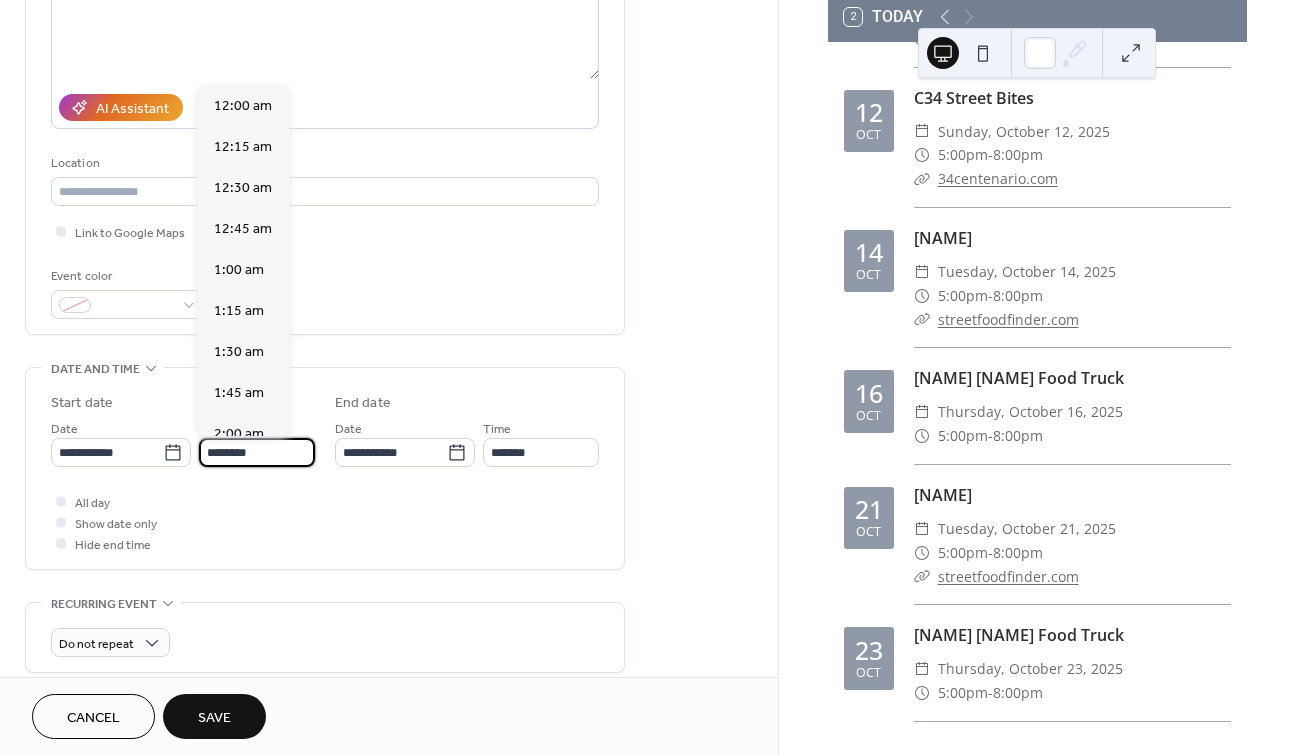 scroll, scrollTop: 1968, scrollLeft: 0, axis: vertical 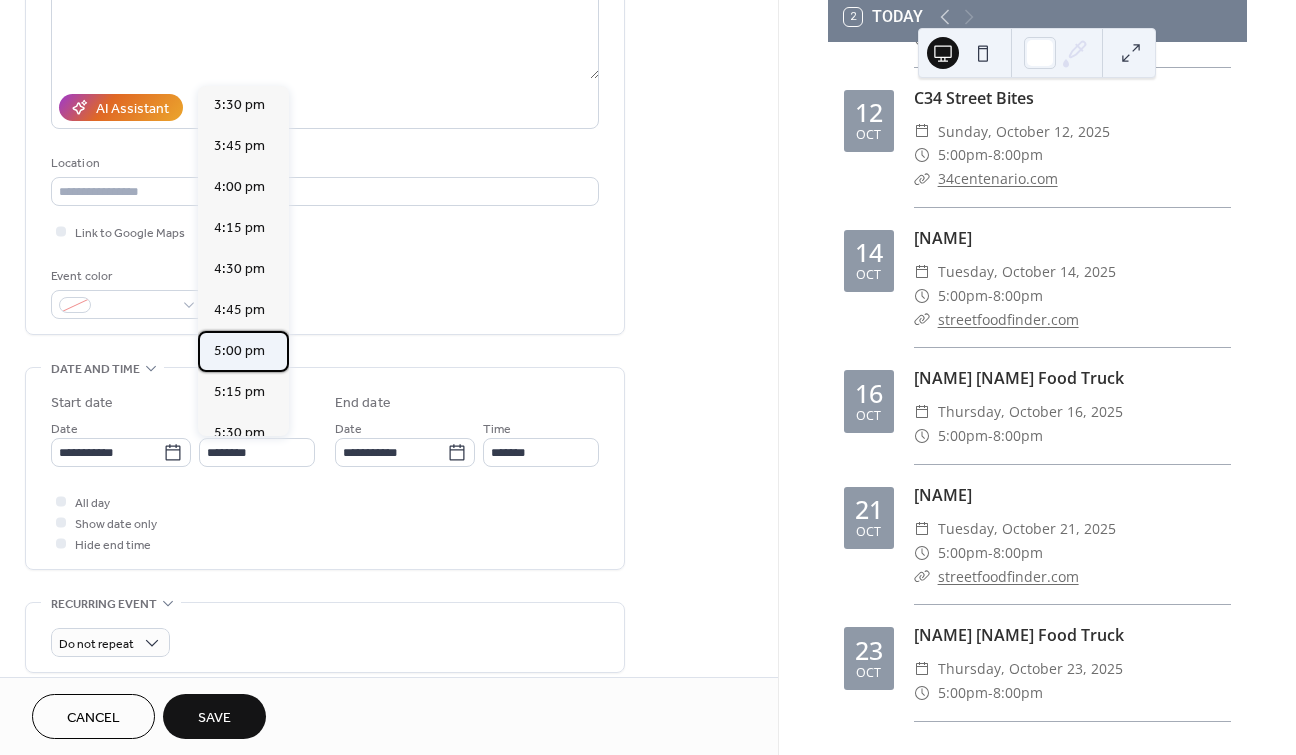 click on "5:00 pm" at bounding box center [239, 351] 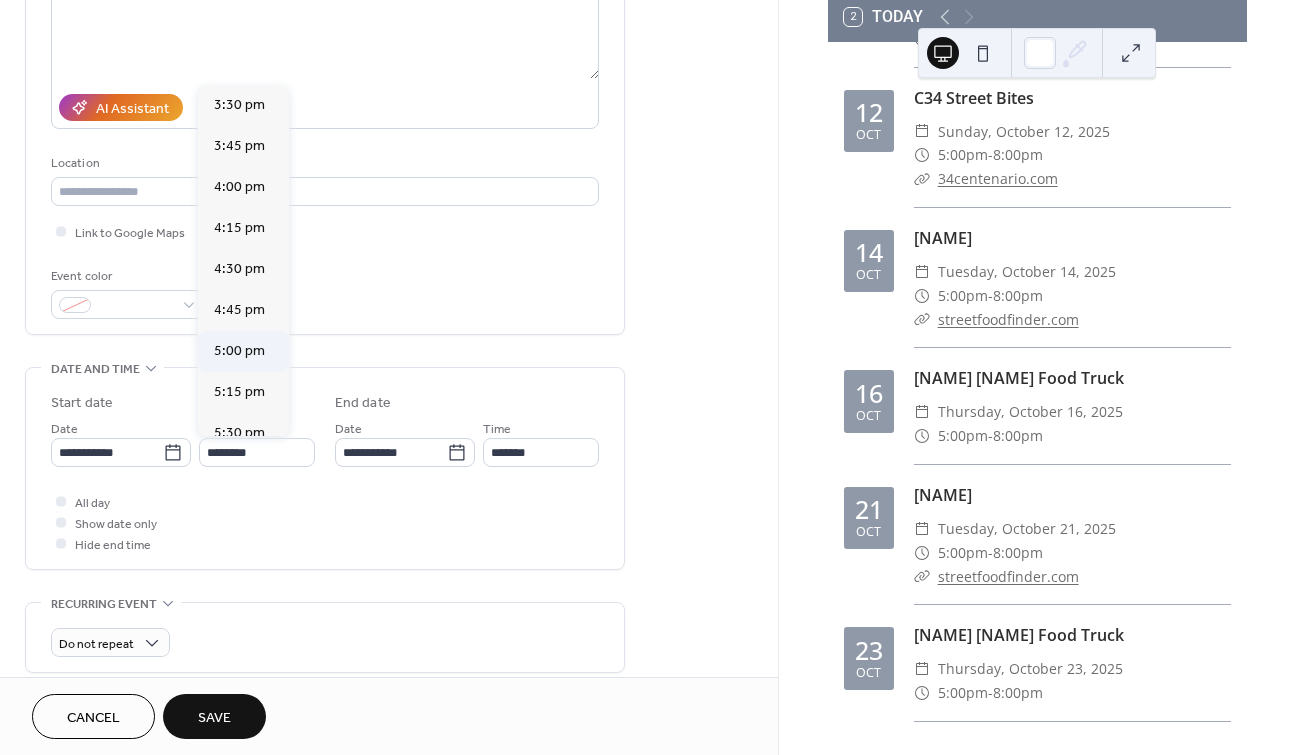 type on "*******" 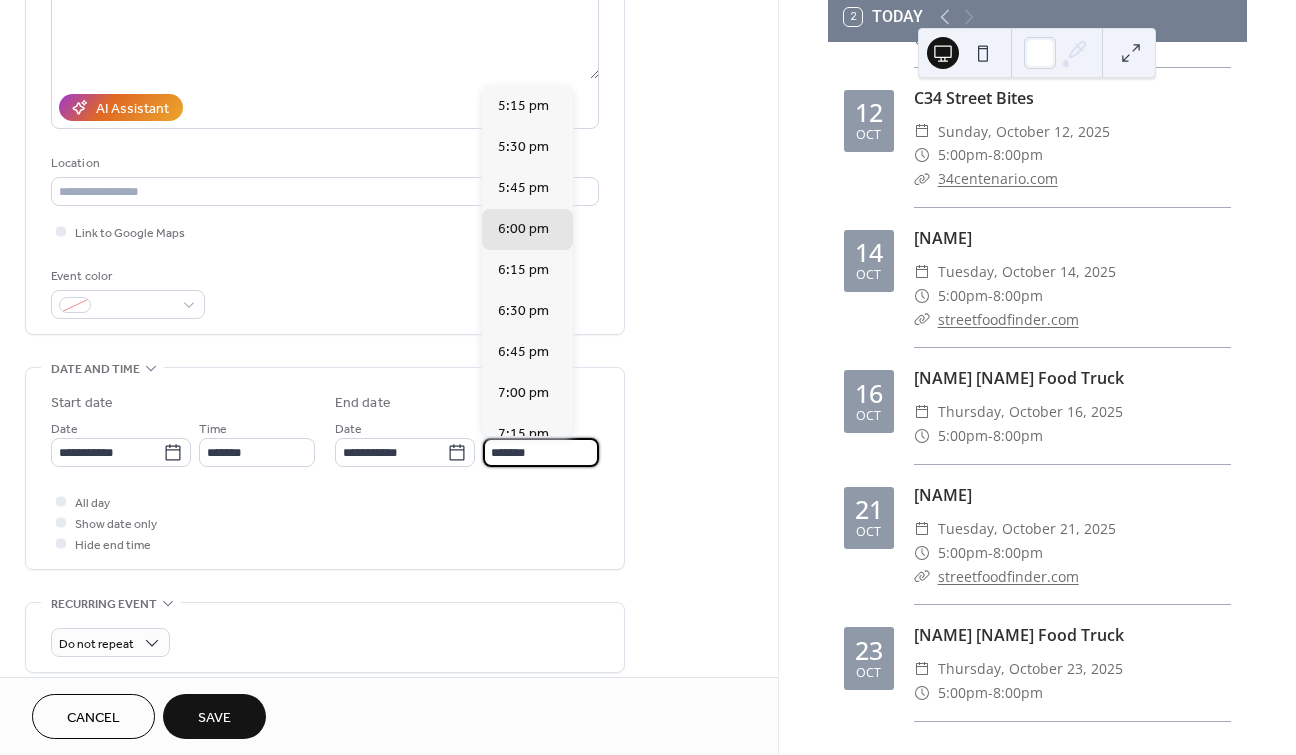 click on "*******" at bounding box center (541, 452) 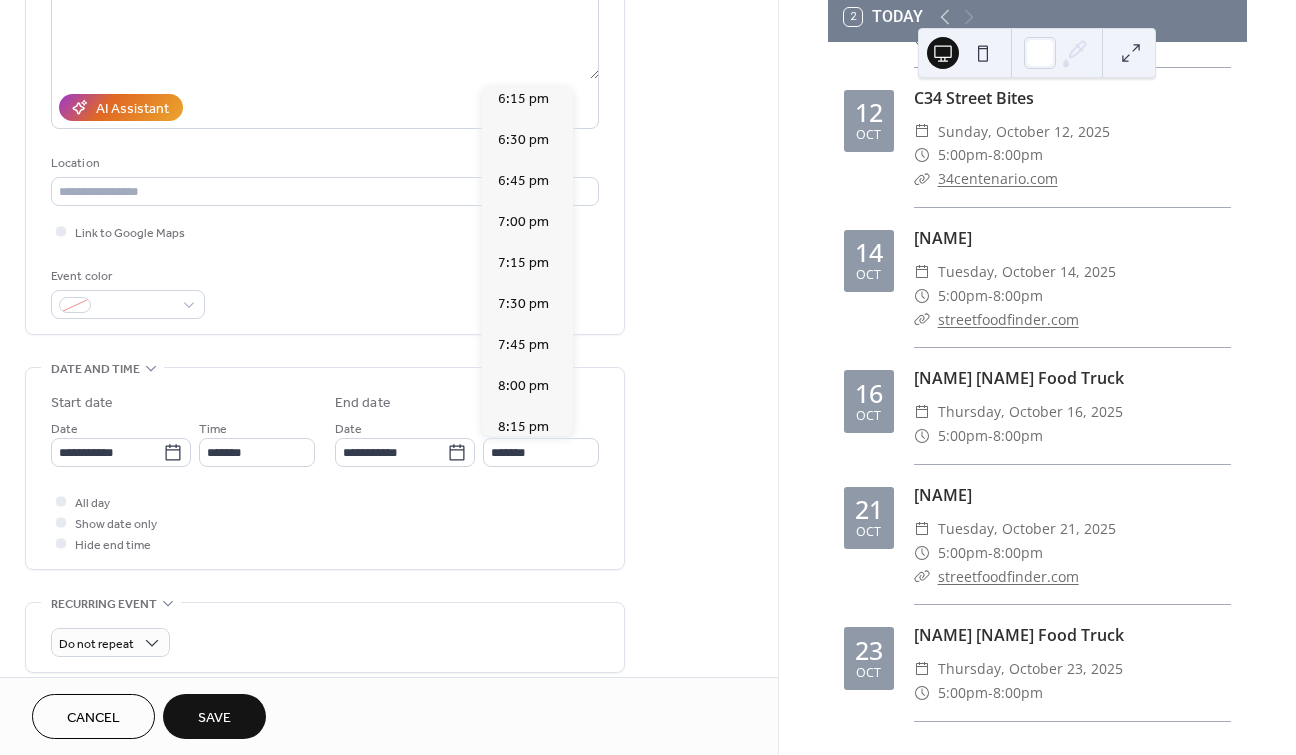 scroll, scrollTop: 172, scrollLeft: 0, axis: vertical 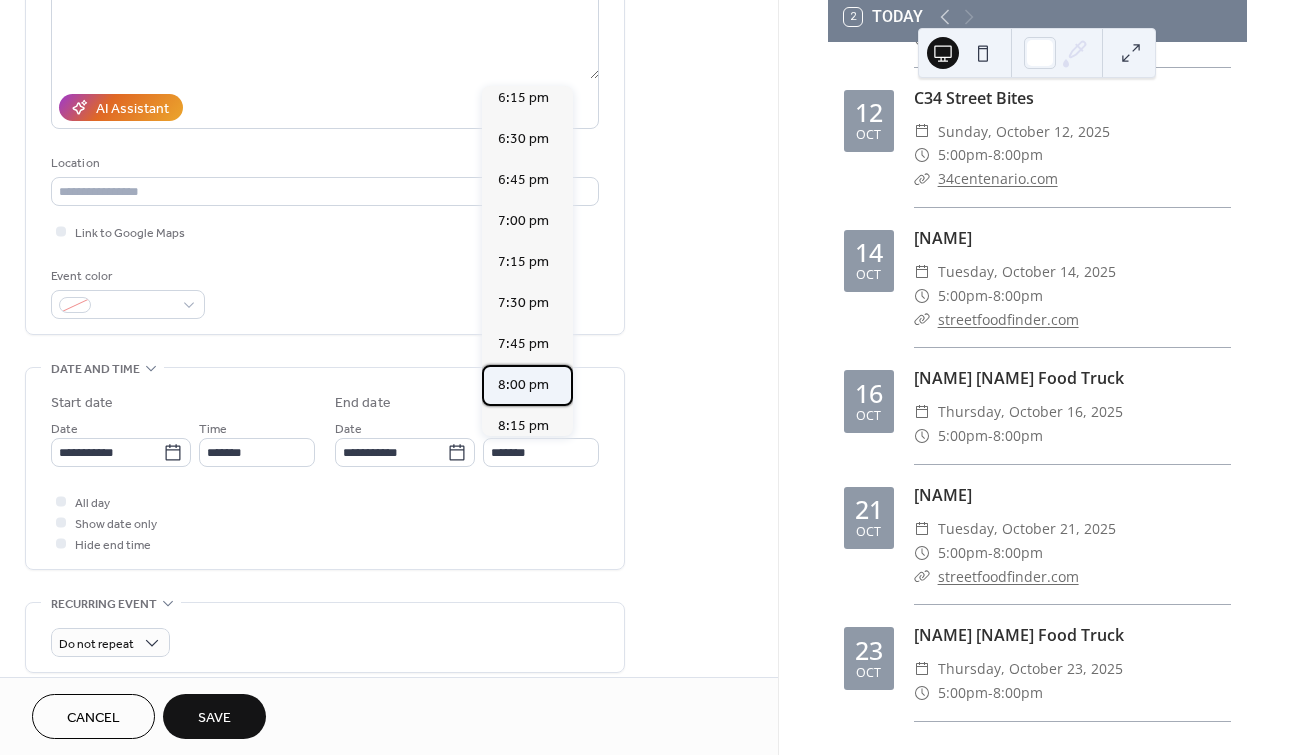 click on "8:00 pm" at bounding box center [523, 385] 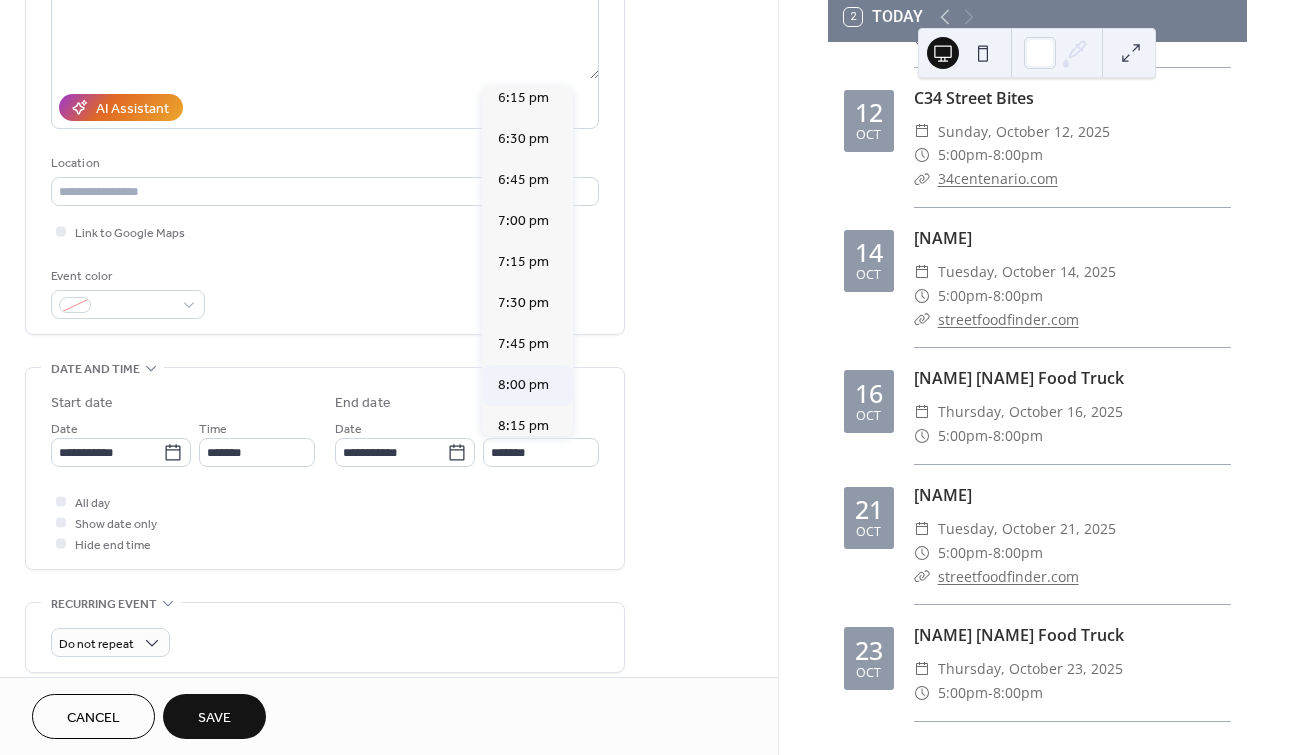 type on "*******" 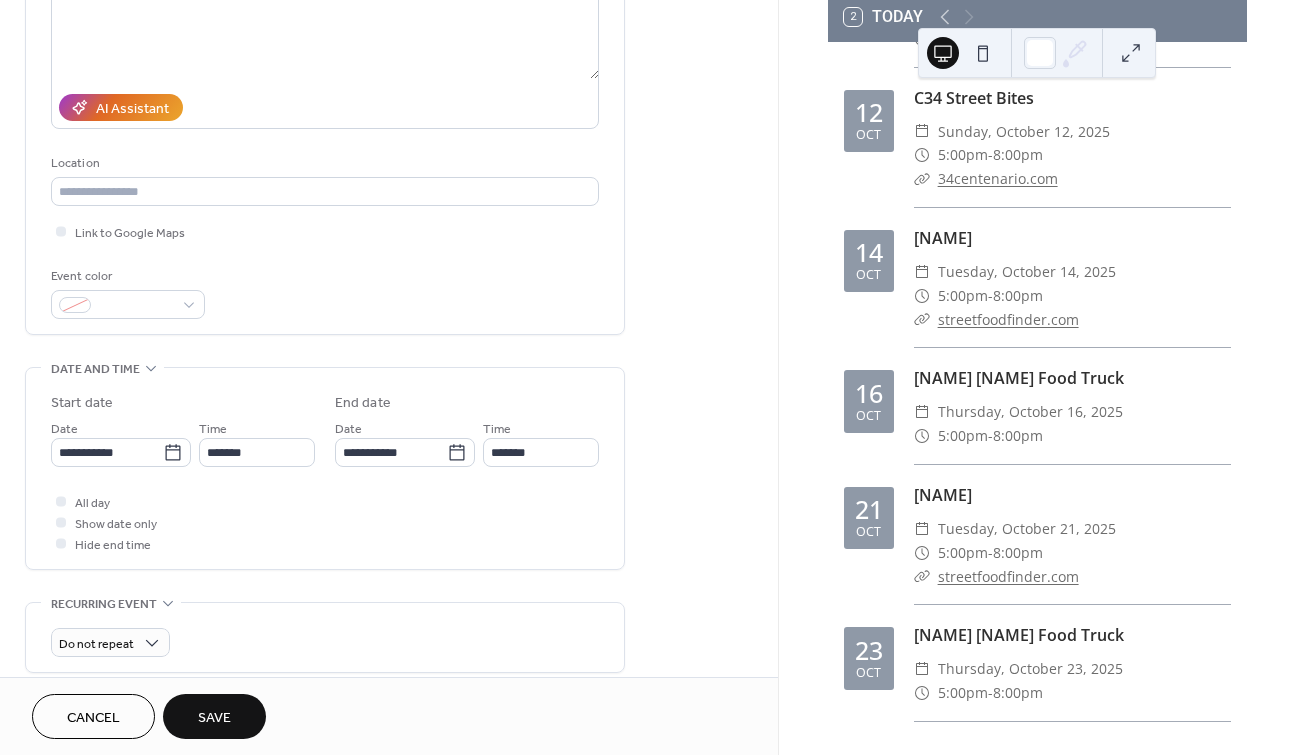 click on "Save" at bounding box center [214, 718] 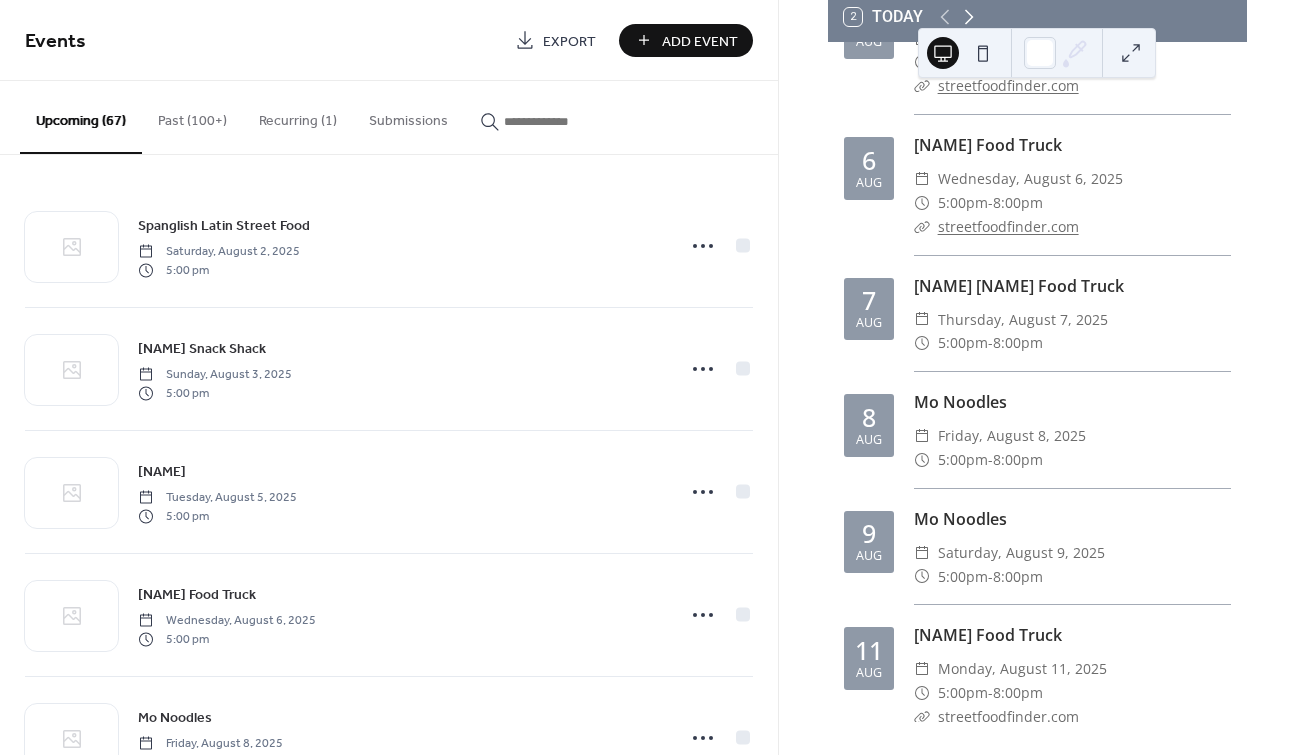 click 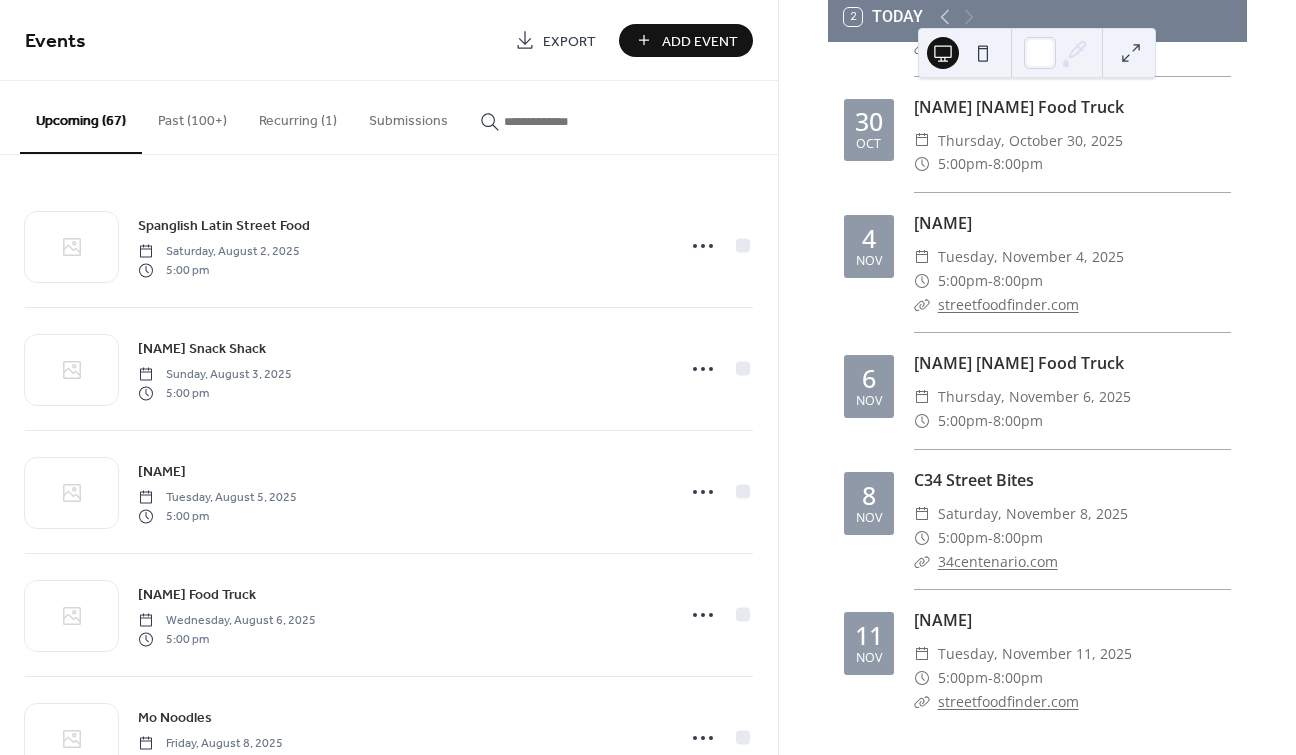 scroll, scrollTop: 1558, scrollLeft: 0, axis: vertical 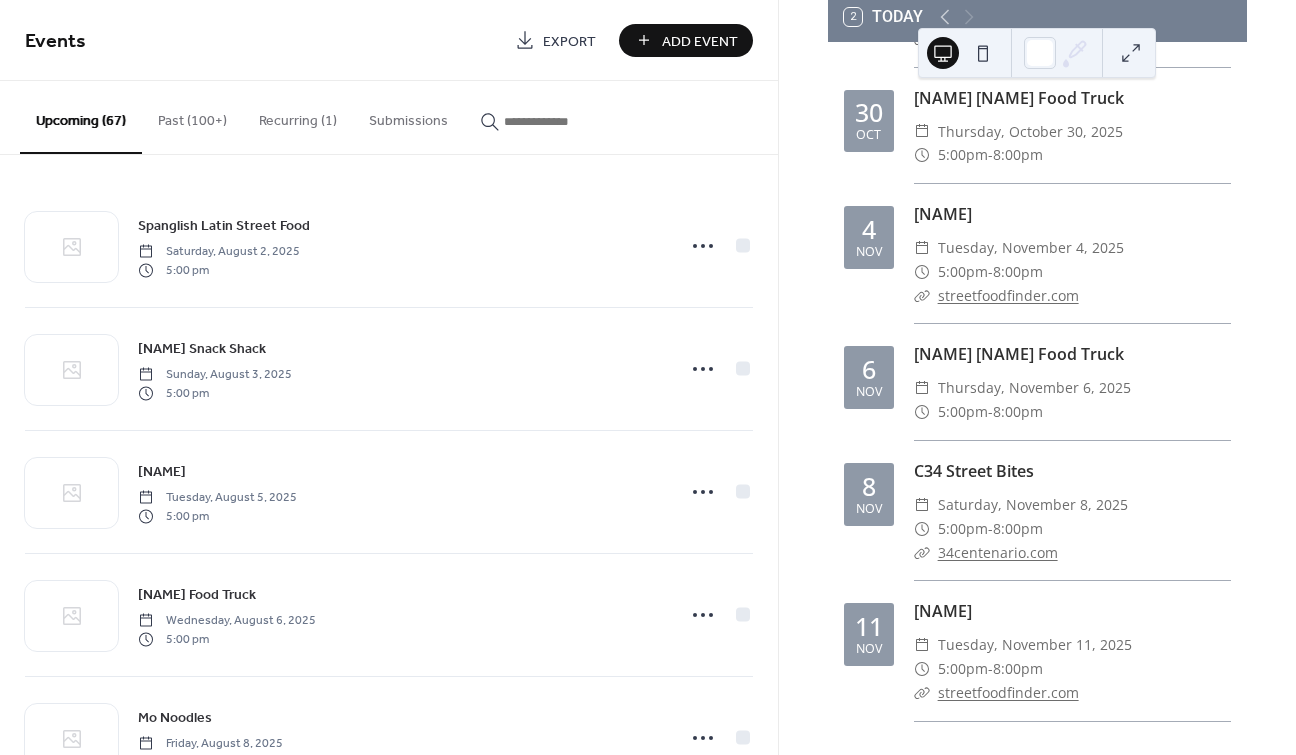 click on "Add Event" at bounding box center (700, 41) 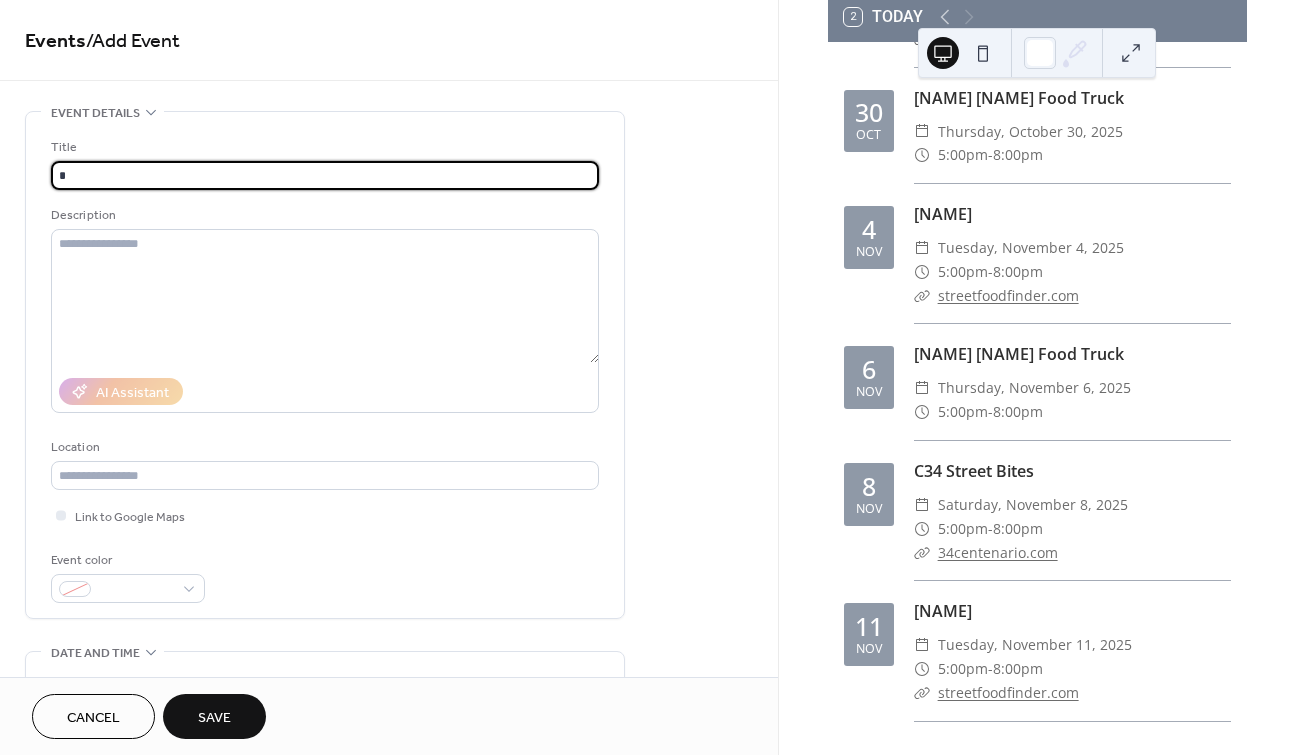 type on "**********" 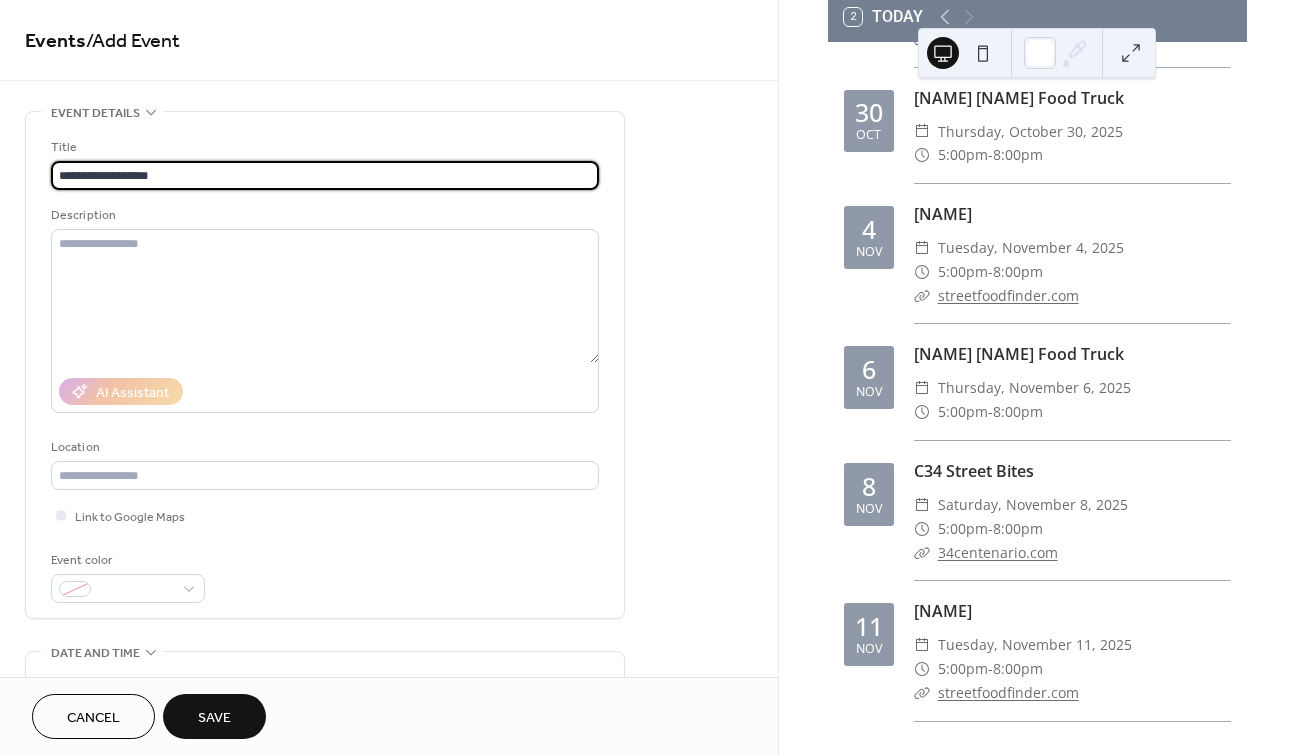 type on "**********" 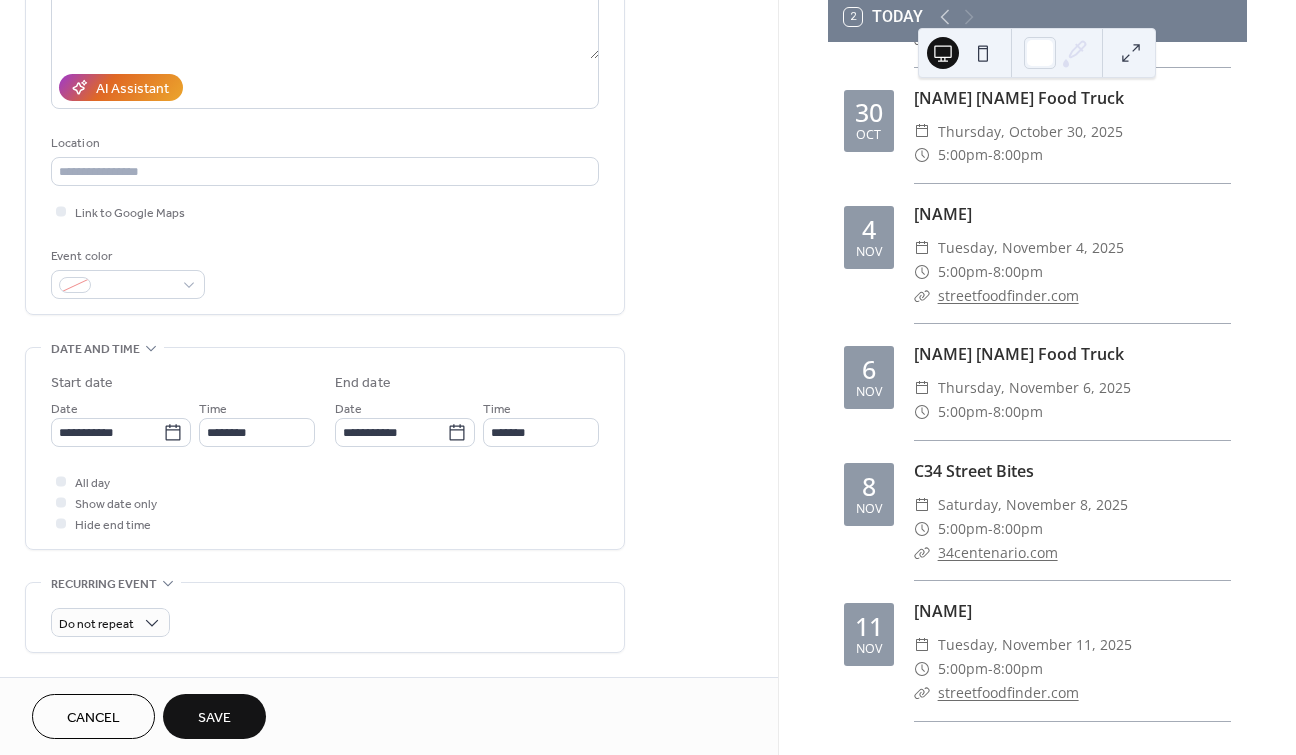 scroll, scrollTop: 292, scrollLeft: 0, axis: vertical 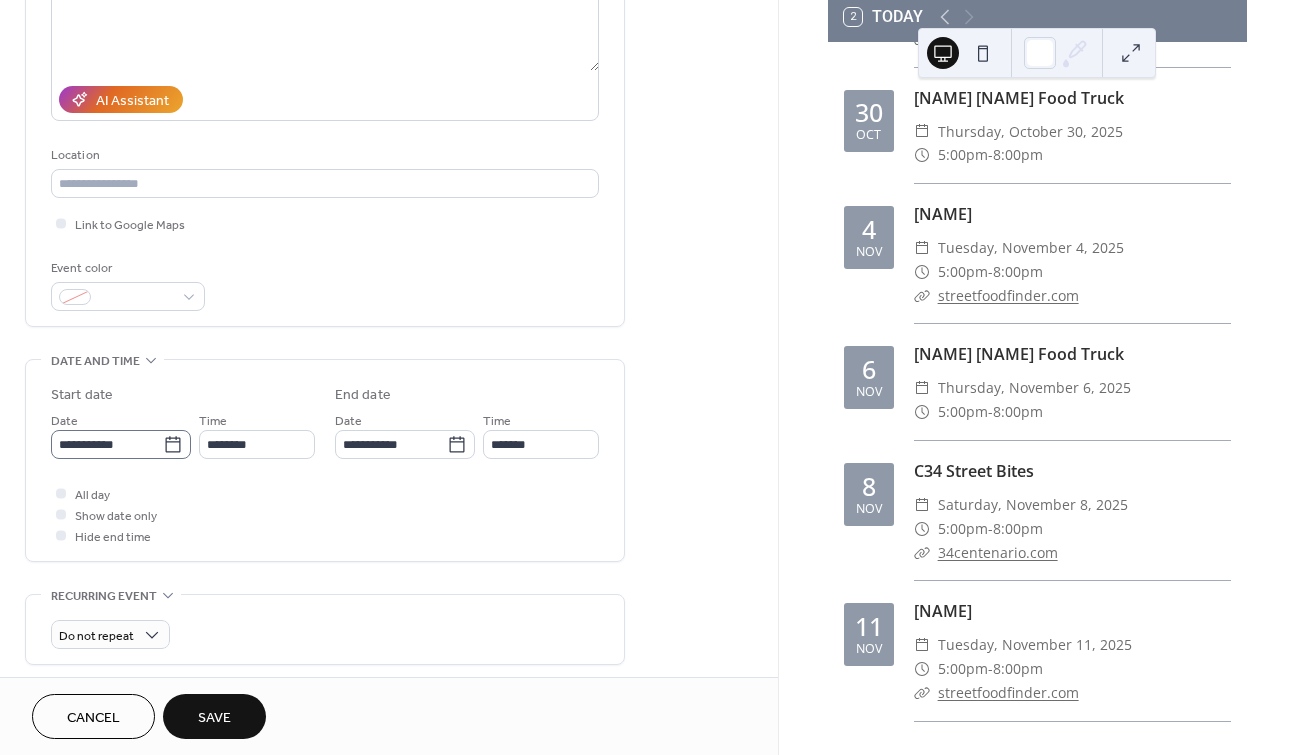 click 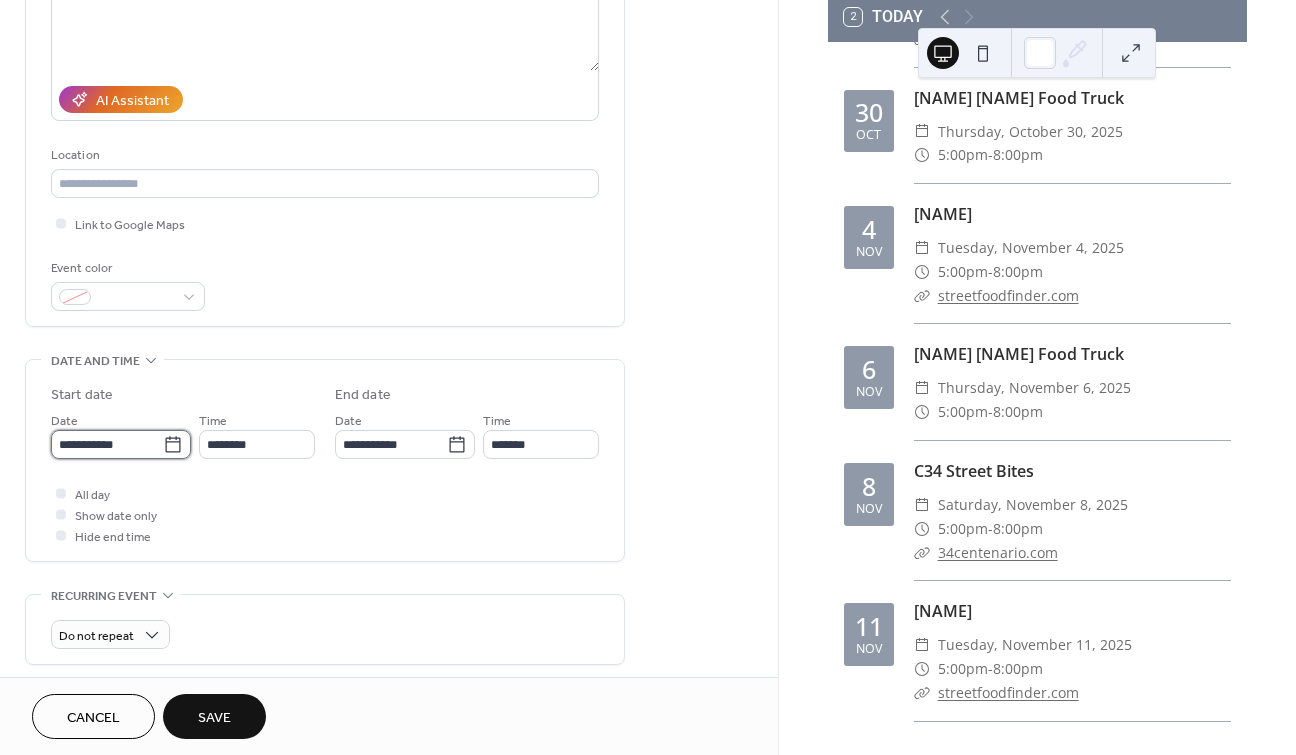 click on "**********" at bounding box center (107, 444) 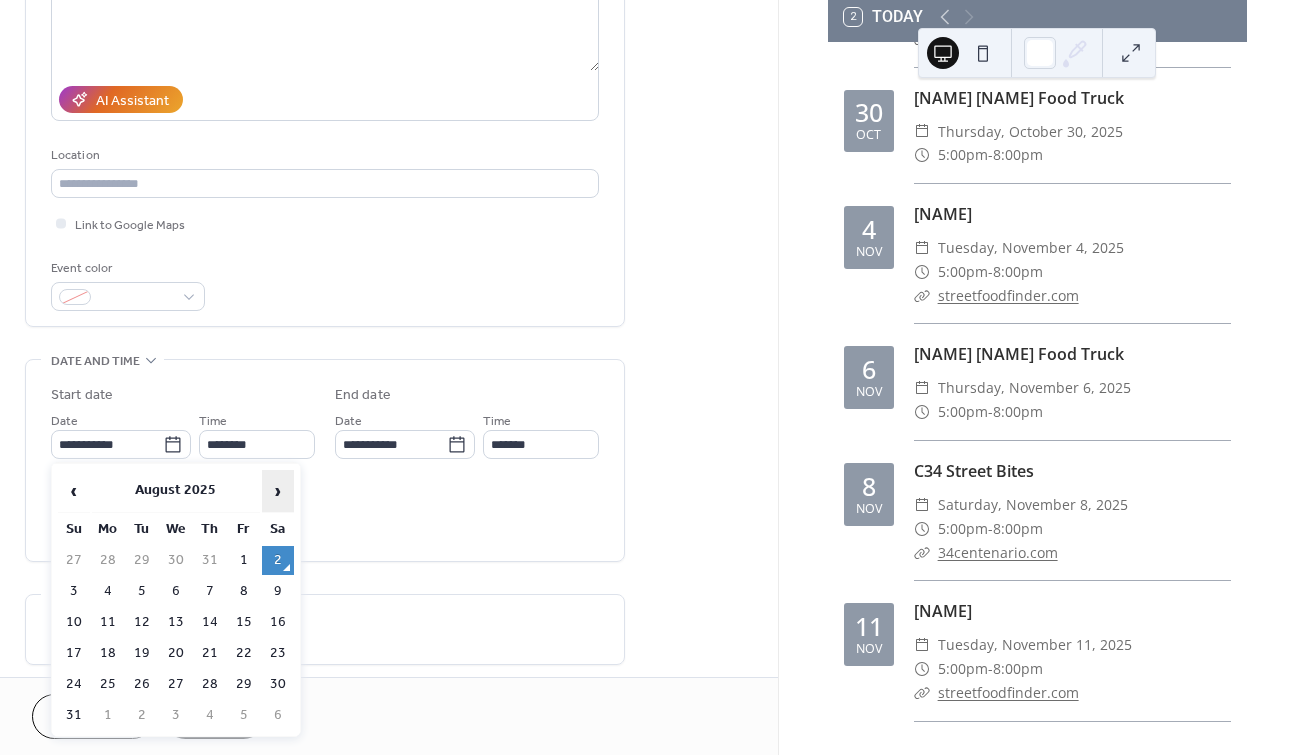 click on "›" at bounding box center [278, 491] 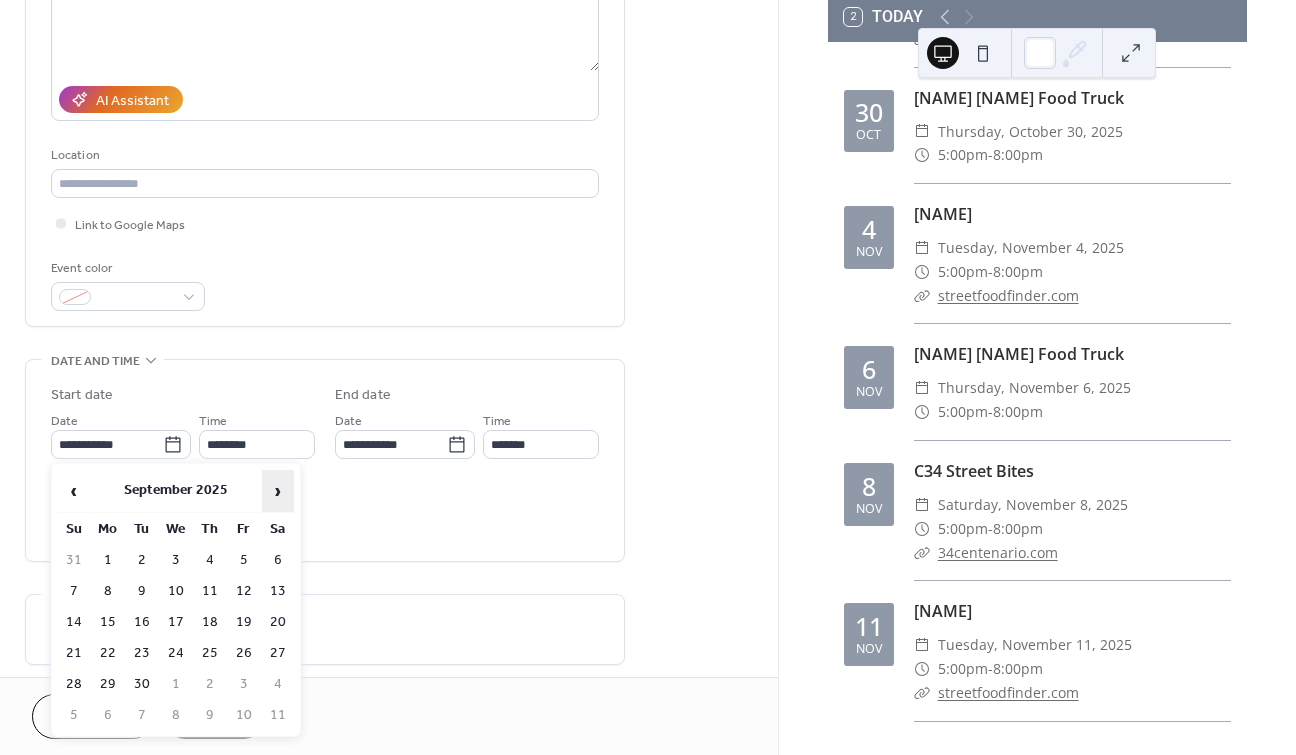 click on "›" at bounding box center (278, 491) 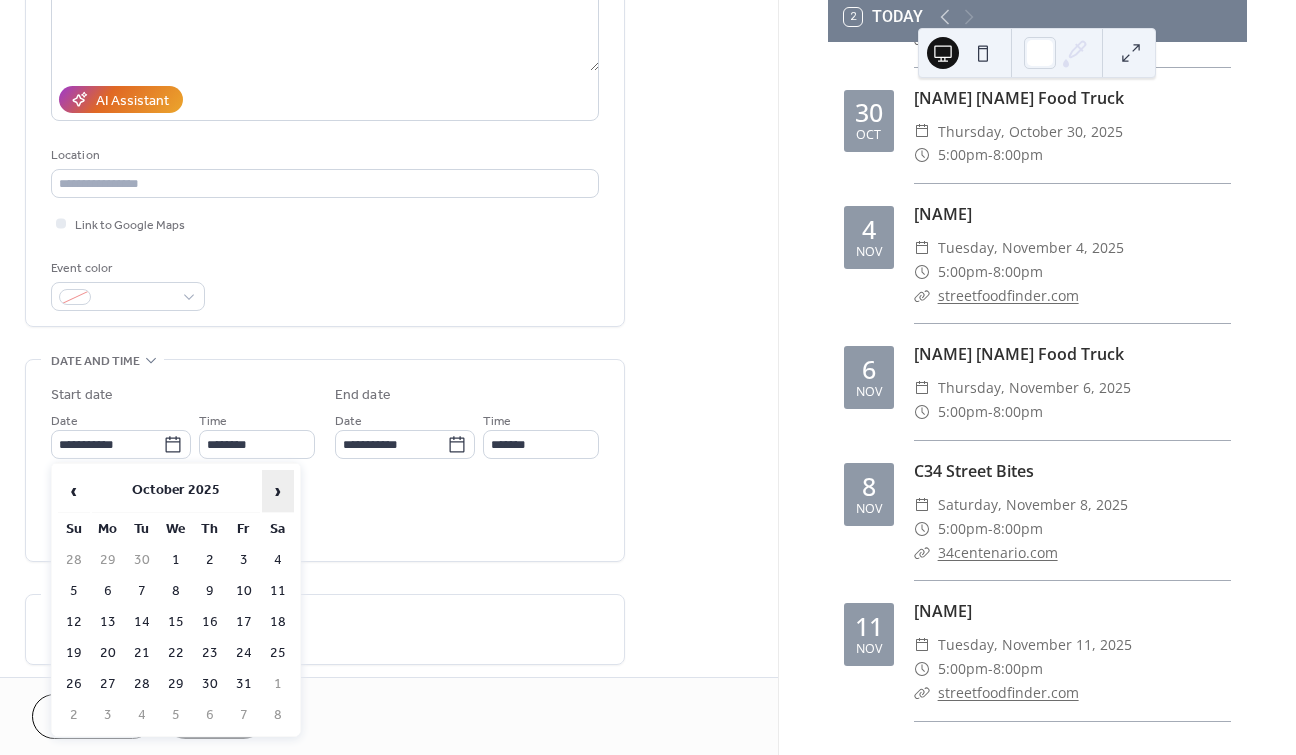 click on "›" at bounding box center (278, 491) 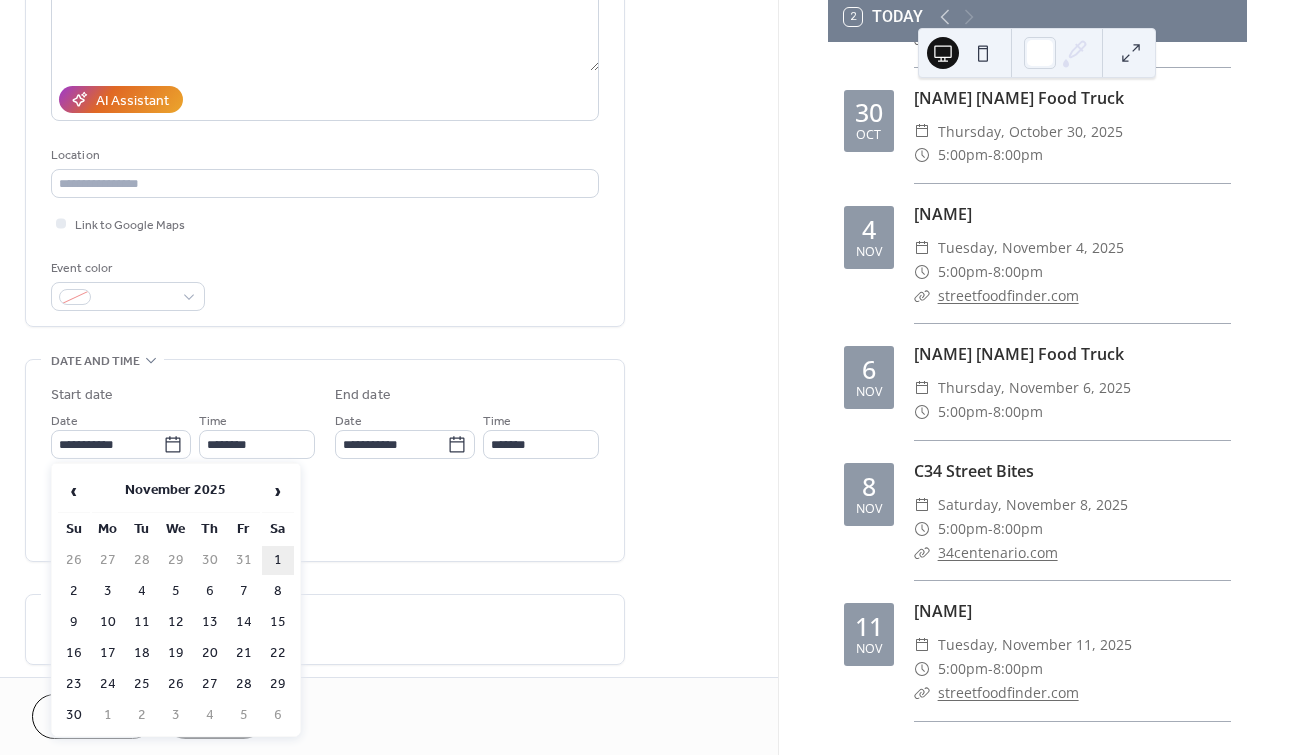 click on "1" at bounding box center (278, 560) 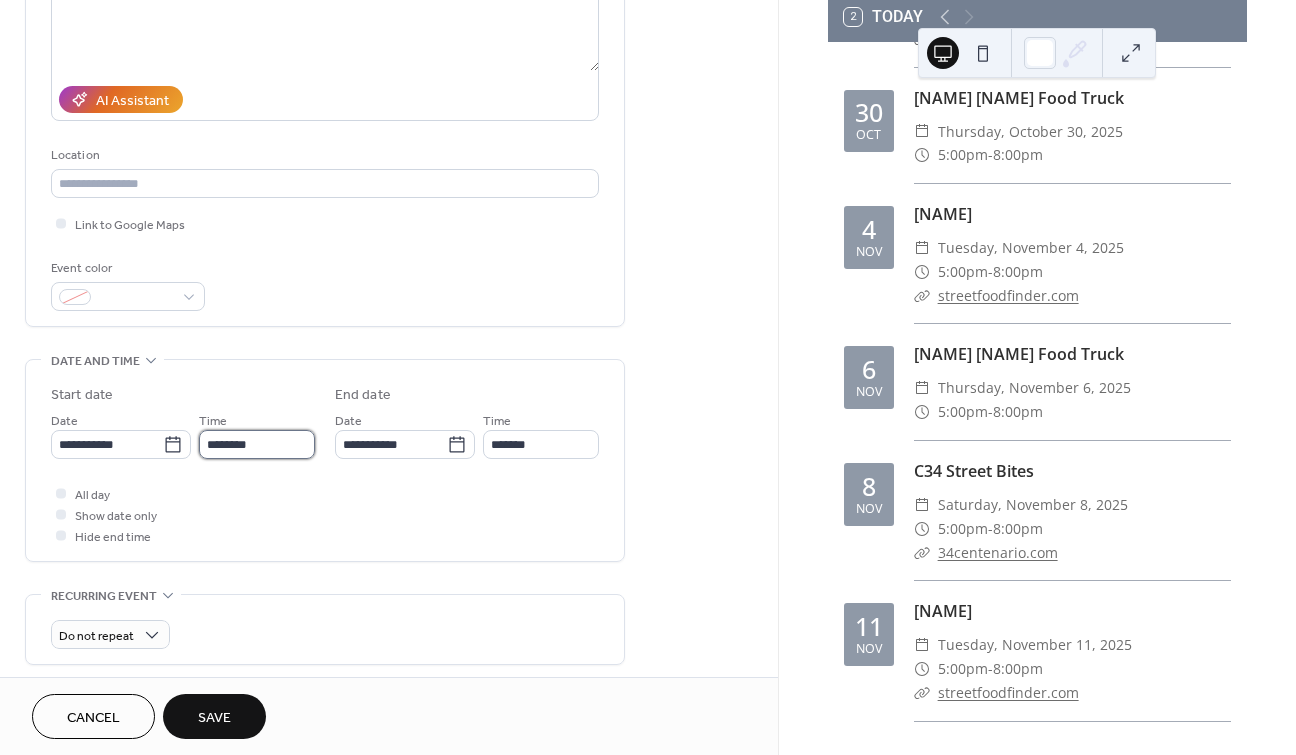 click on "********" at bounding box center [257, 444] 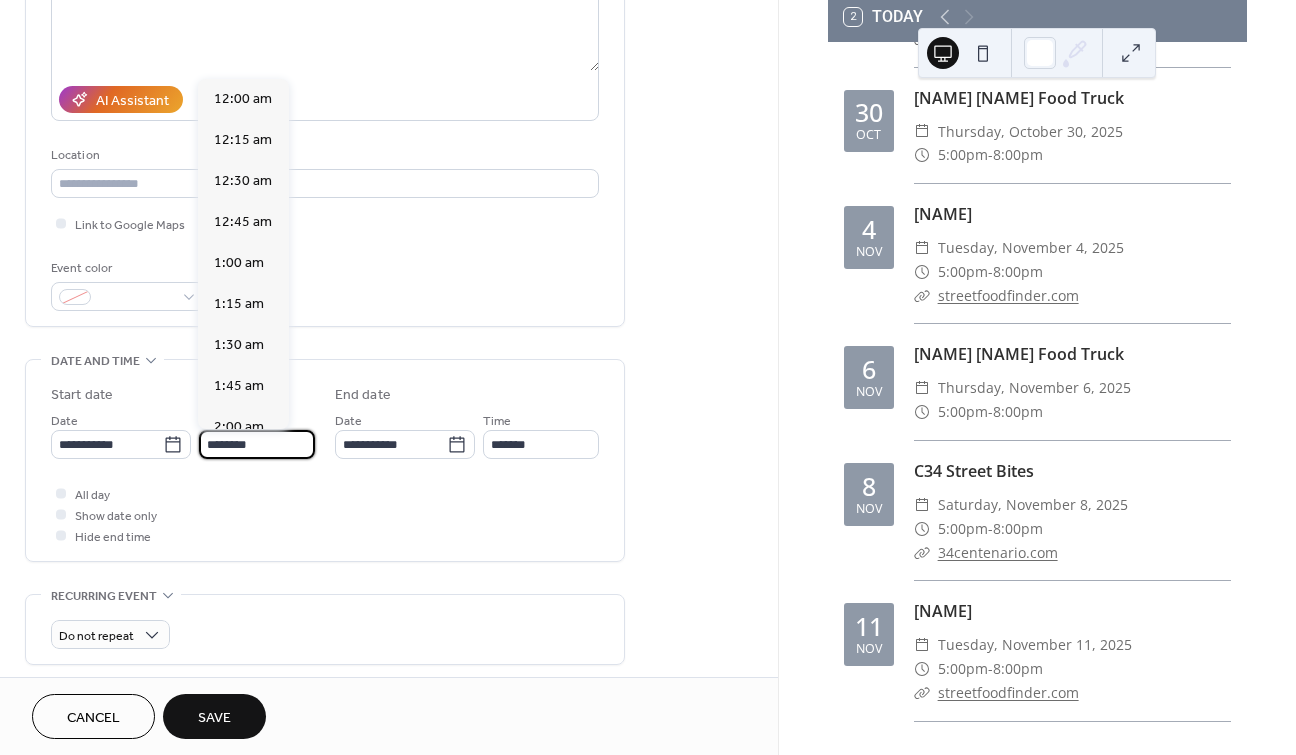 scroll, scrollTop: 1968, scrollLeft: 0, axis: vertical 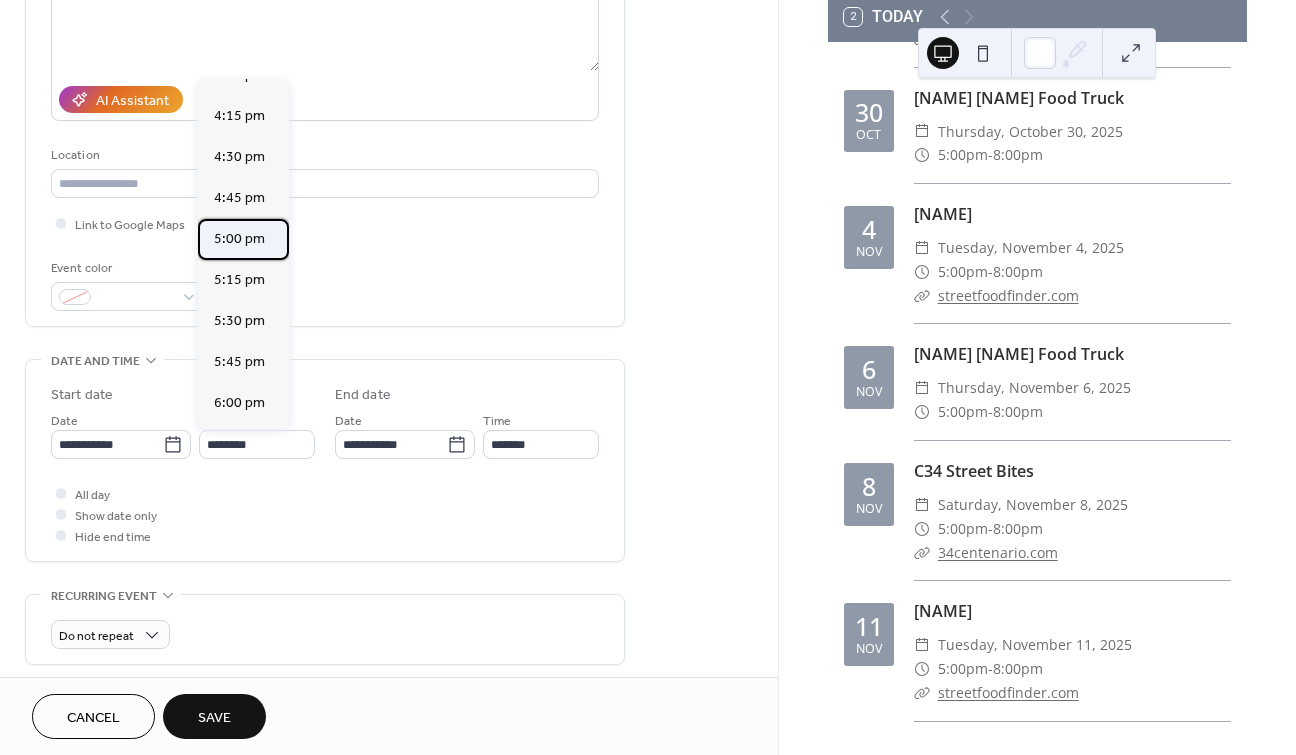 click on "5:00 pm" at bounding box center (239, 238) 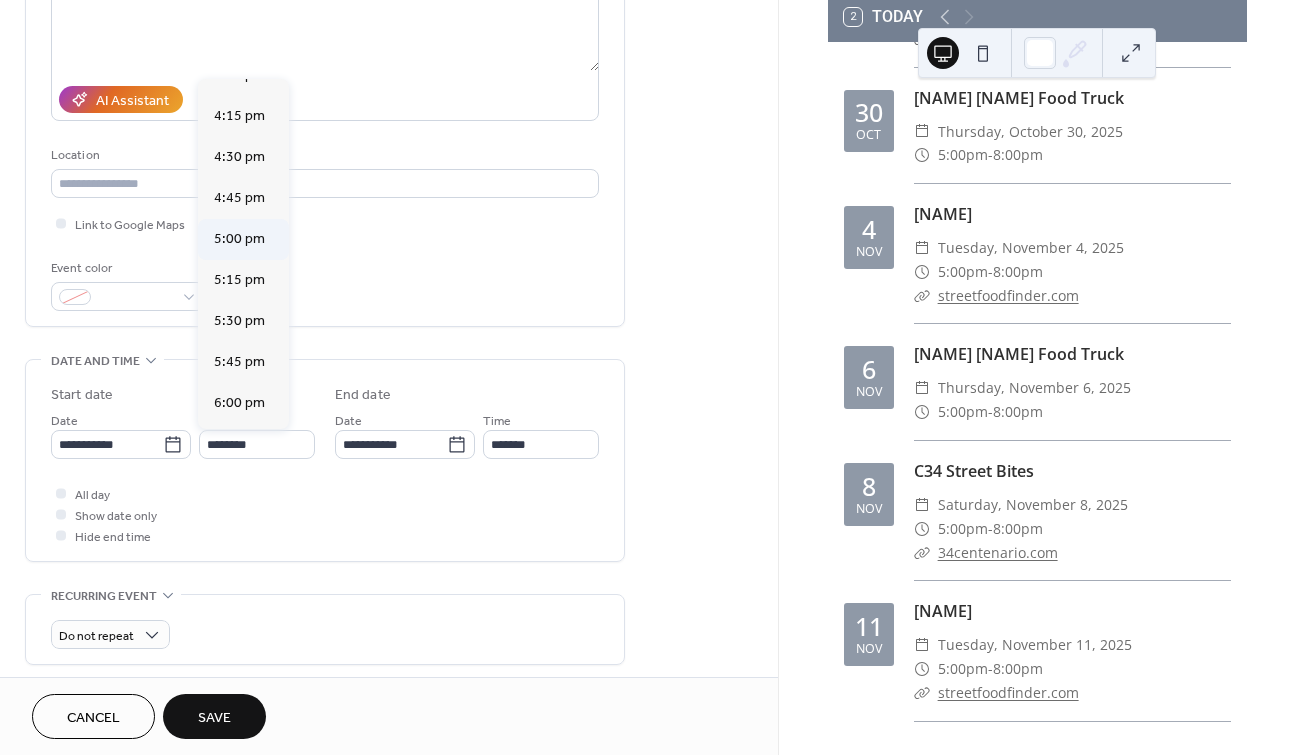 type on "*******" 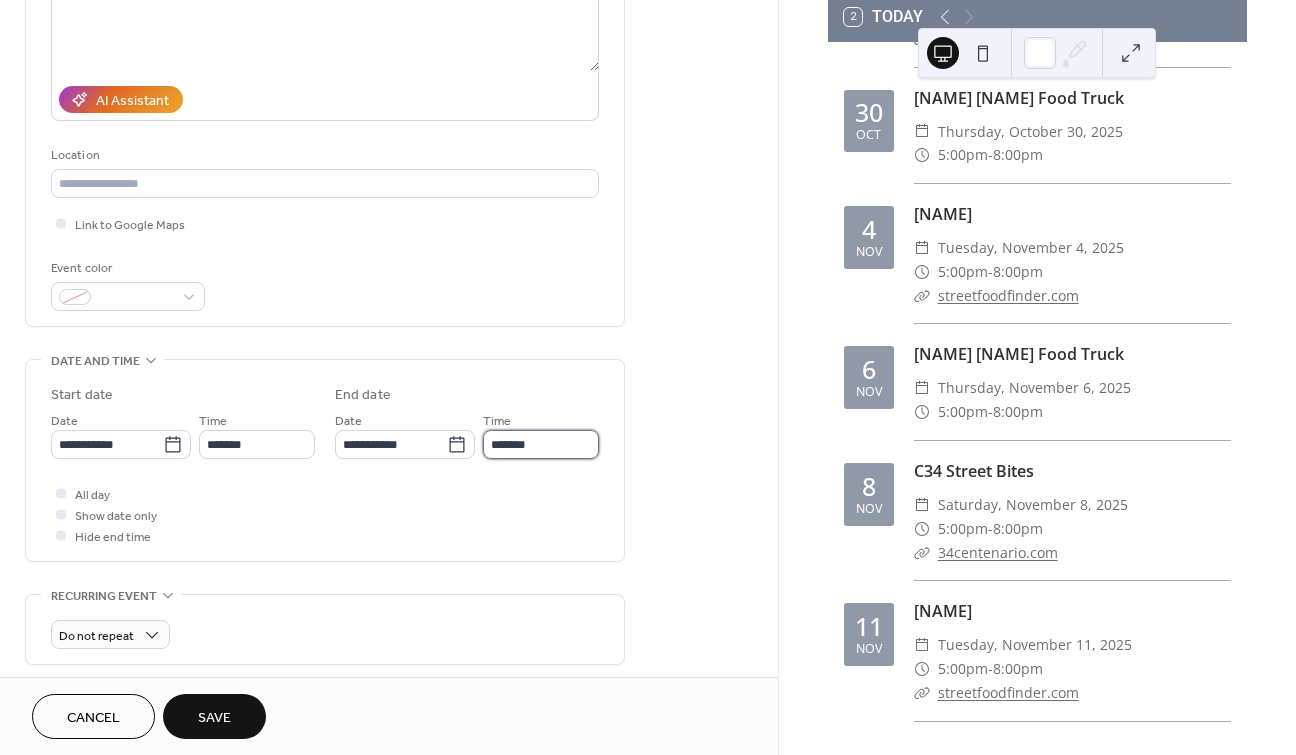 click on "*******" at bounding box center (541, 444) 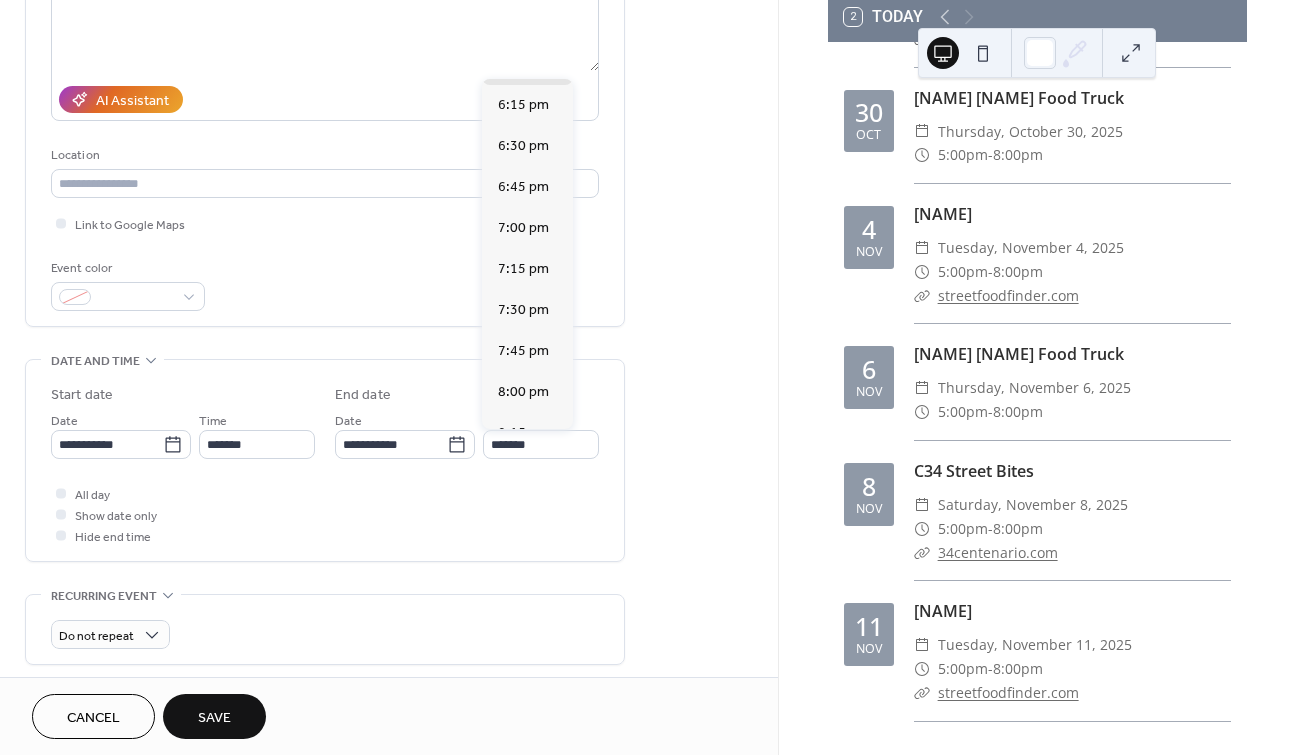scroll, scrollTop: 164, scrollLeft: 0, axis: vertical 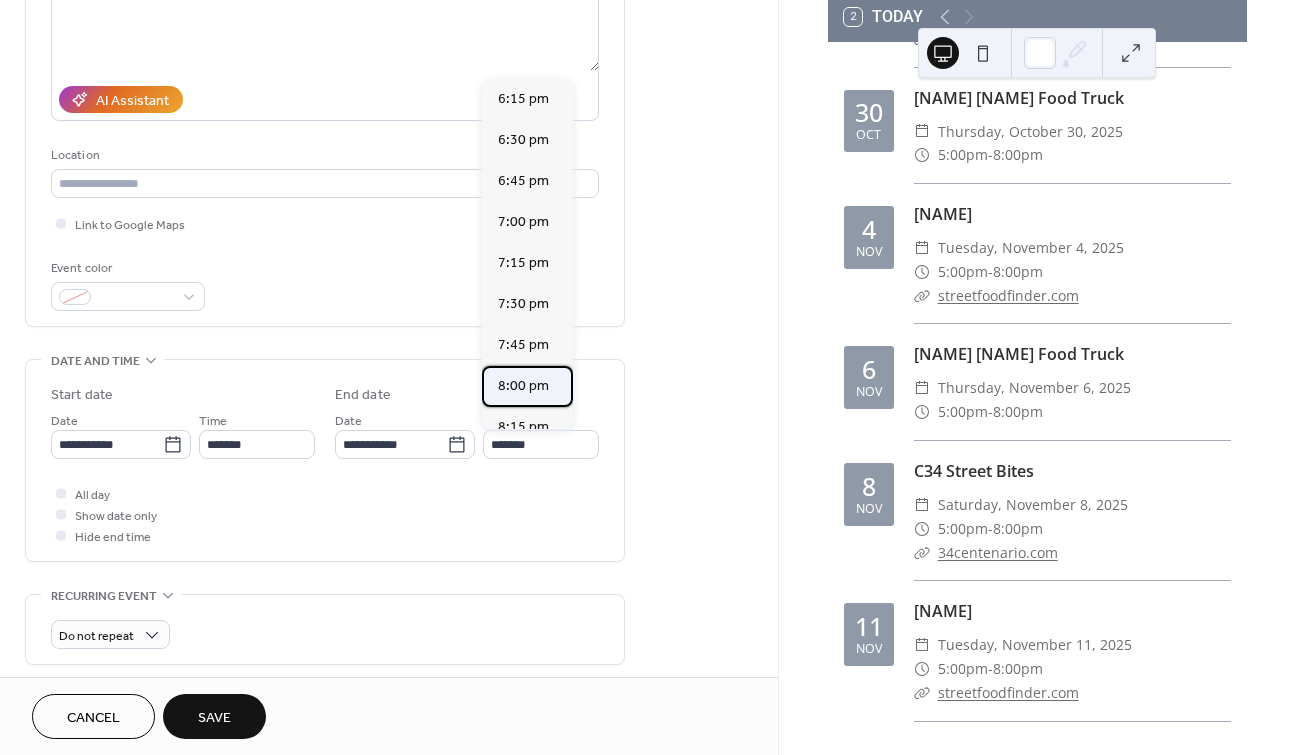 click on "8:00 pm" at bounding box center (523, 385) 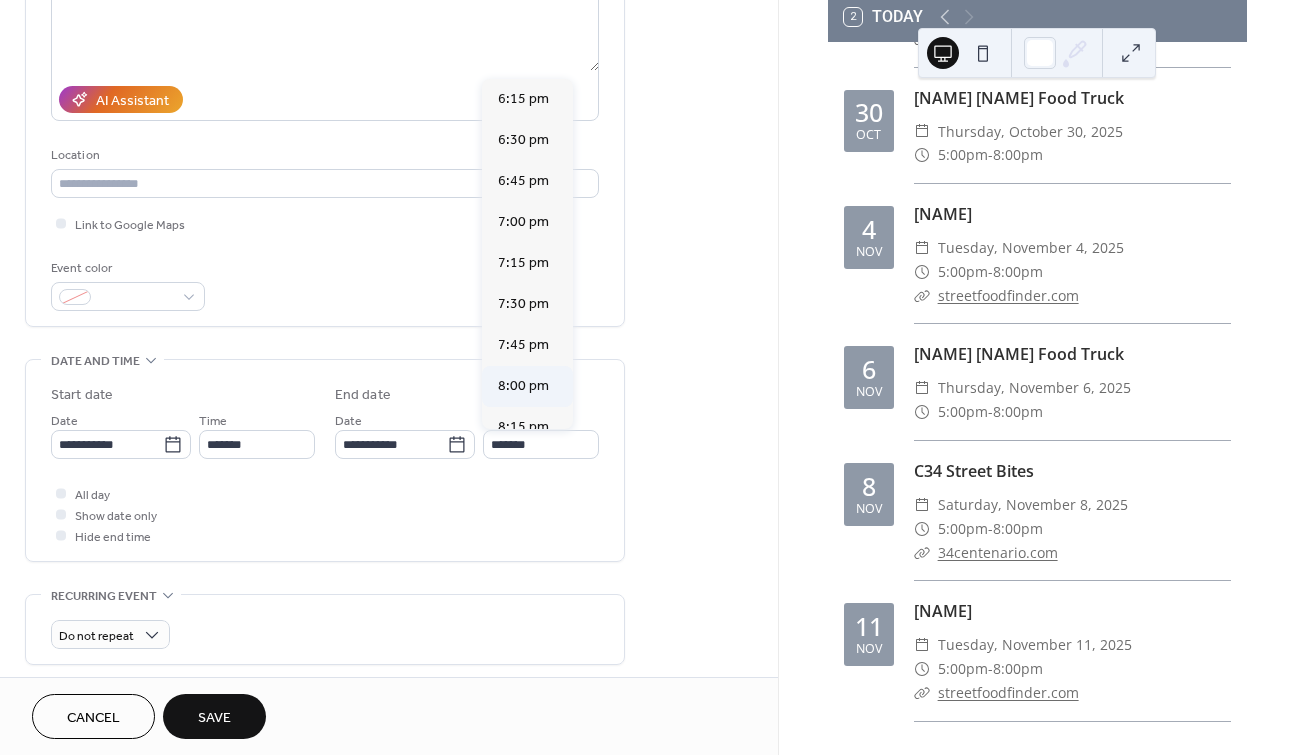 type on "*******" 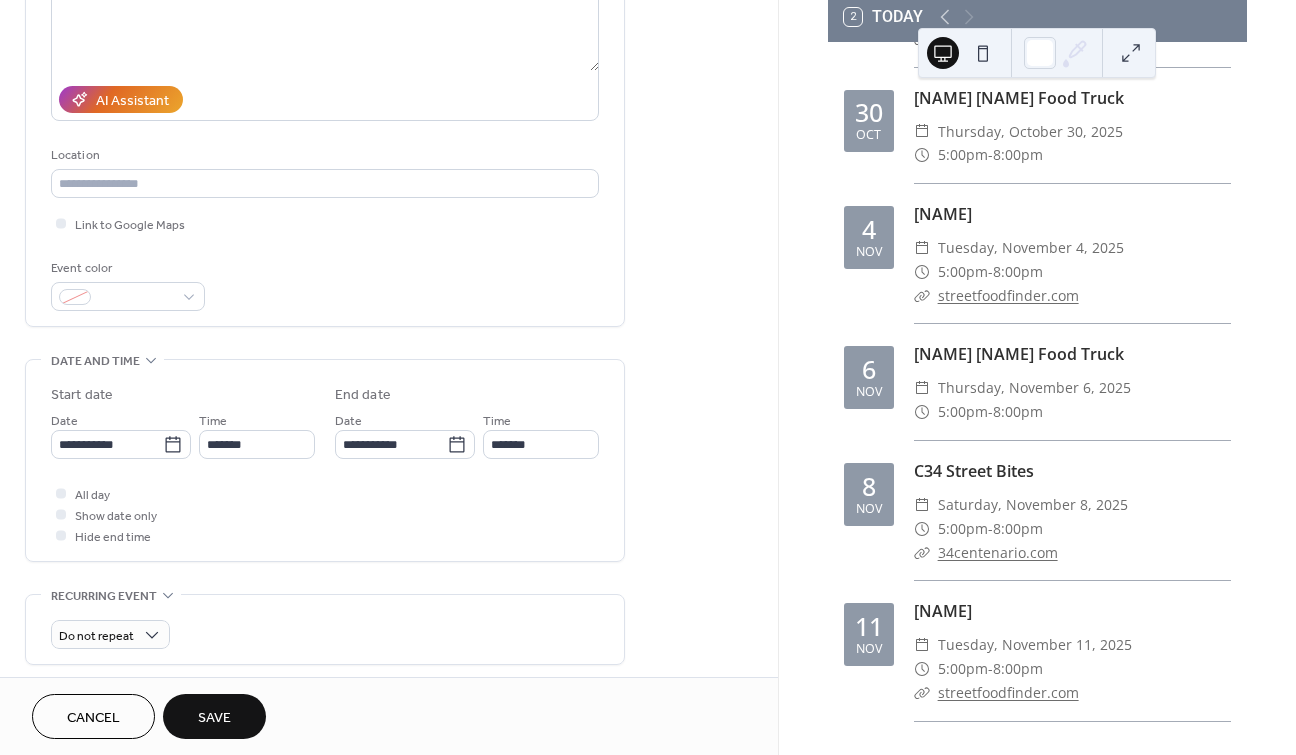 click on "Save" at bounding box center [214, 718] 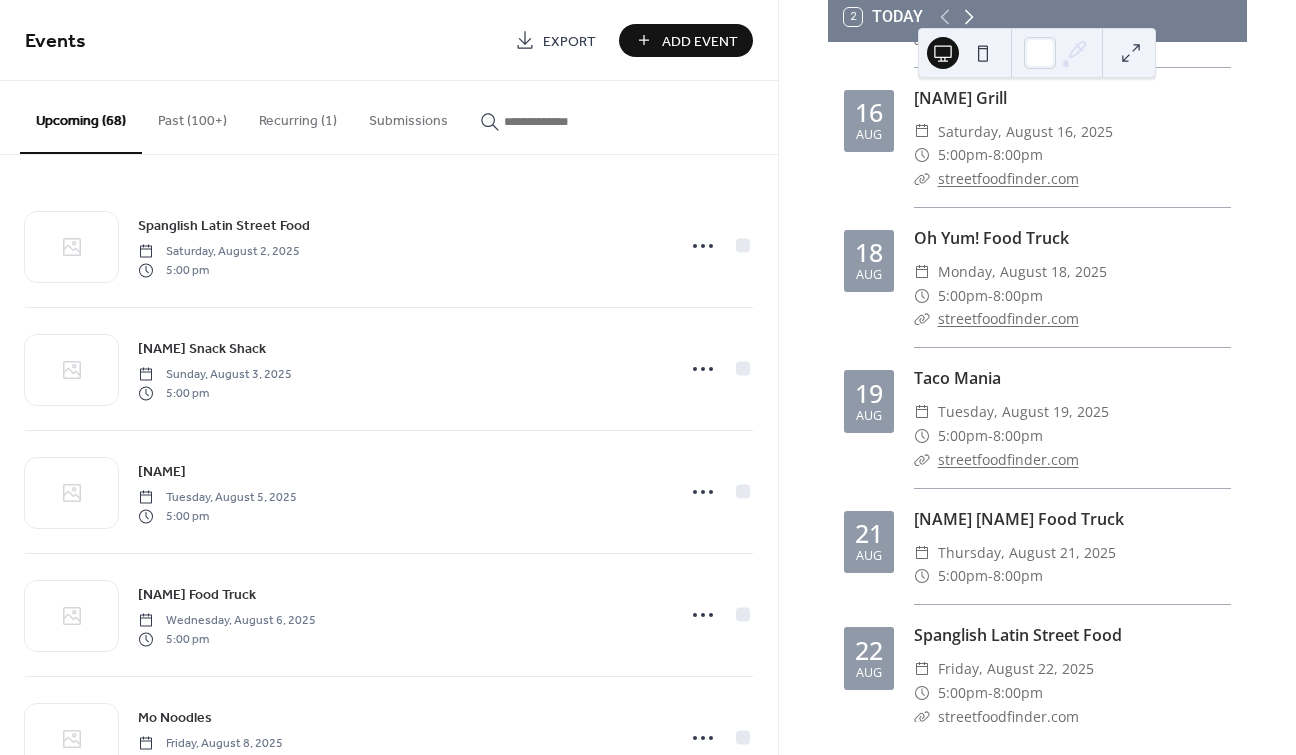 click 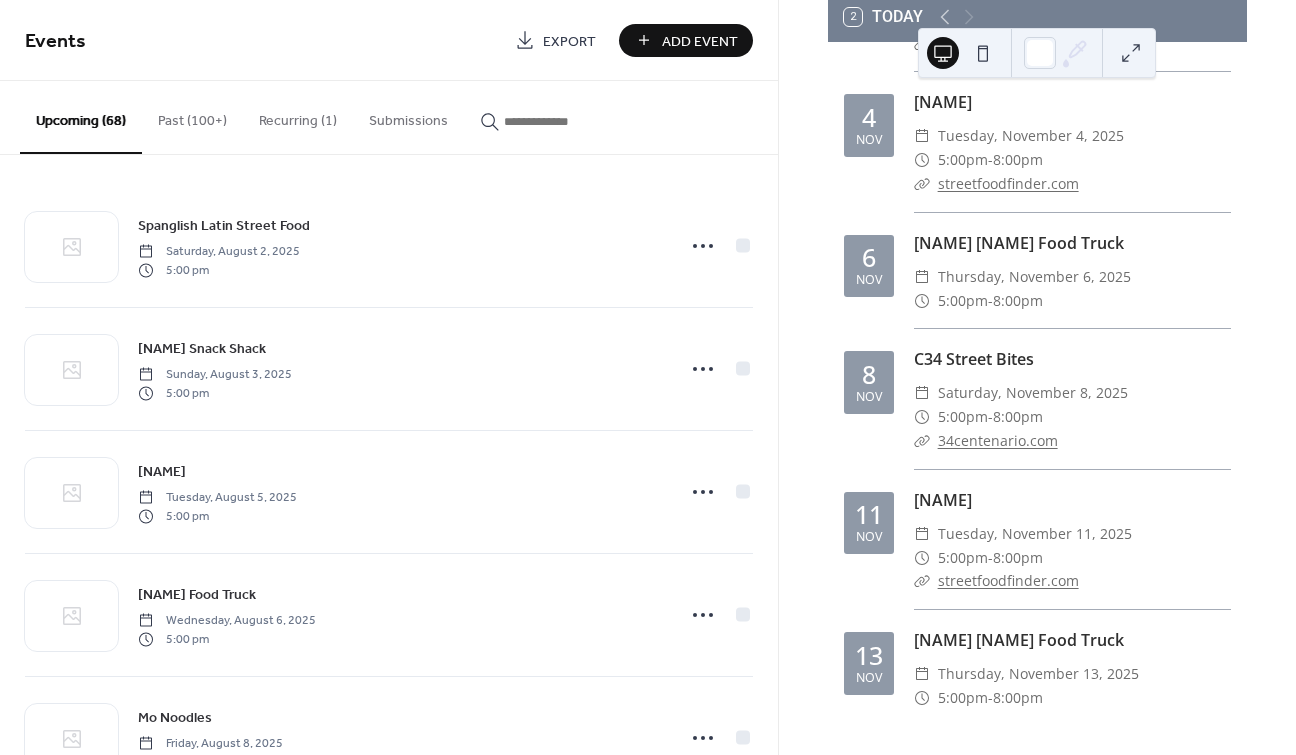 scroll, scrollTop: 1814, scrollLeft: 0, axis: vertical 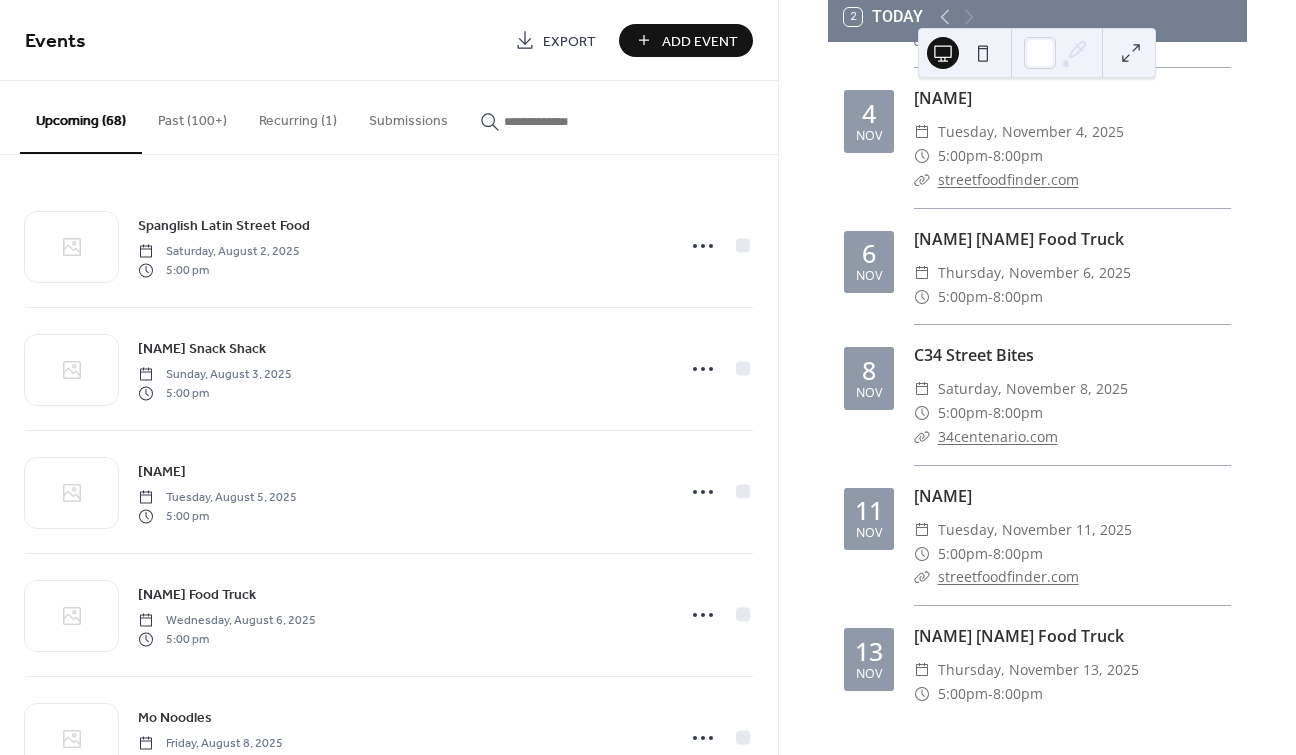 click on "Add Event" at bounding box center [700, 41] 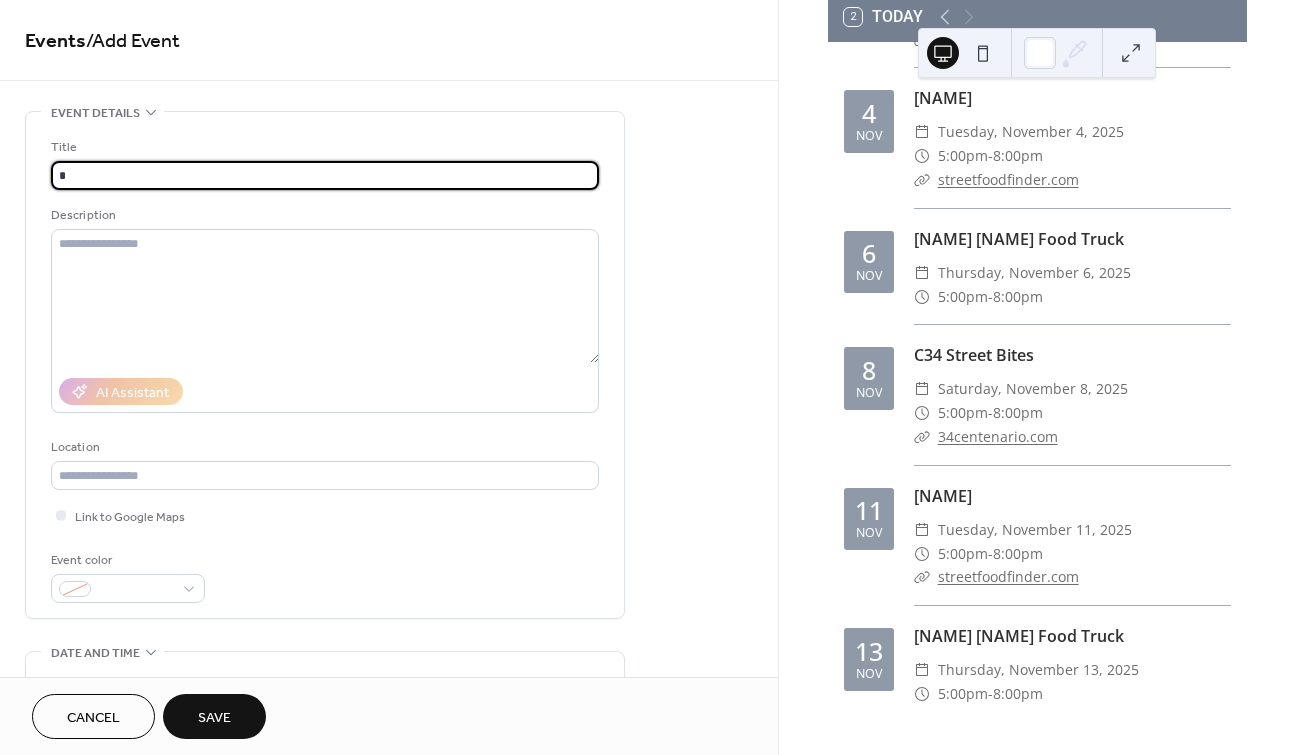 type on "**********" 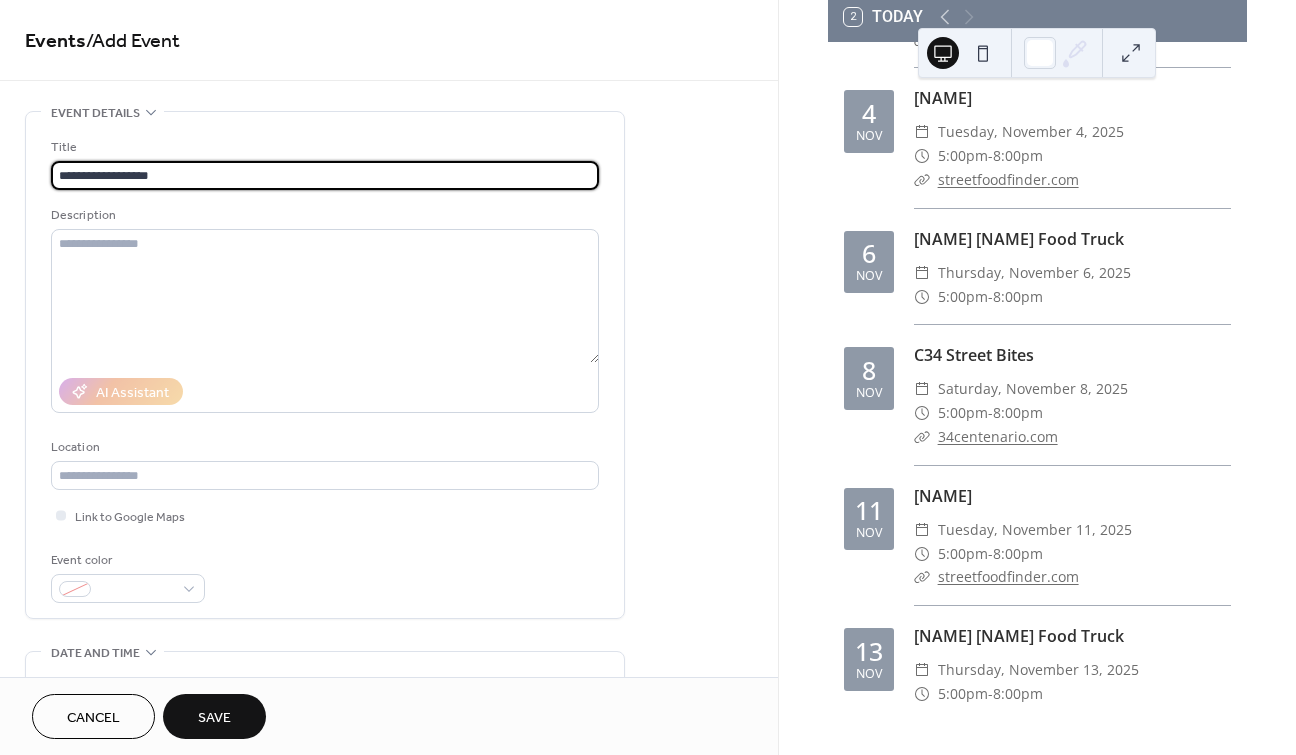 type on "**********" 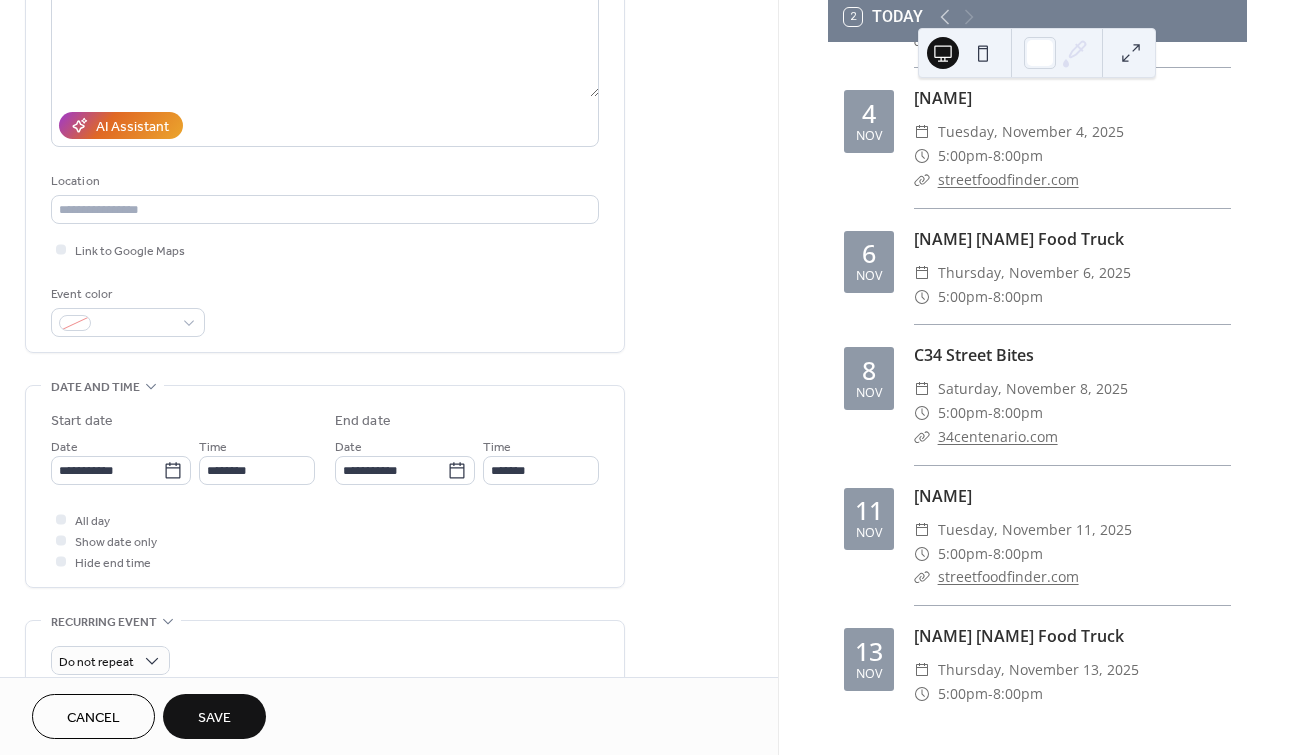scroll, scrollTop: 268, scrollLeft: 0, axis: vertical 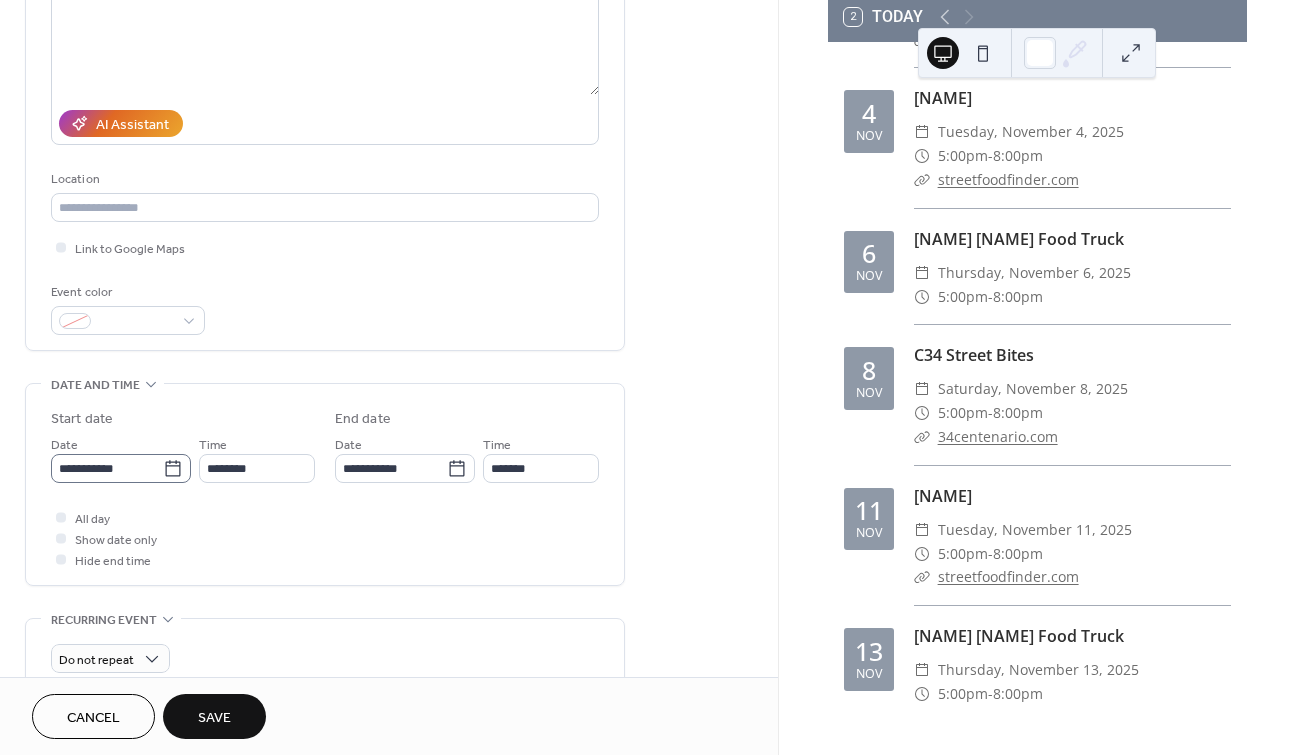 click 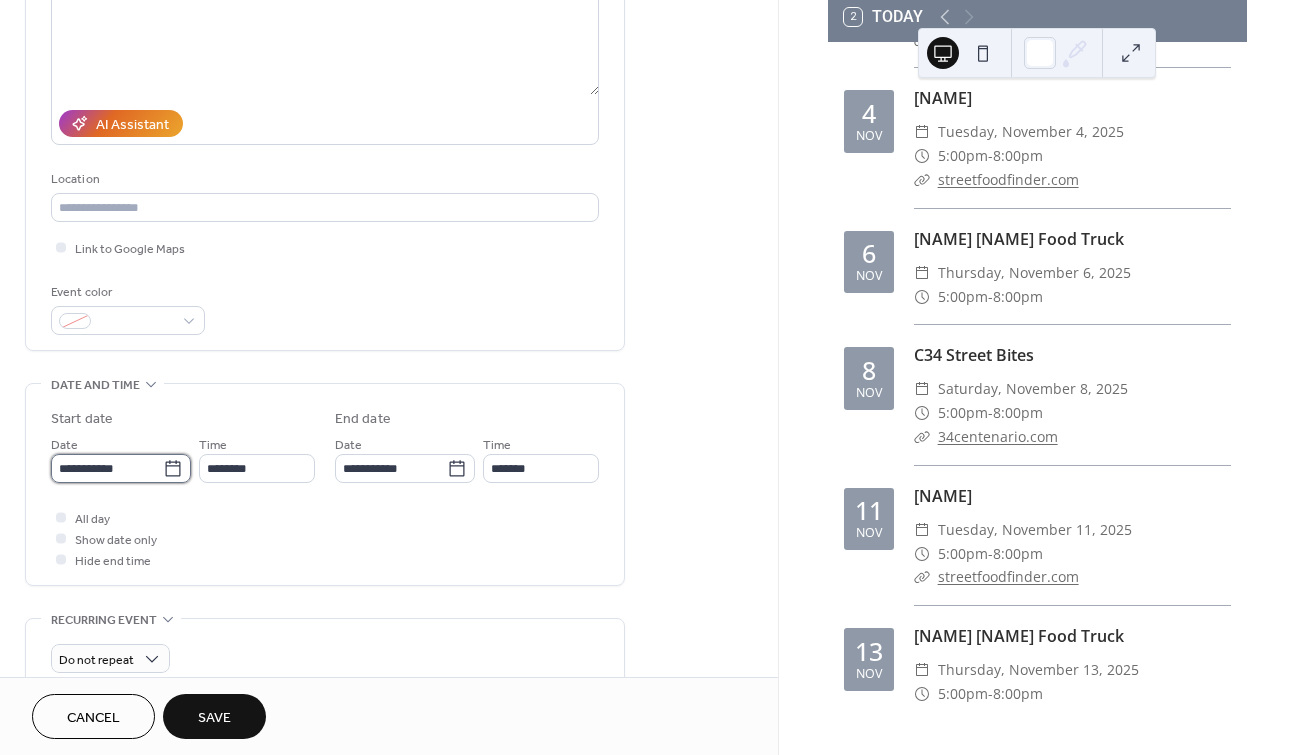 click on "**********" at bounding box center (107, 468) 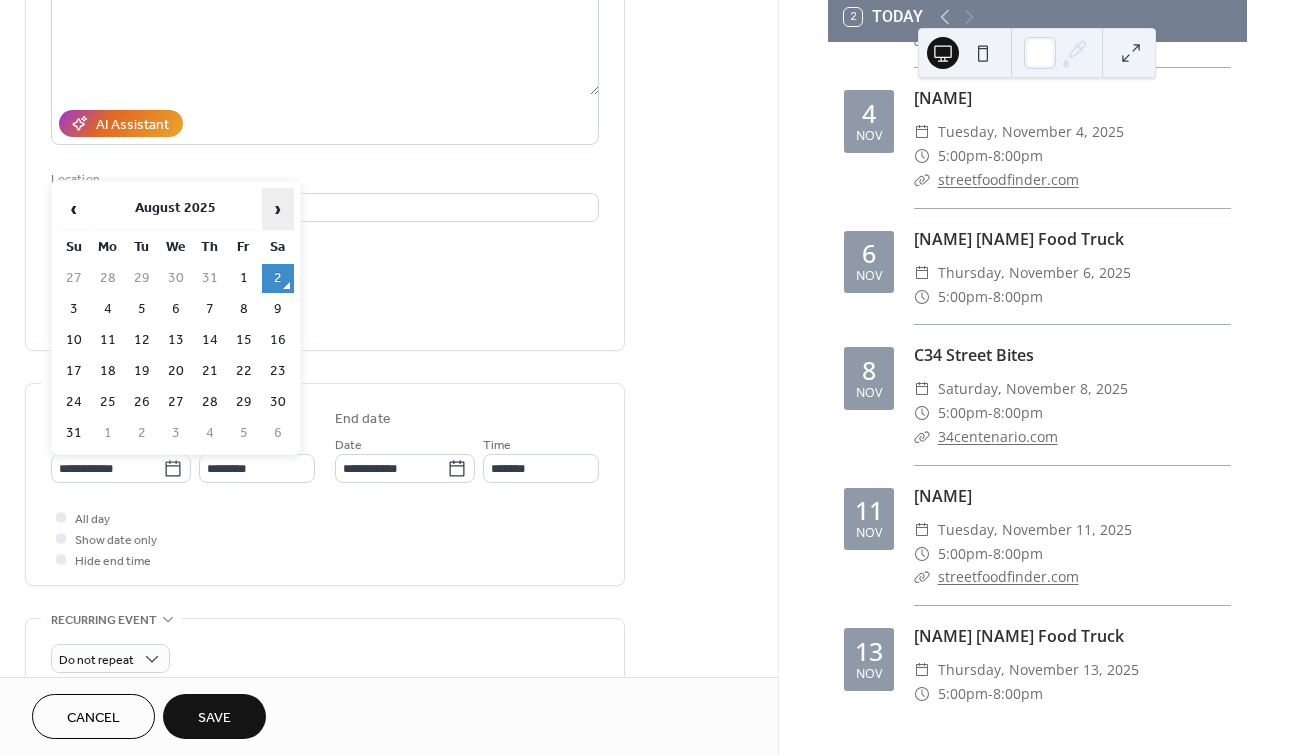 click on "›" at bounding box center [278, 209] 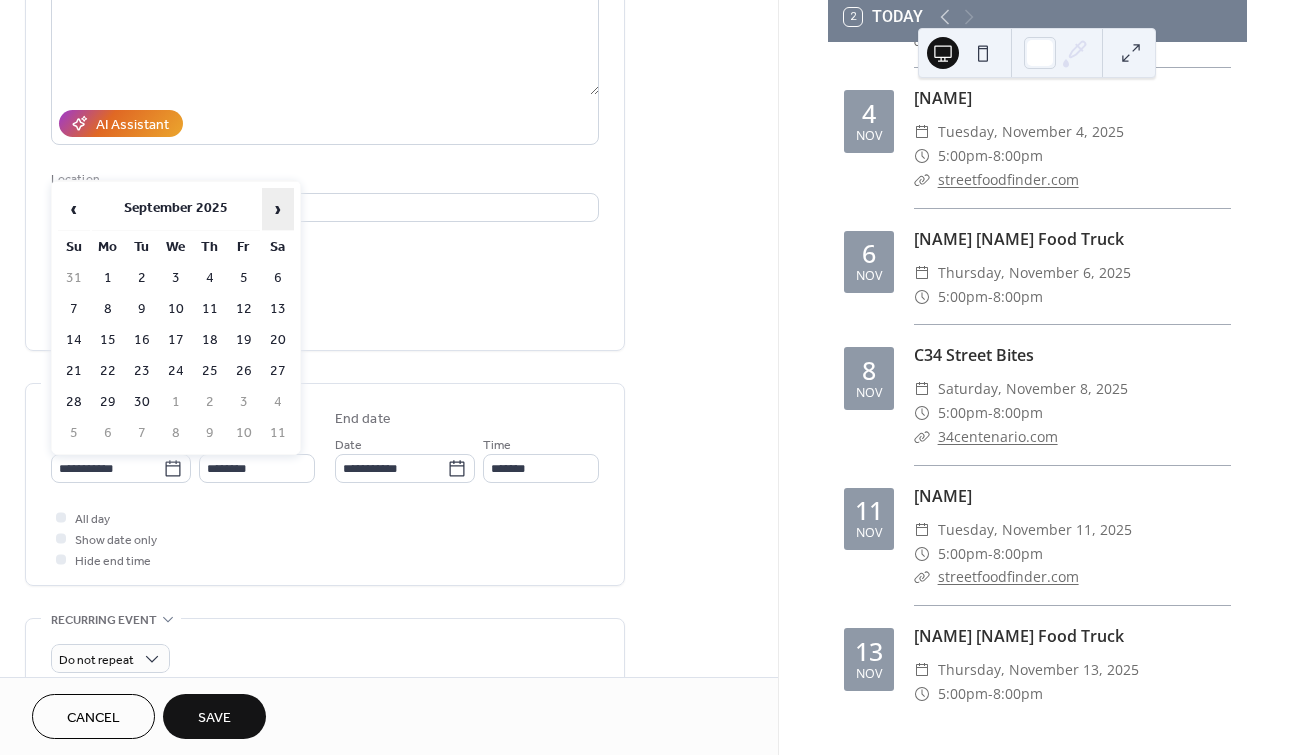 click on "›" at bounding box center (278, 209) 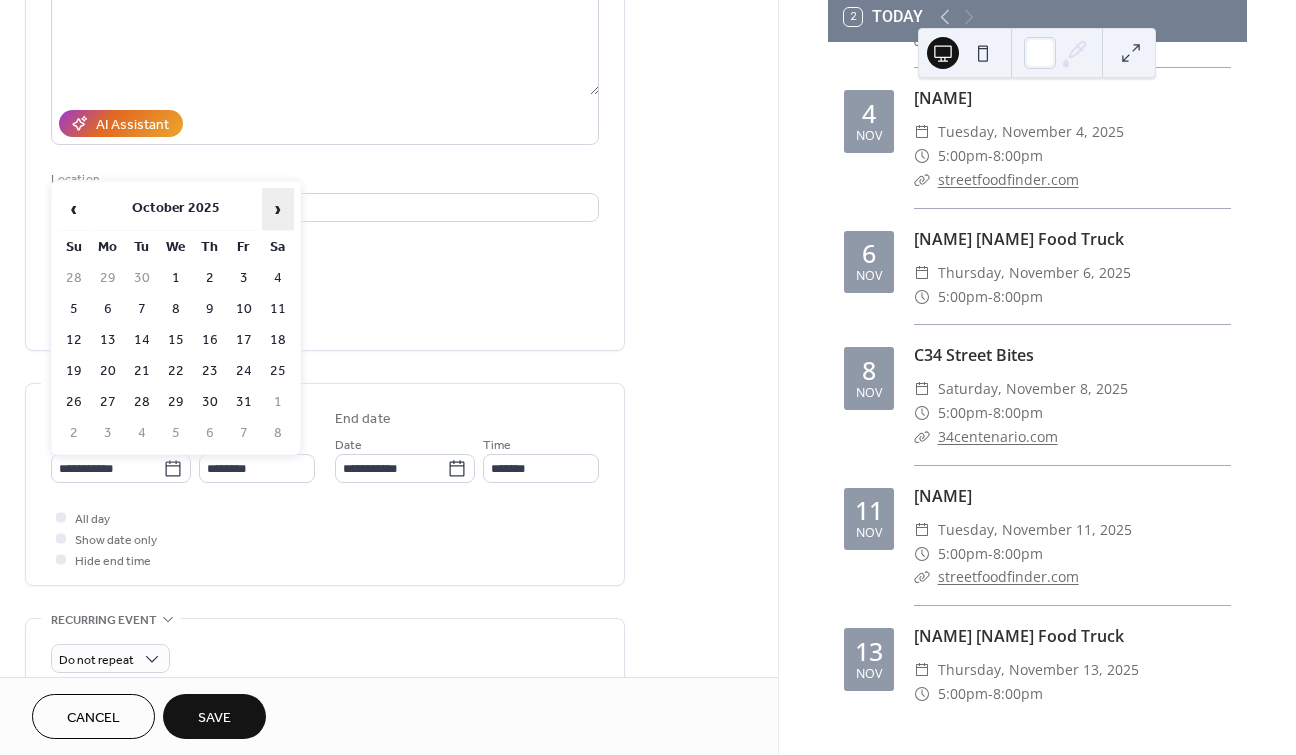 click on "›" at bounding box center (278, 209) 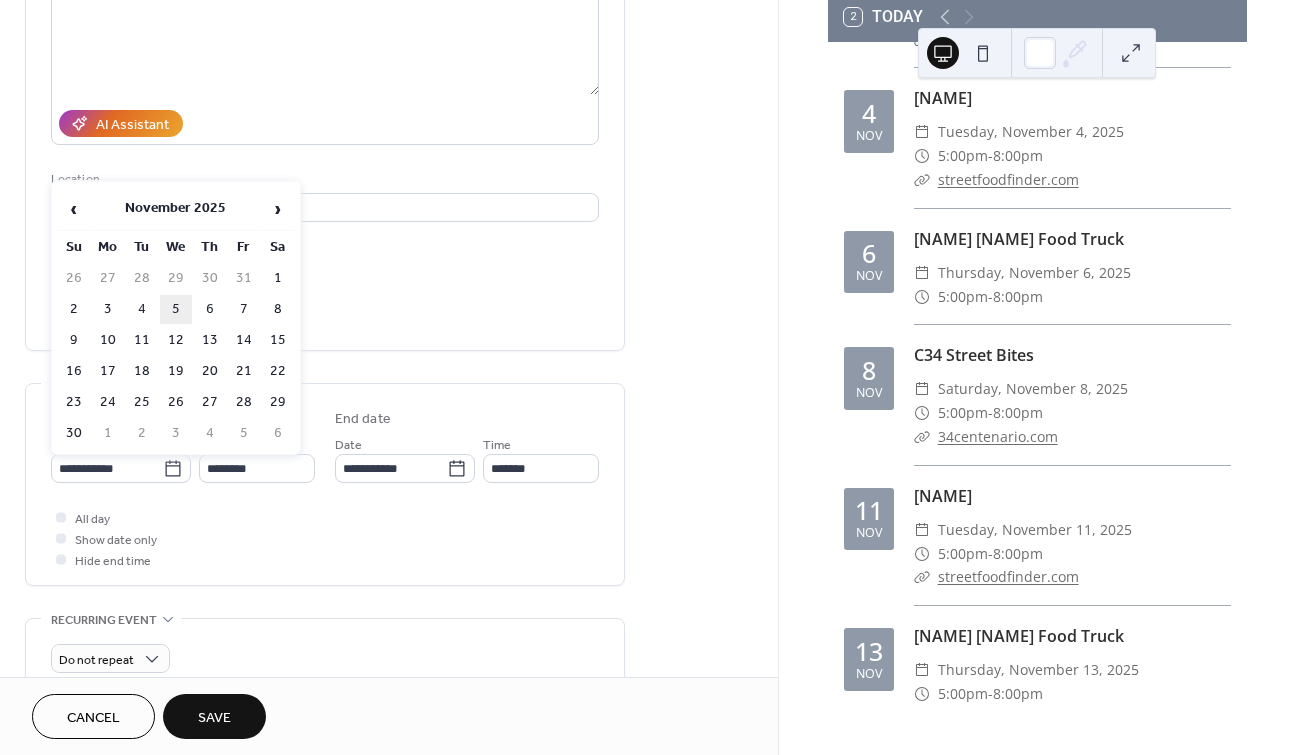 click on "5" at bounding box center [176, 309] 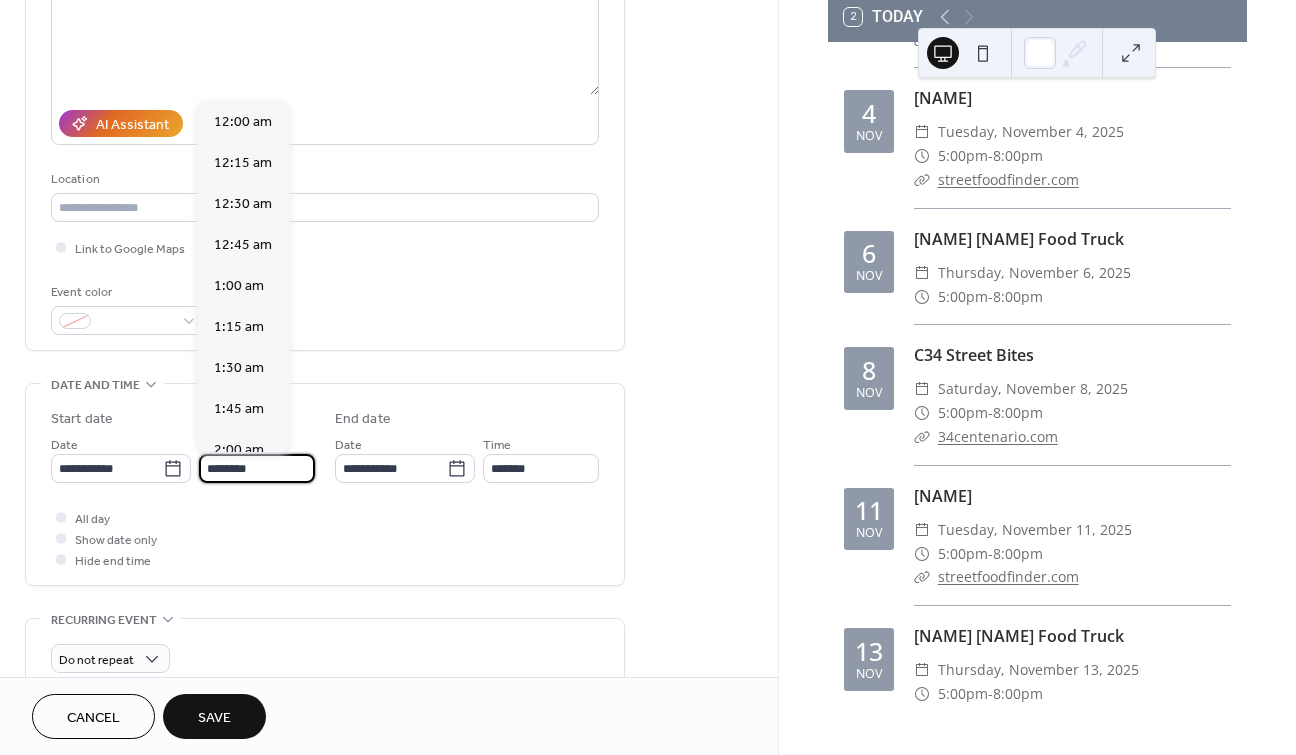 click on "********" at bounding box center [257, 468] 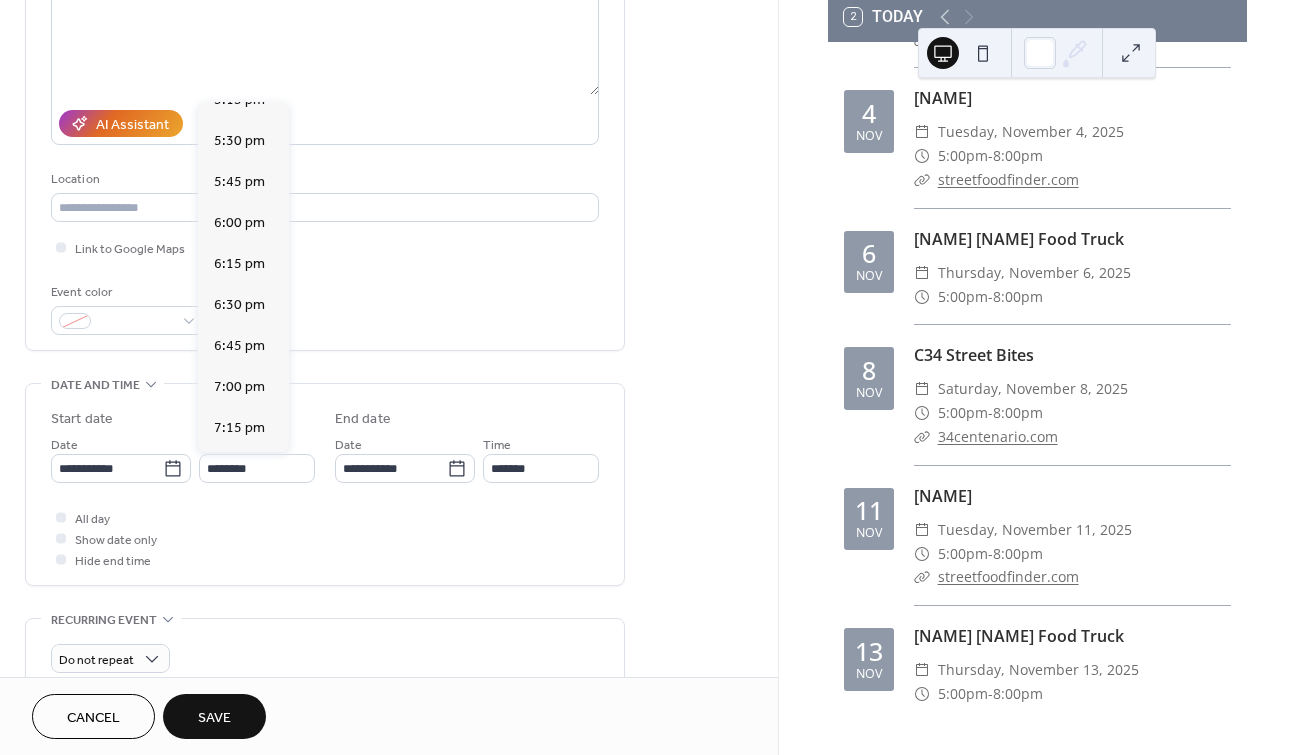 scroll, scrollTop: 2738, scrollLeft: 0, axis: vertical 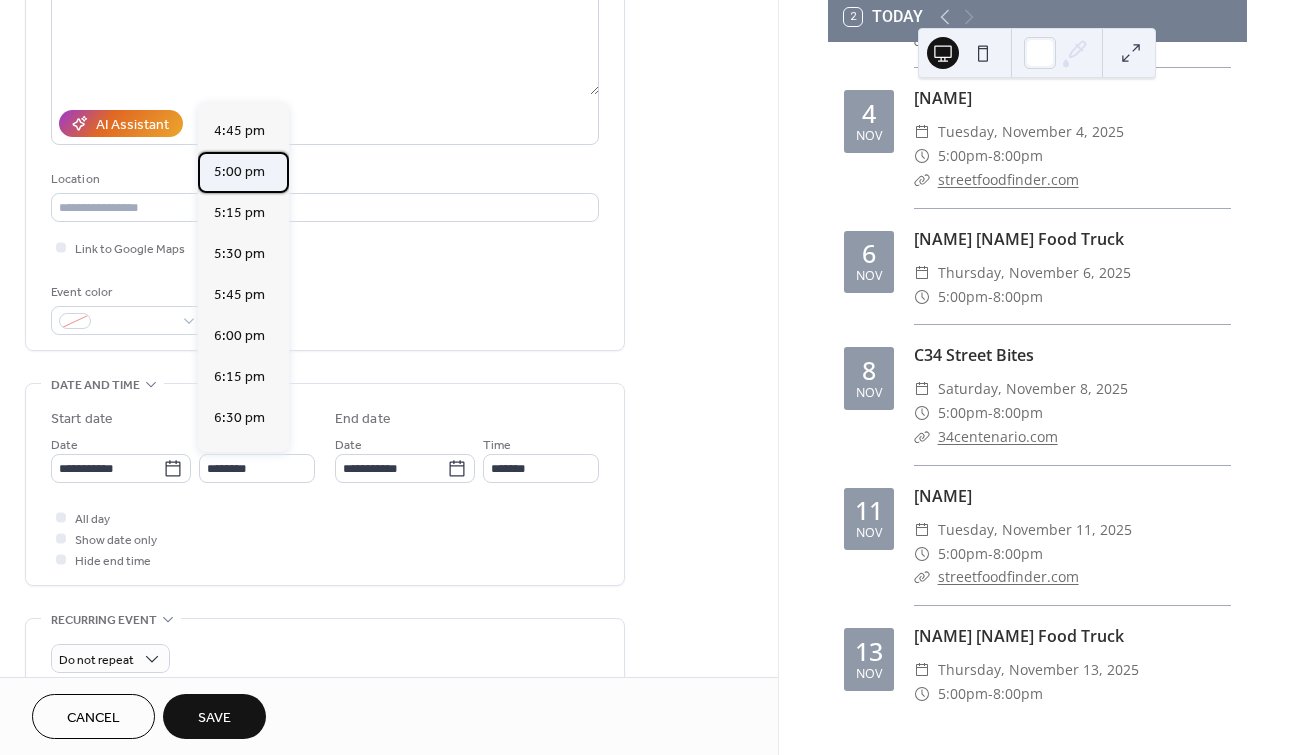 click on "5:00 pm" at bounding box center [239, 172] 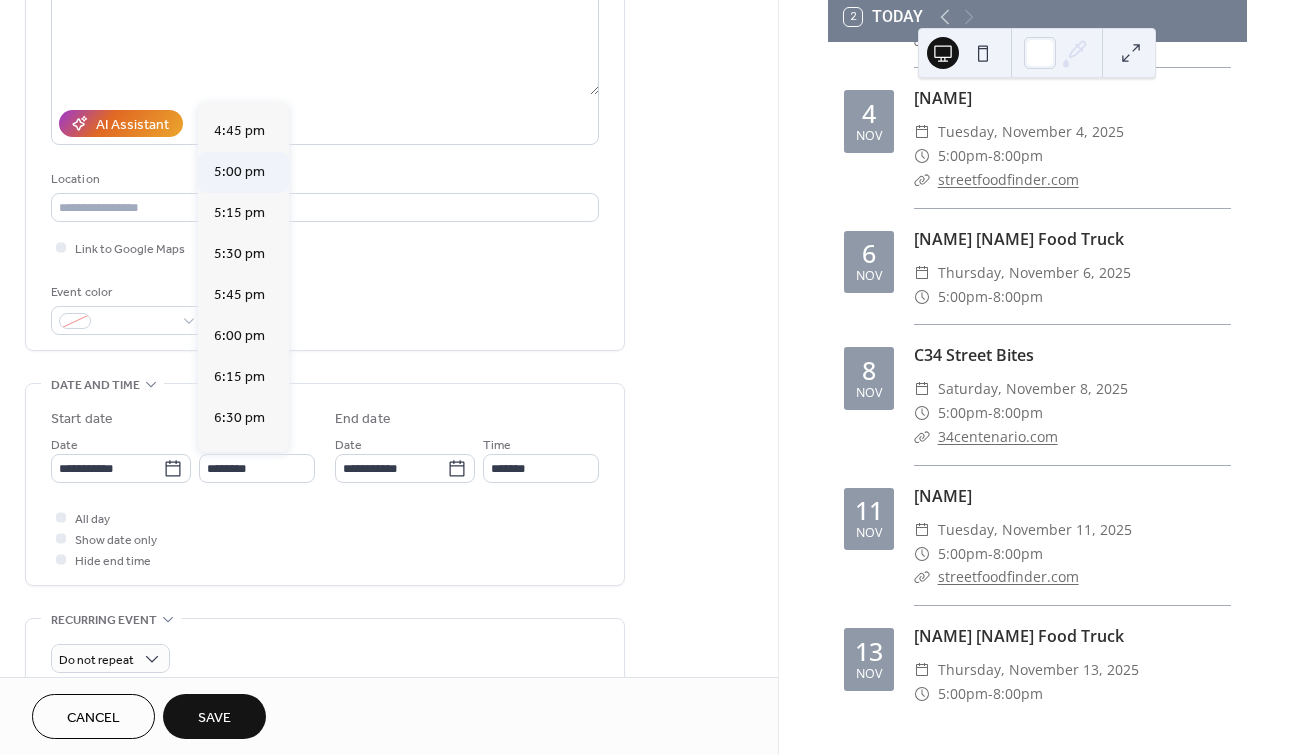 type on "*******" 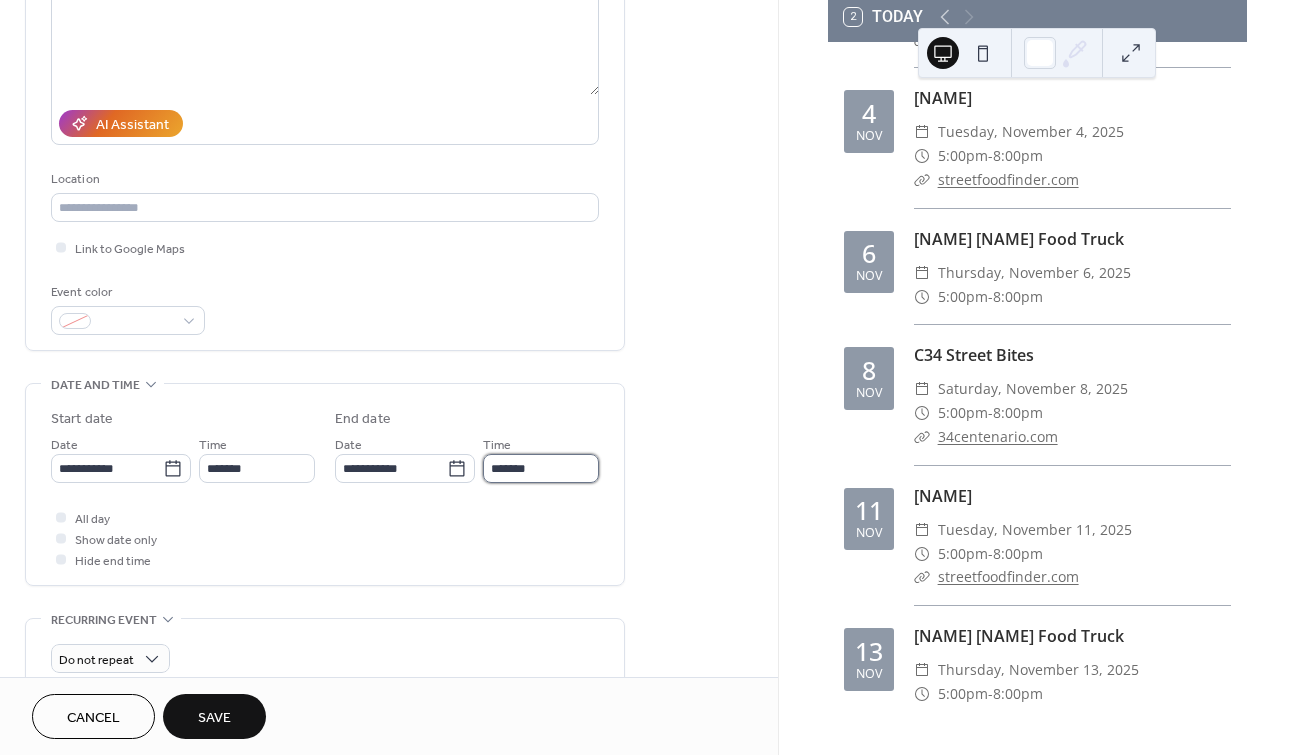 click on "*******" at bounding box center (541, 468) 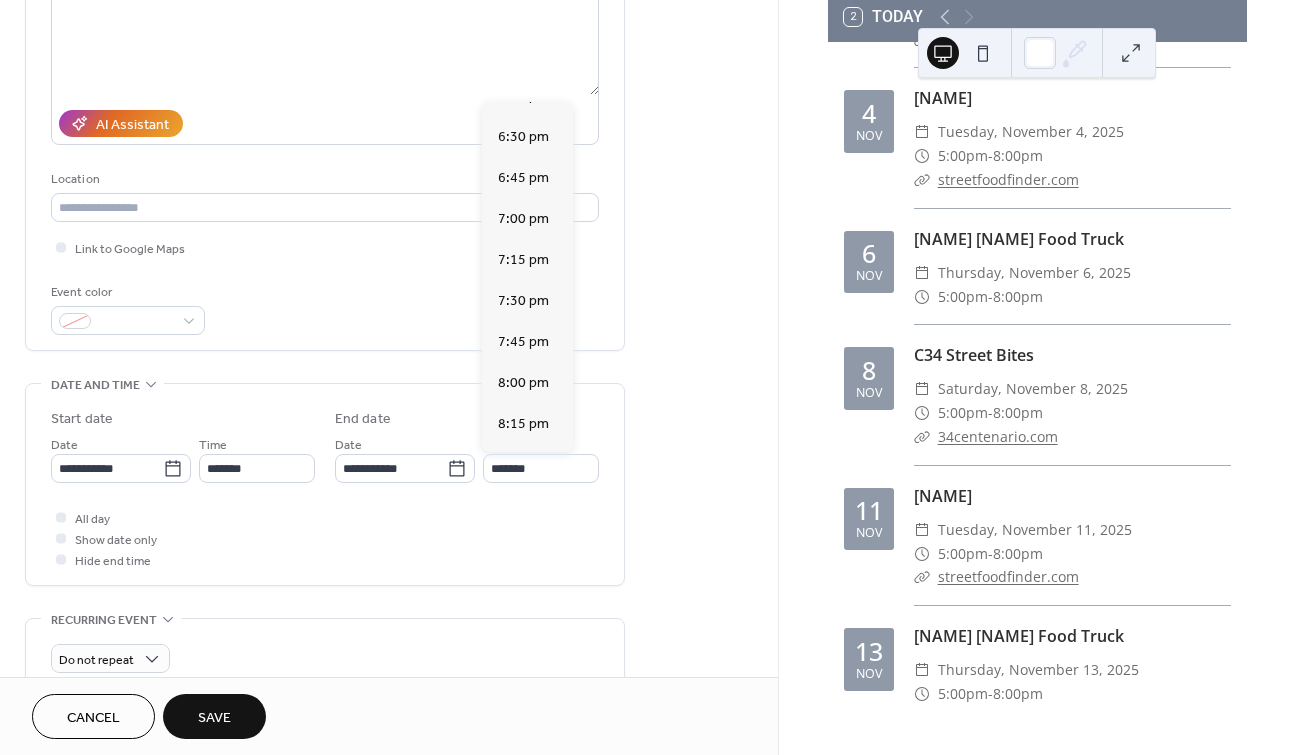 scroll, scrollTop: 196, scrollLeft: 0, axis: vertical 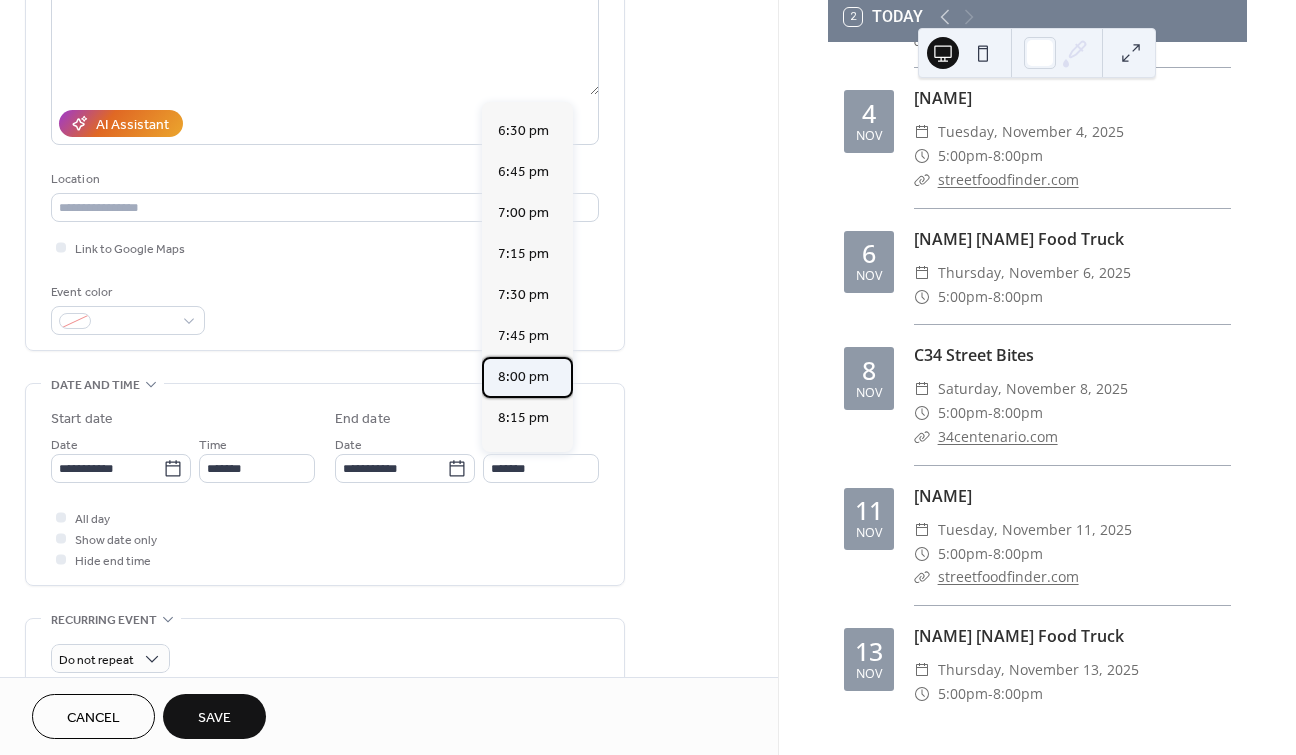 click on "8:00 pm" at bounding box center [523, 377] 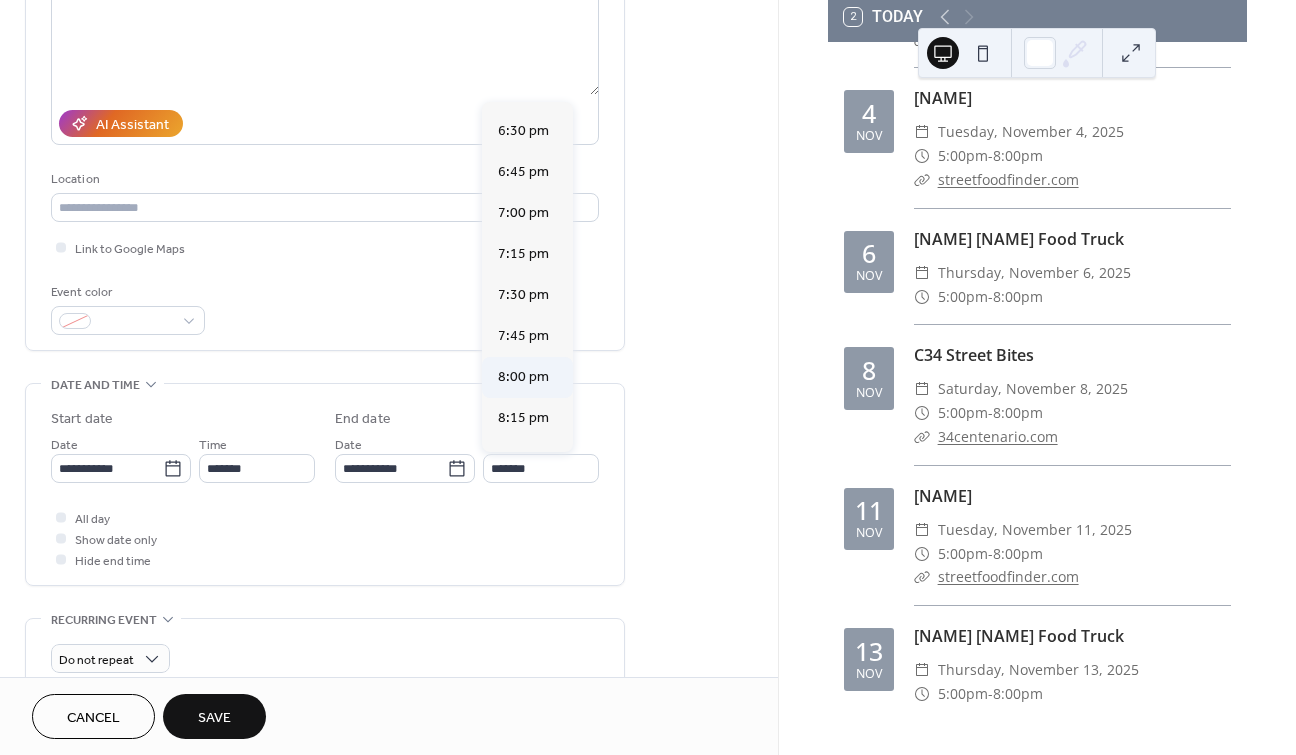 type on "*******" 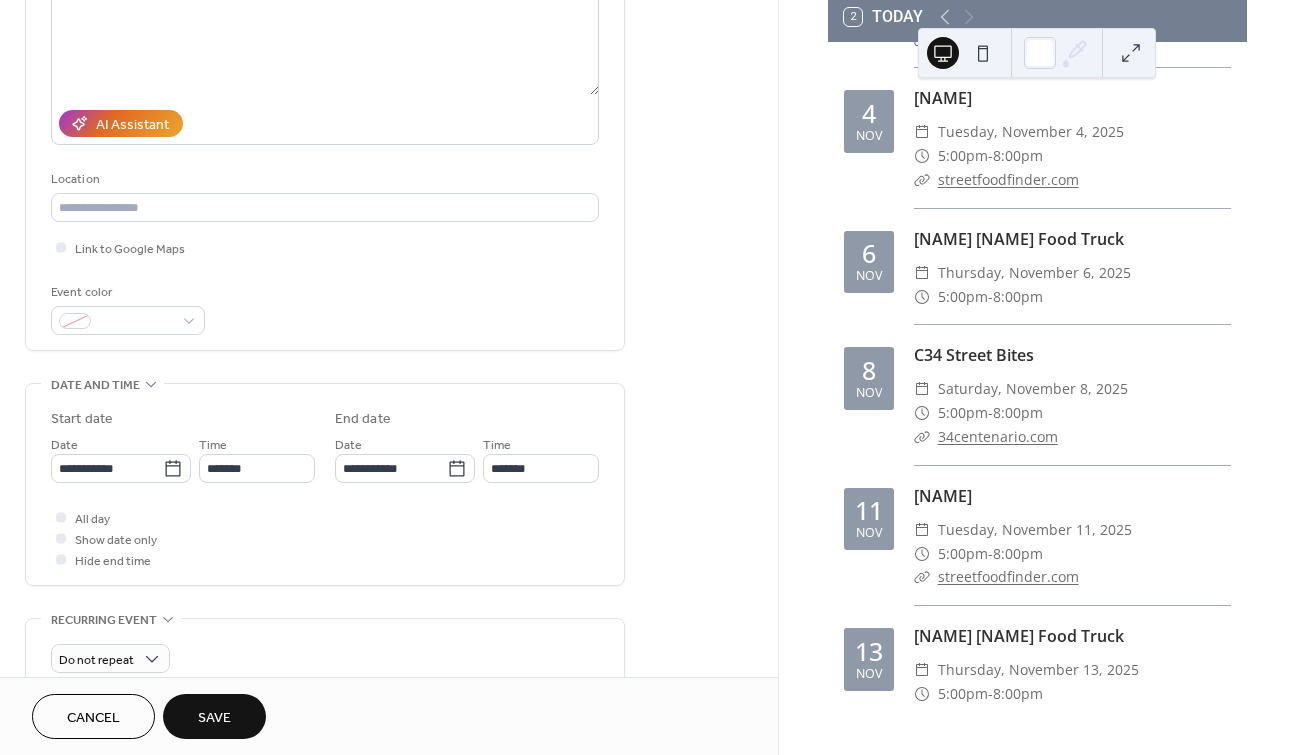 click on "Save" at bounding box center [214, 716] 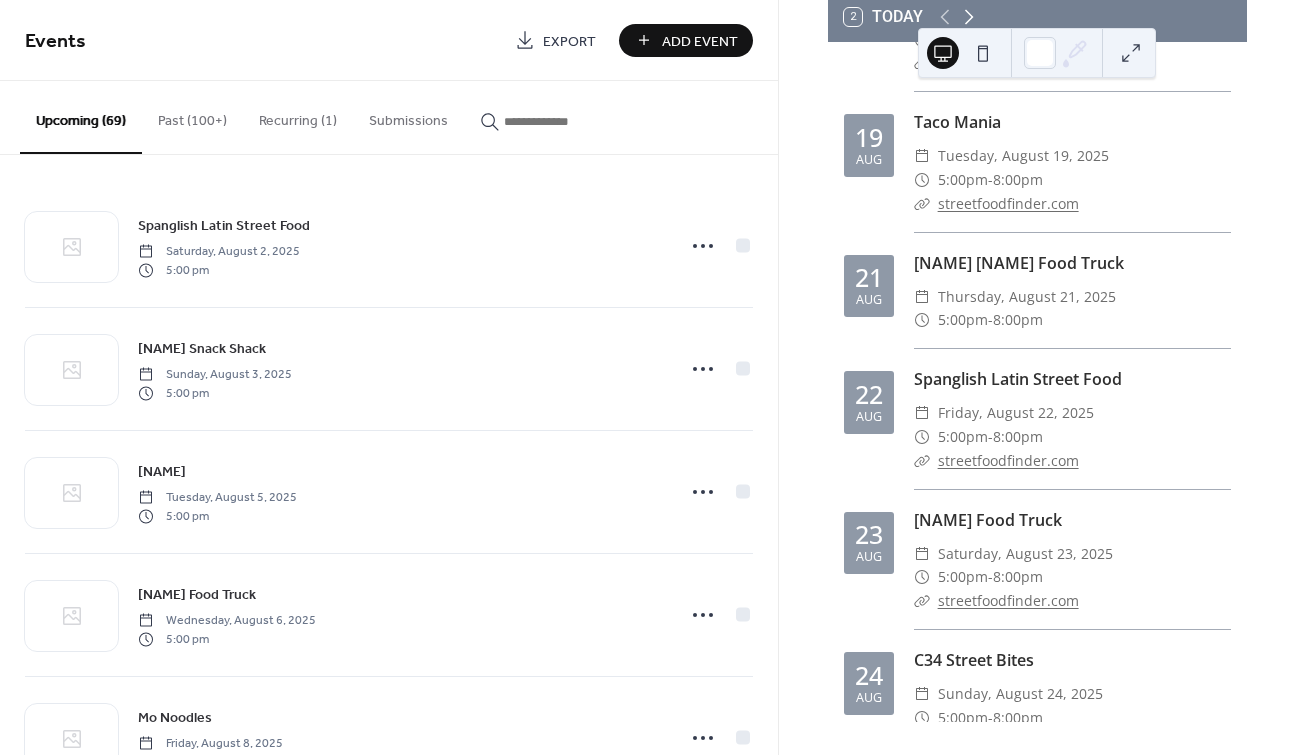 click 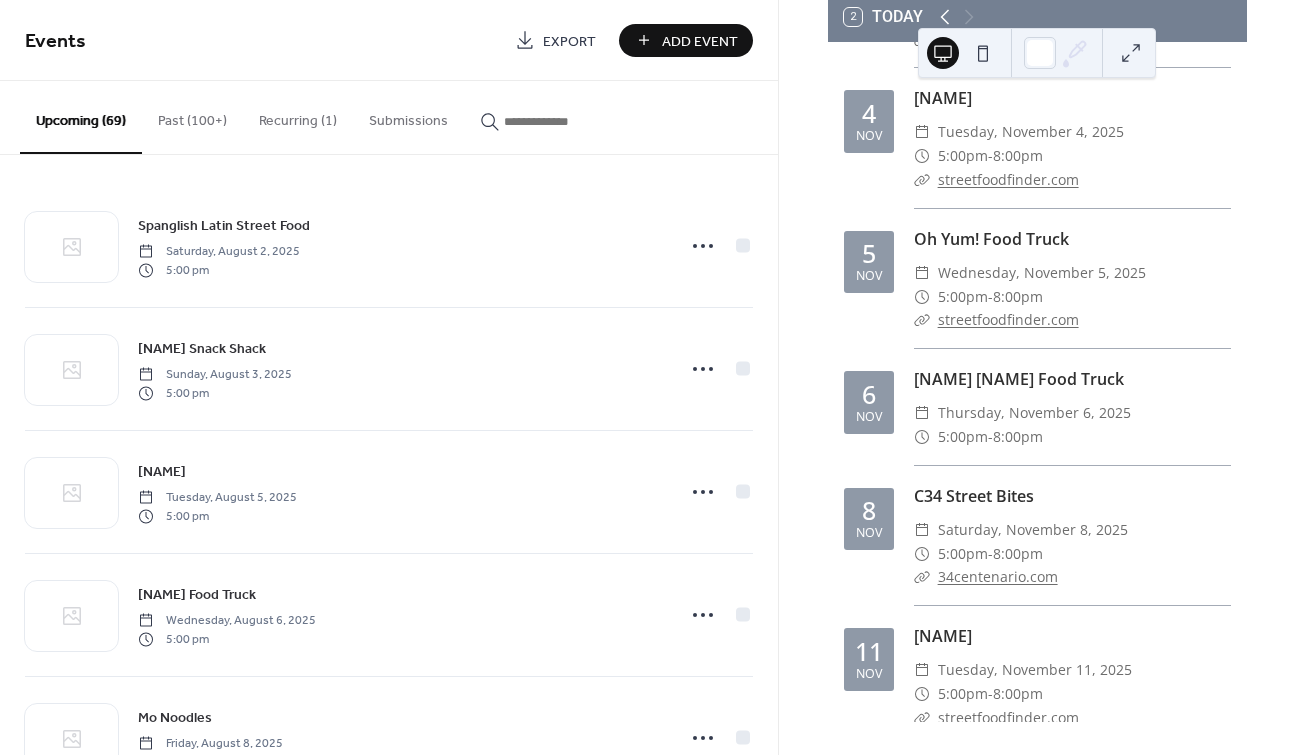click 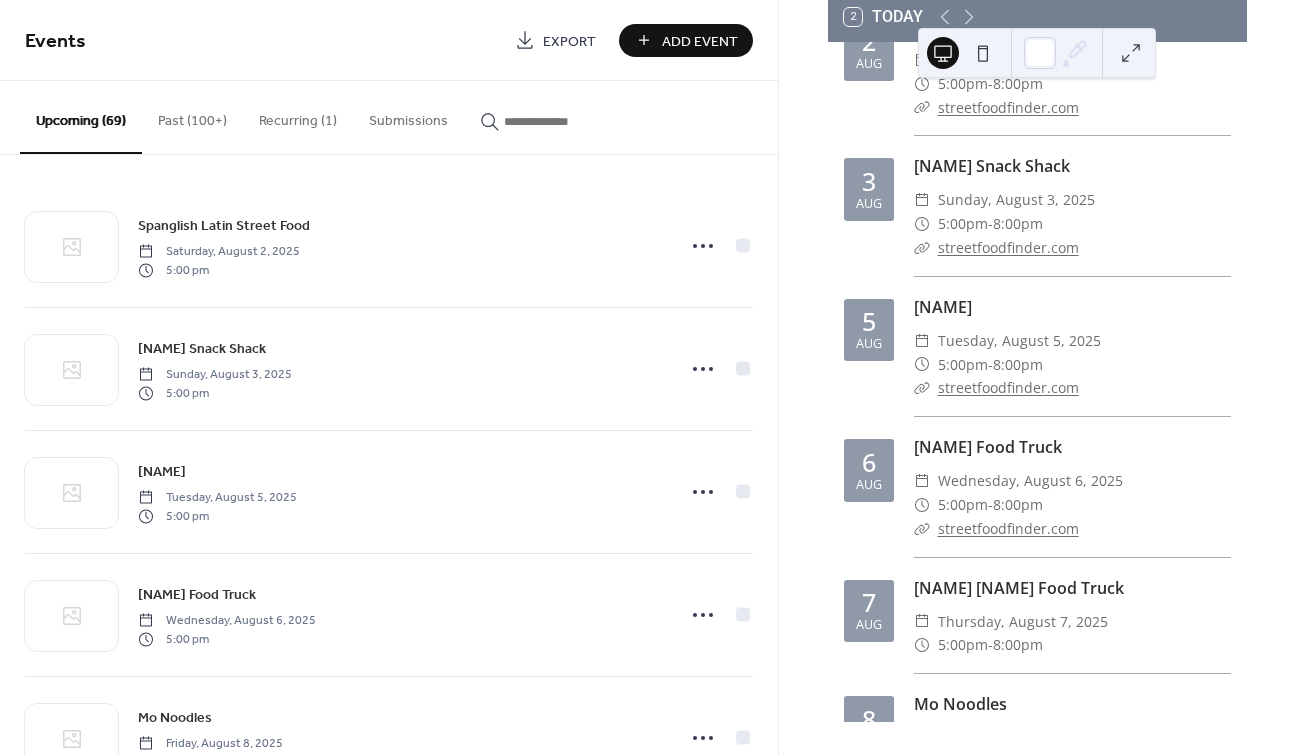 scroll, scrollTop: 0, scrollLeft: 0, axis: both 